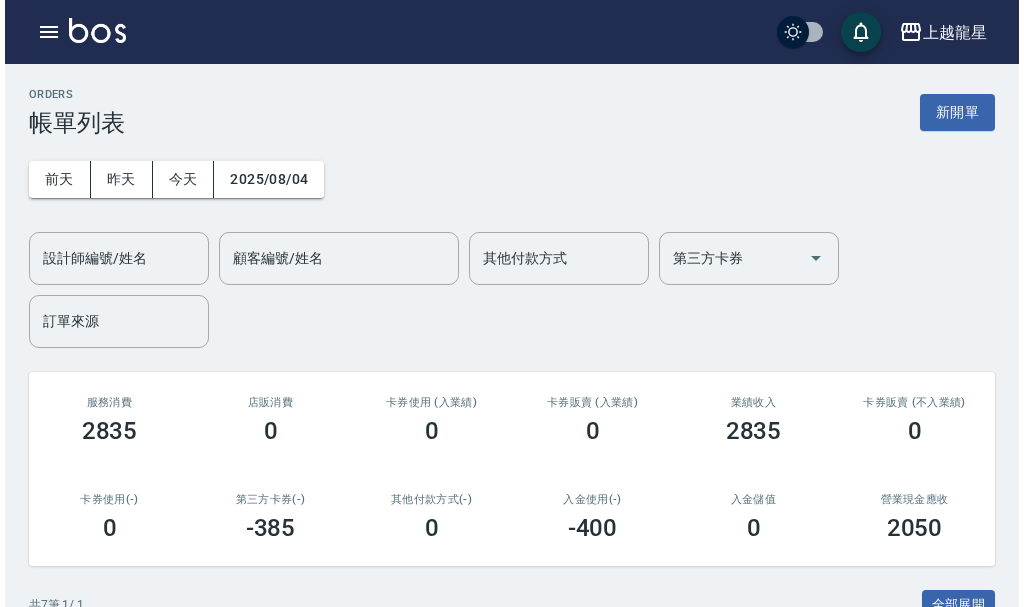 scroll, scrollTop: 300, scrollLeft: 0, axis: vertical 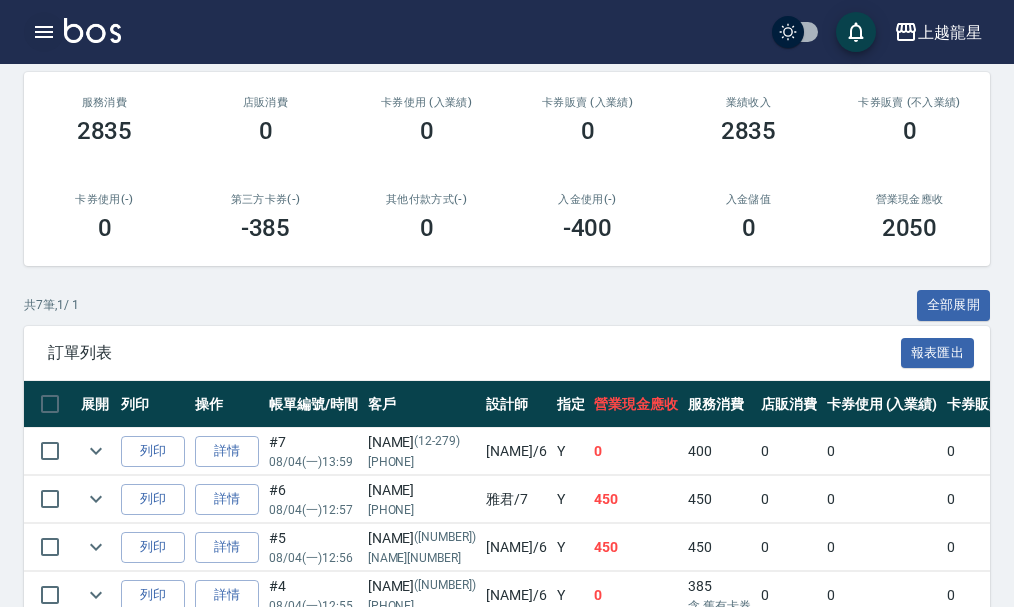 click 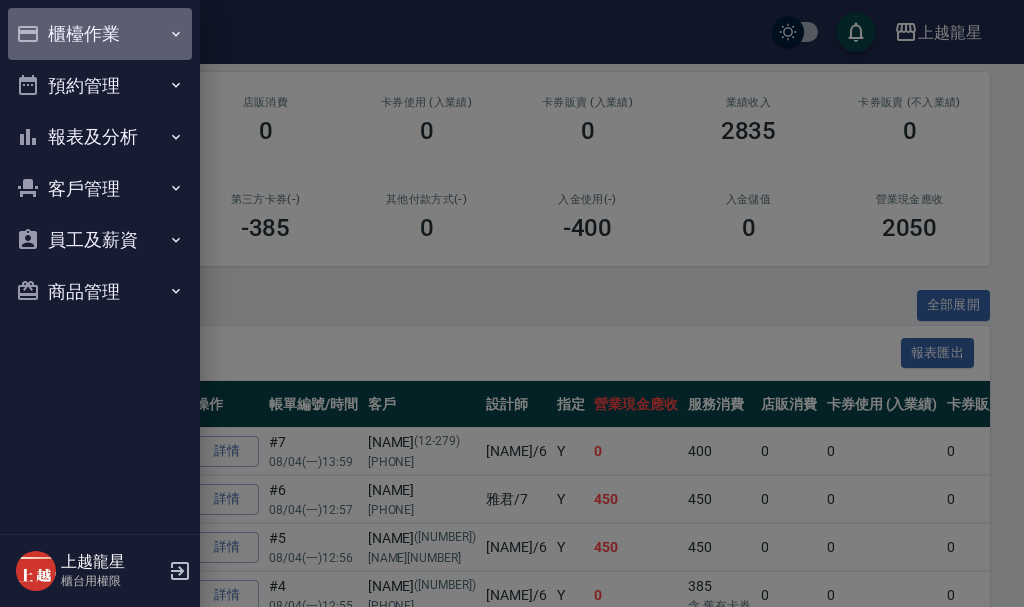 click on "櫃檯作業" at bounding box center [100, 34] 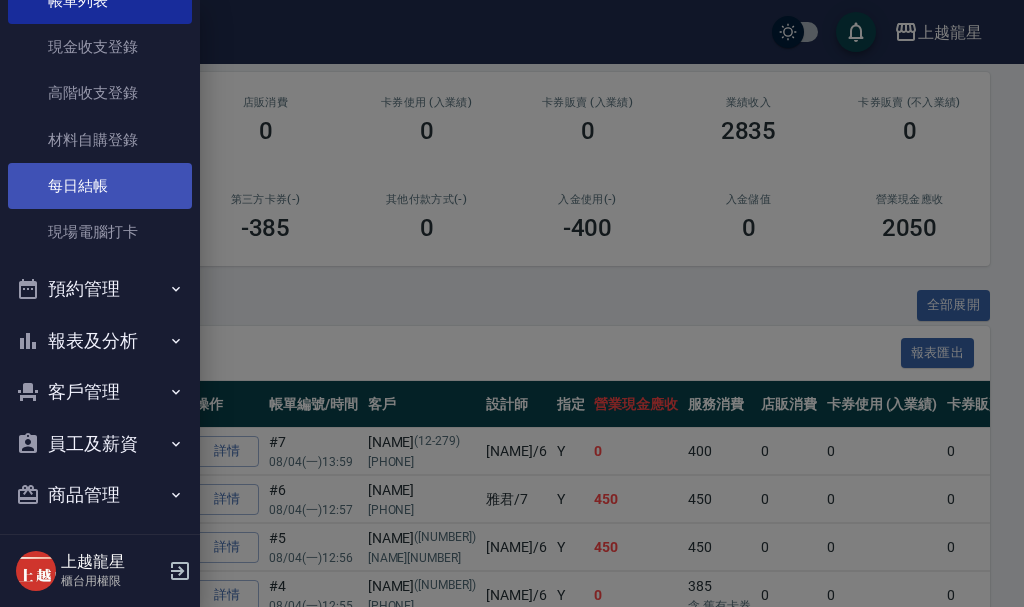 scroll, scrollTop: 147, scrollLeft: 0, axis: vertical 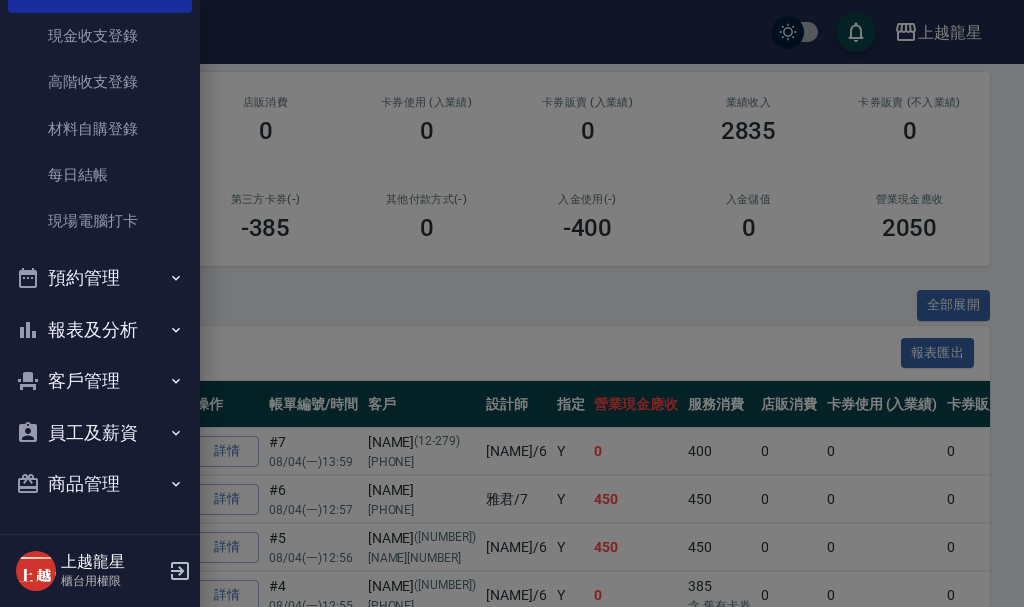 click on "報表及分析" at bounding box center (100, 330) 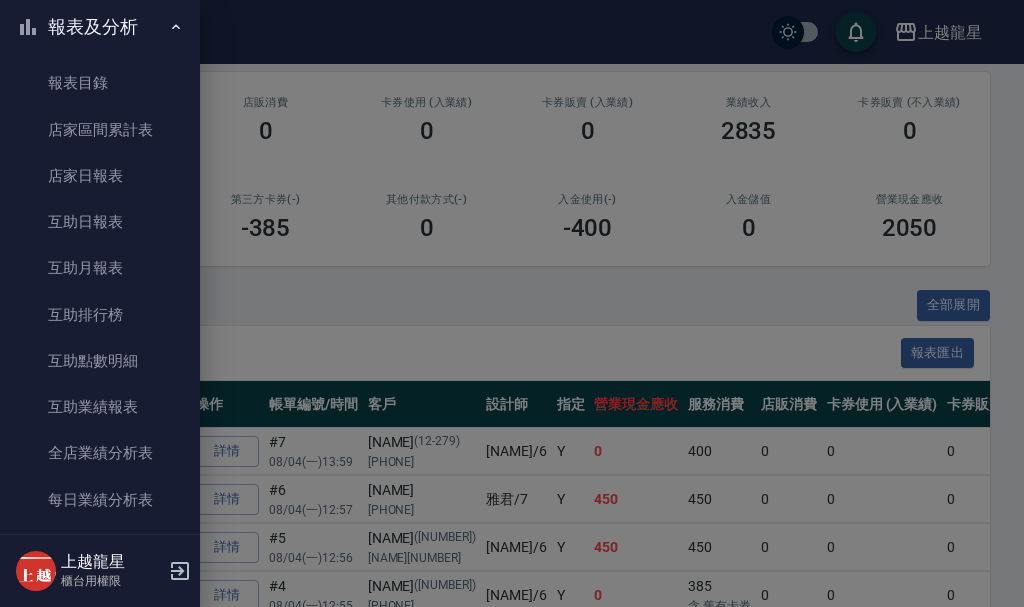 scroll, scrollTop: 147, scrollLeft: 0, axis: vertical 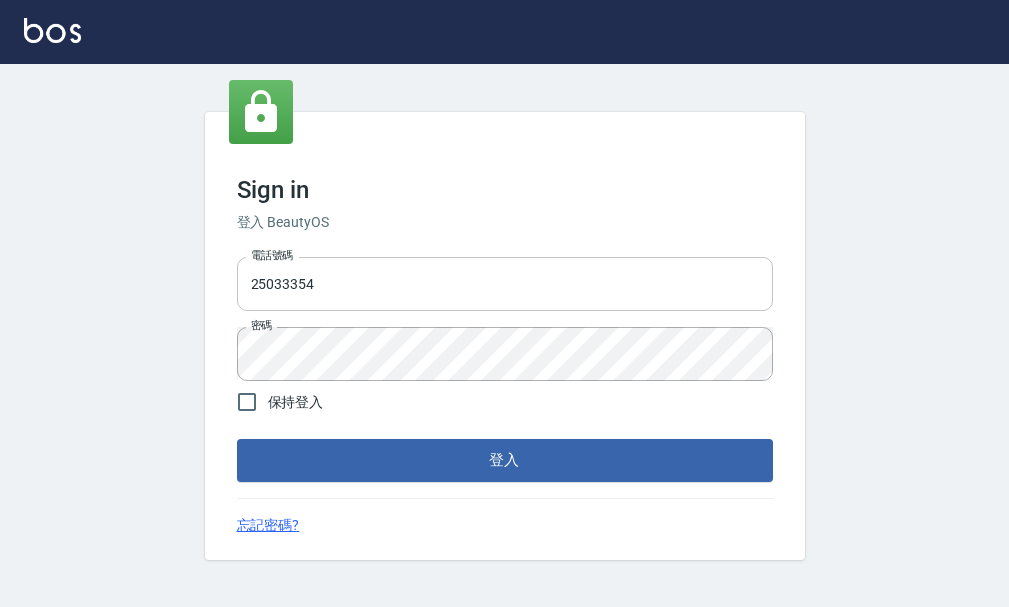 click on "25033354" at bounding box center [505, 284] 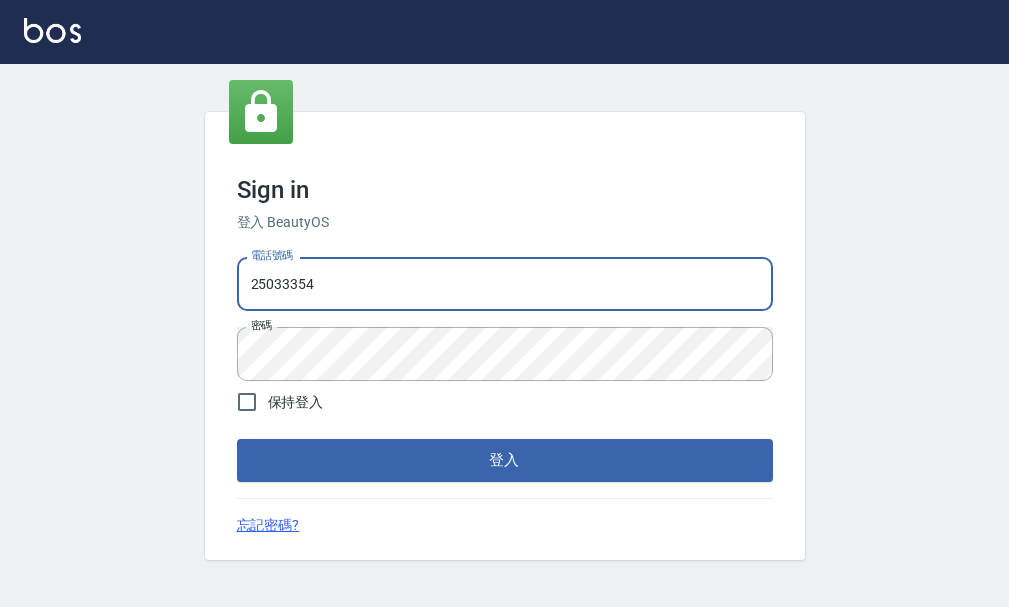 type on "[PHONE]" 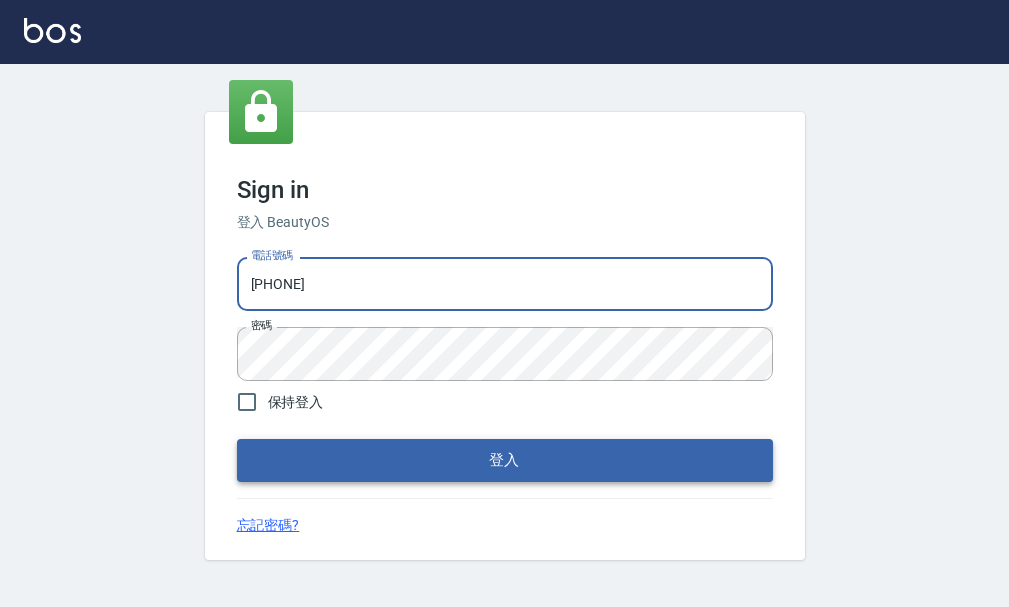 click on "登入" at bounding box center [505, 460] 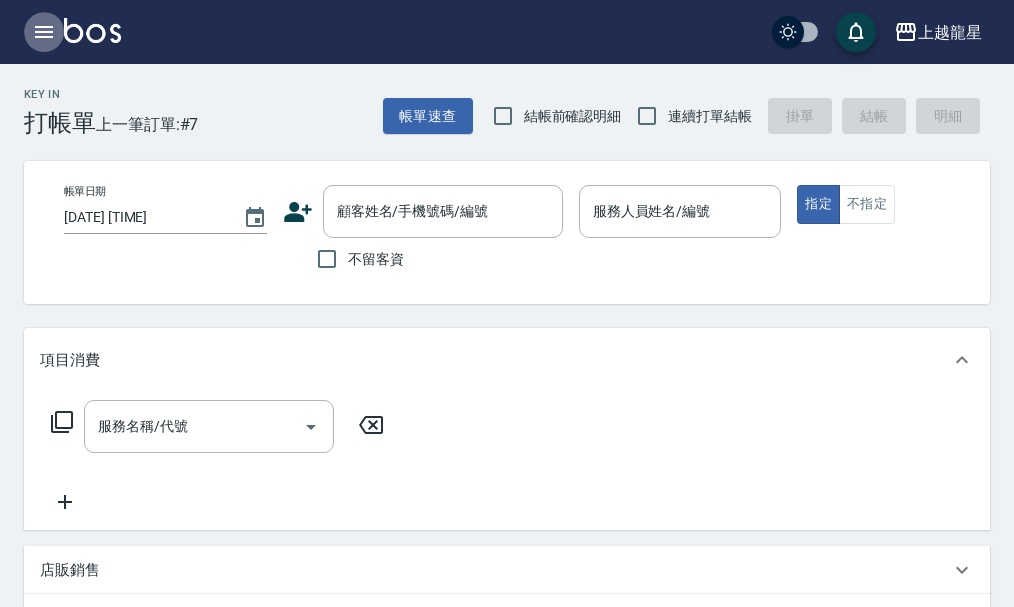 click 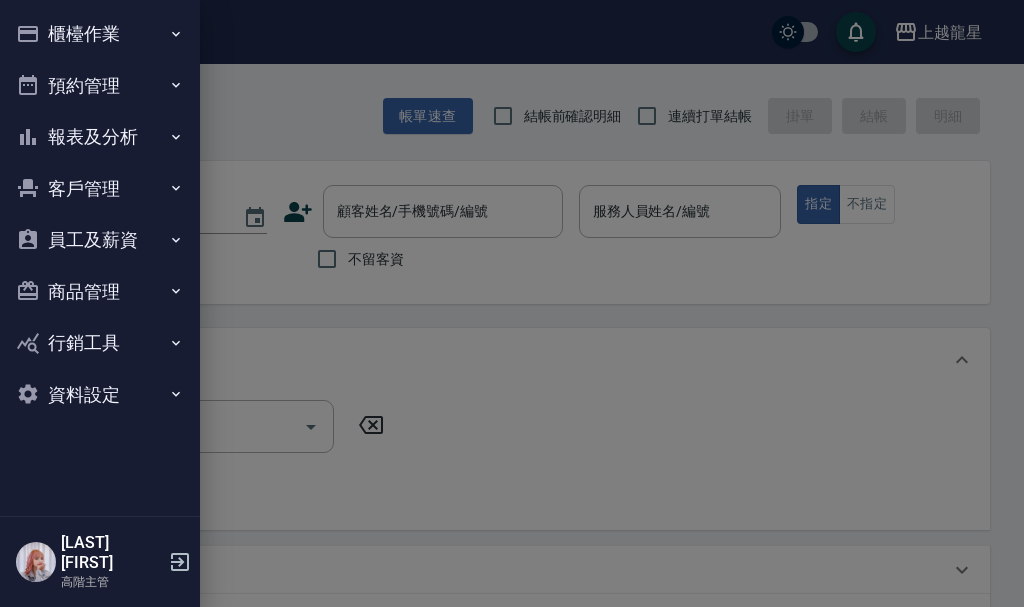 click on "員工及薪資" at bounding box center [100, 240] 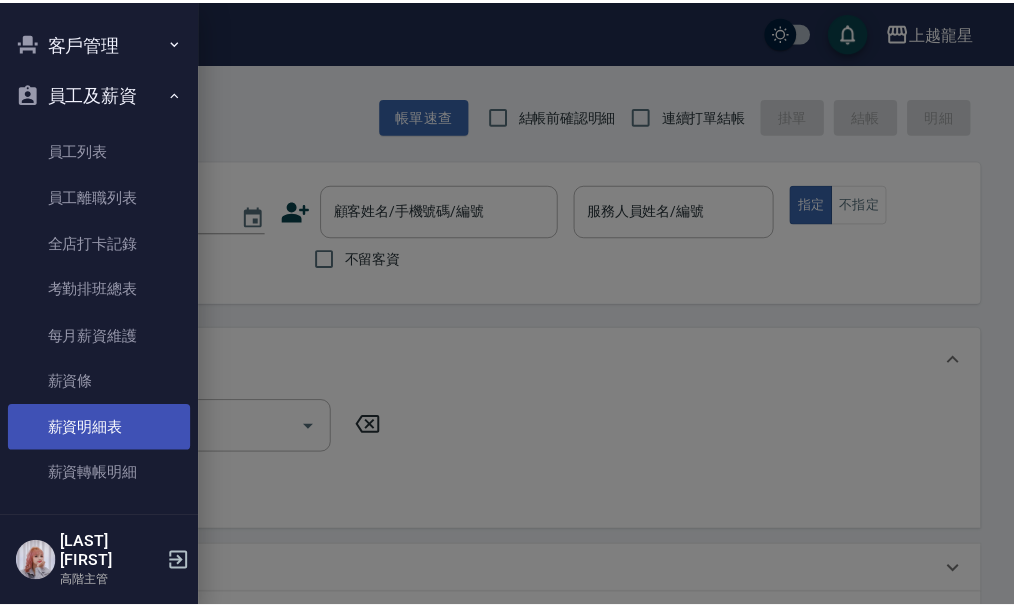 scroll, scrollTop: 296, scrollLeft: 0, axis: vertical 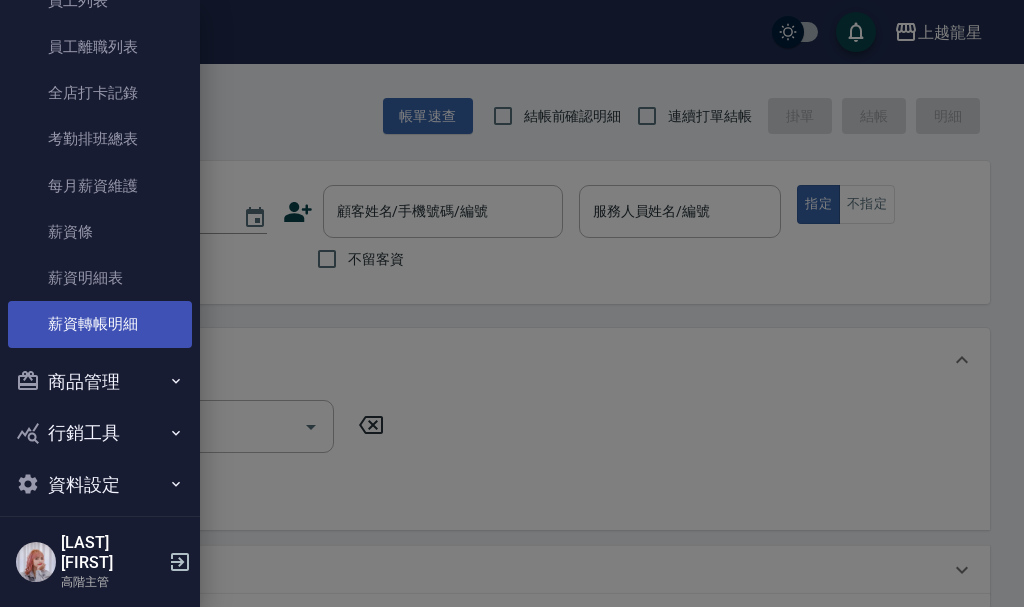 click on "薪資轉帳明細" at bounding box center [100, 324] 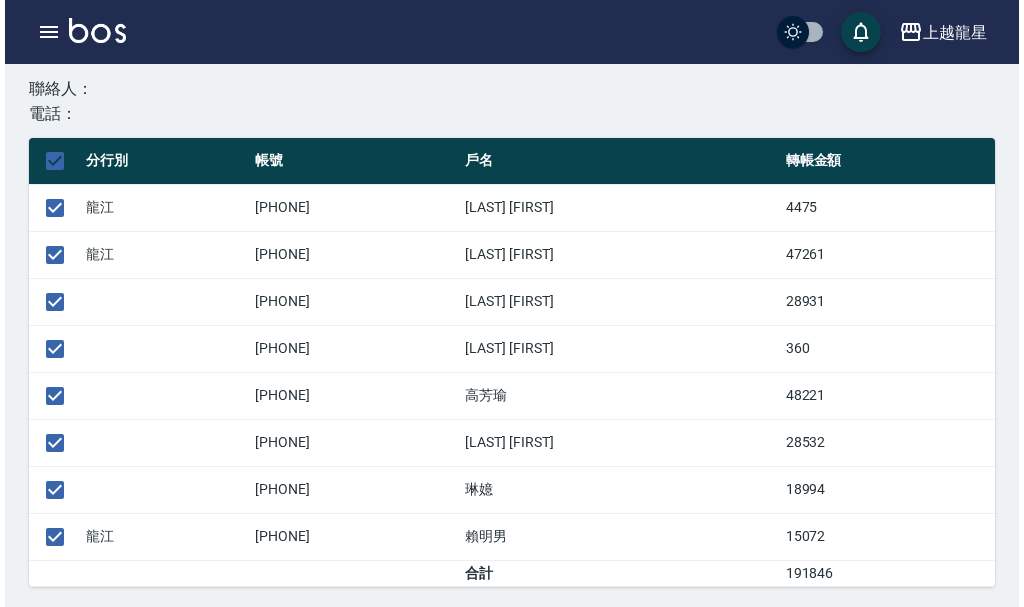 scroll, scrollTop: 422, scrollLeft: 0, axis: vertical 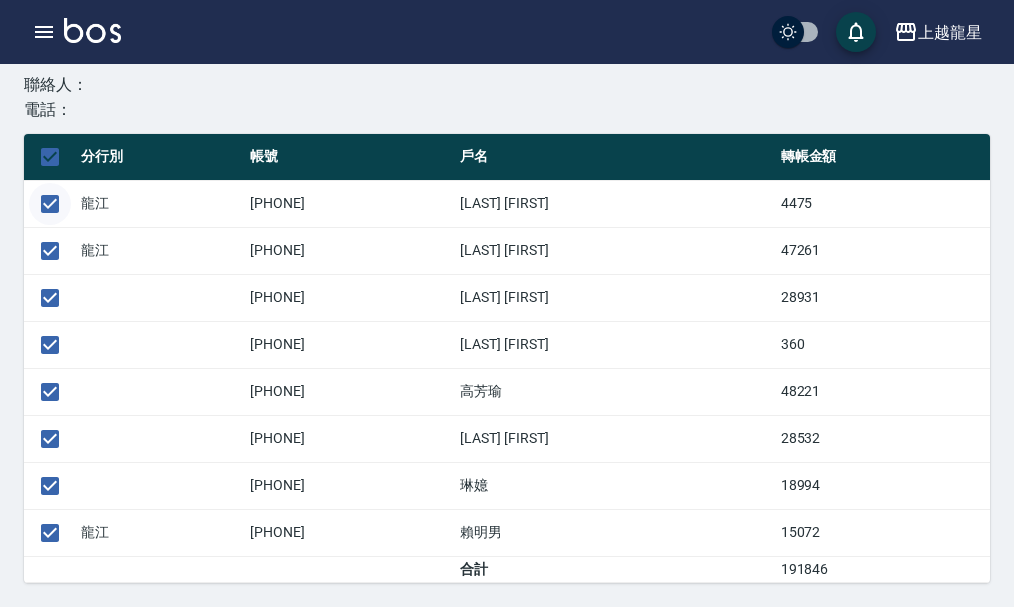 click at bounding box center [50, 204] 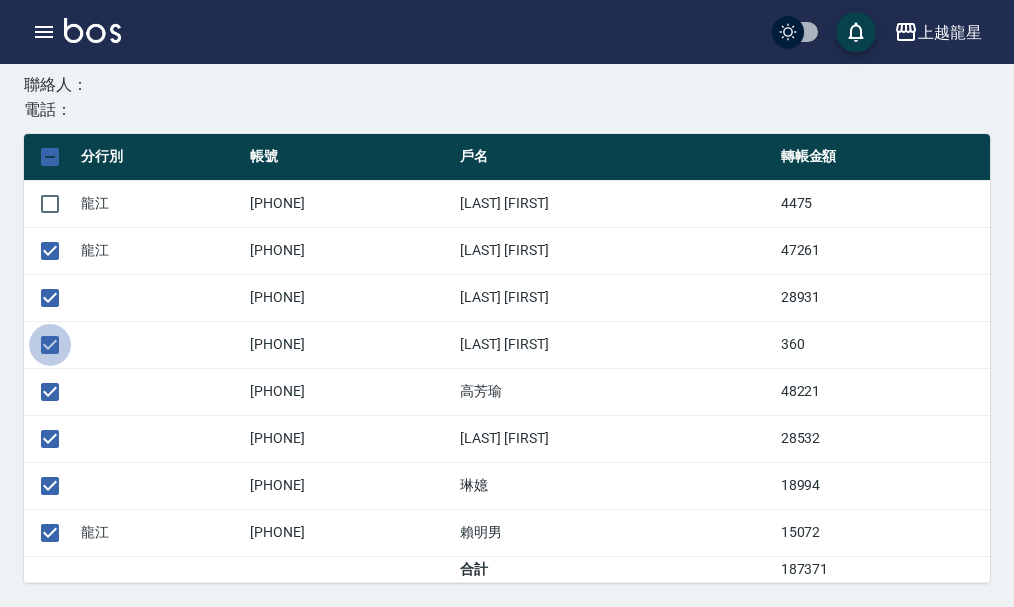 click at bounding box center [50, 345] 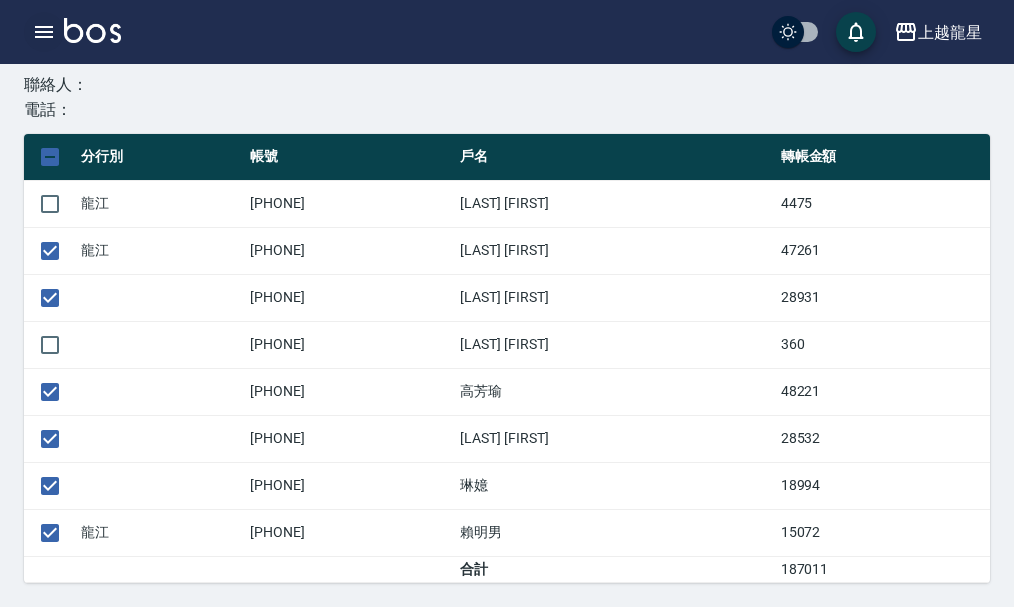 click 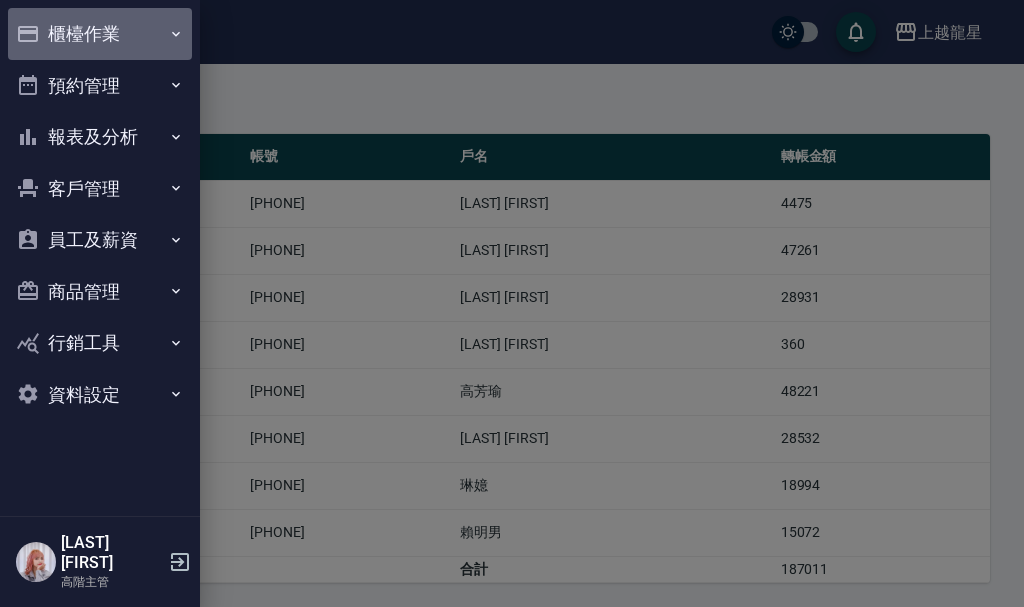 click on "櫃檯作業" at bounding box center [100, 34] 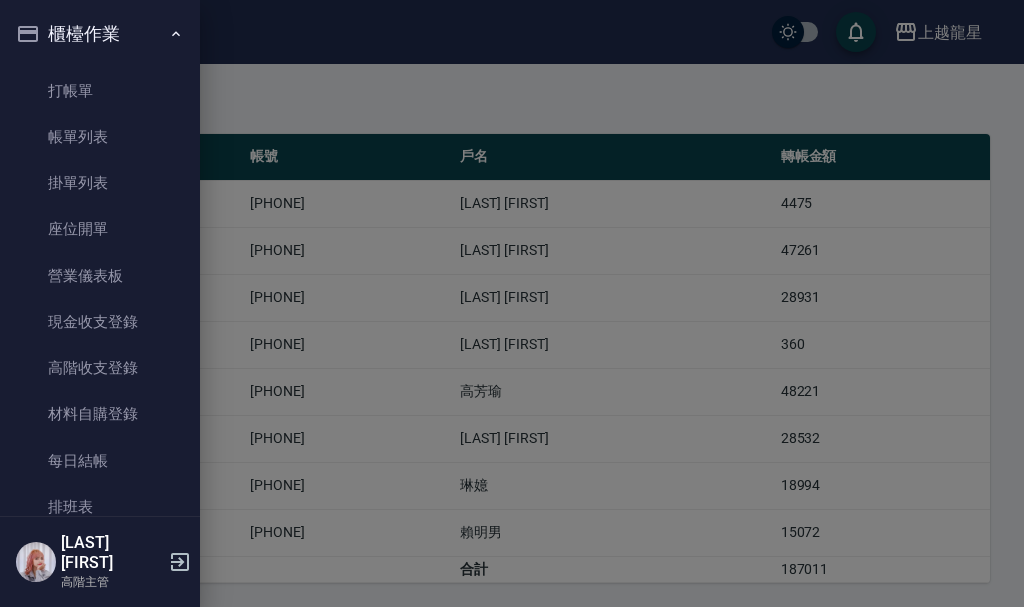 click on "打帳單 帳單列表 掛單列表 座位開單 營業儀表板 現金收支登錄 高階收支登錄 材料自購登錄 每日結帳 排班表 現場電腦打卡 掃碼打卡" at bounding box center [100, 345] 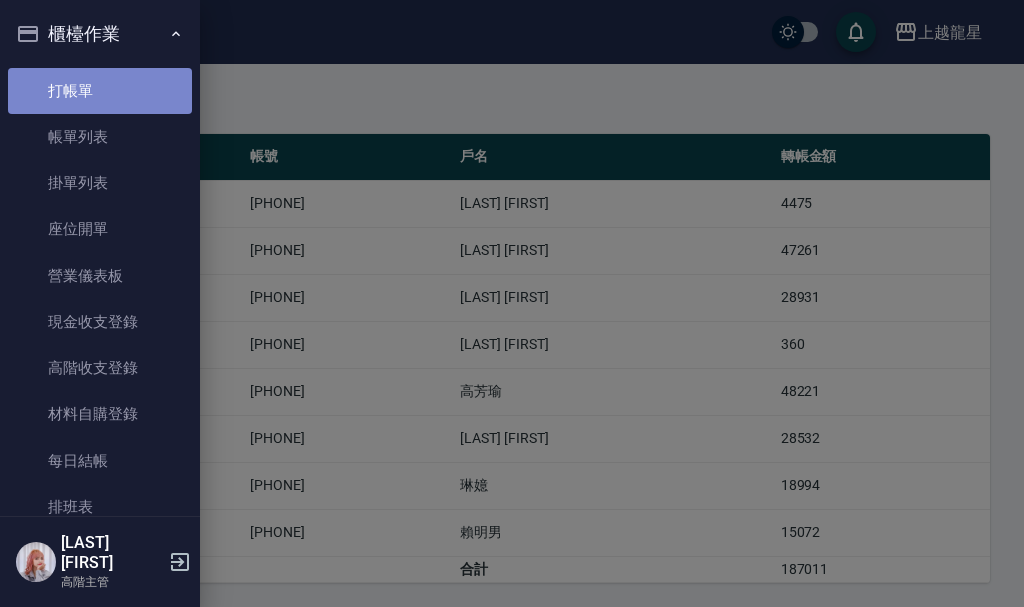 click on "打帳單" at bounding box center (100, 91) 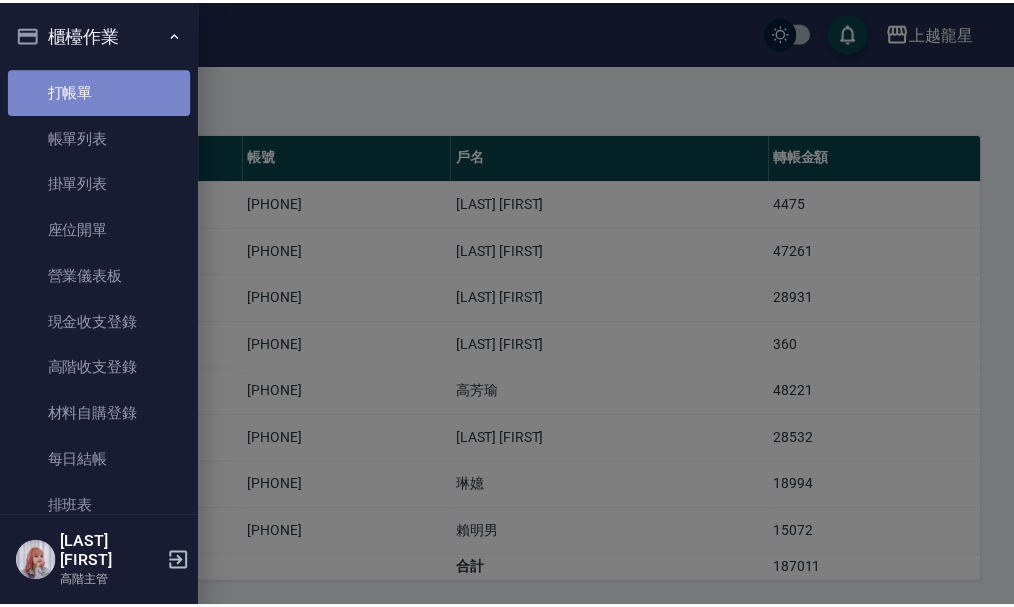 scroll, scrollTop: 0, scrollLeft: 0, axis: both 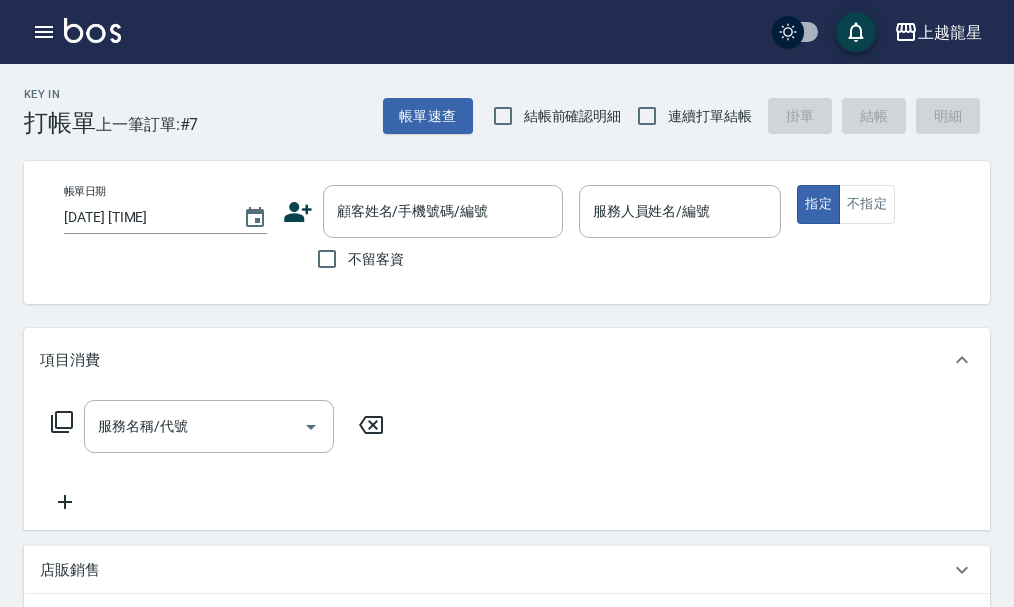 click on "不留客資" at bounding box center [376, 259] 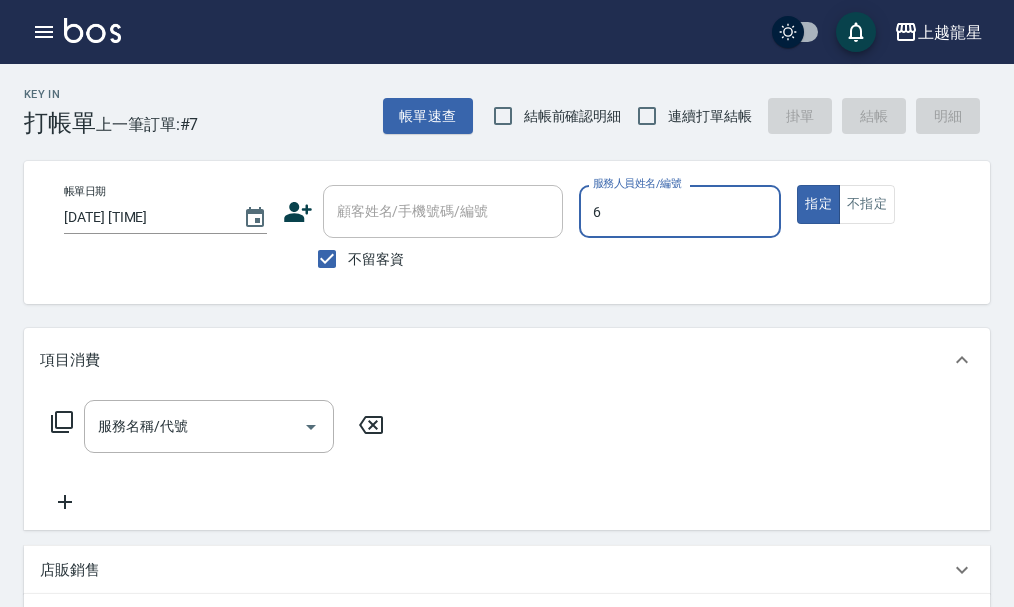 type on "馨華-6" 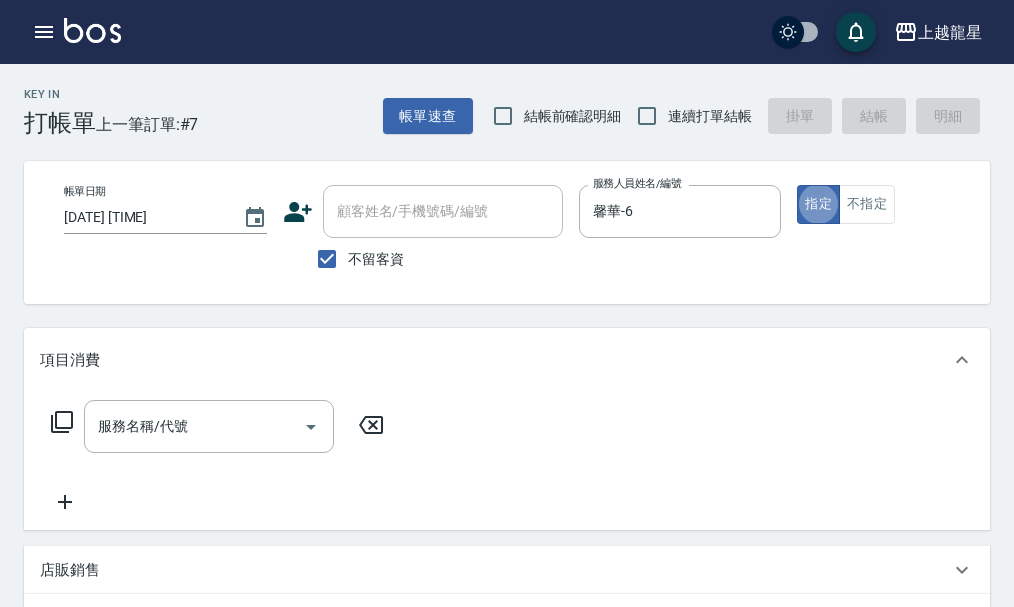 type on "true" 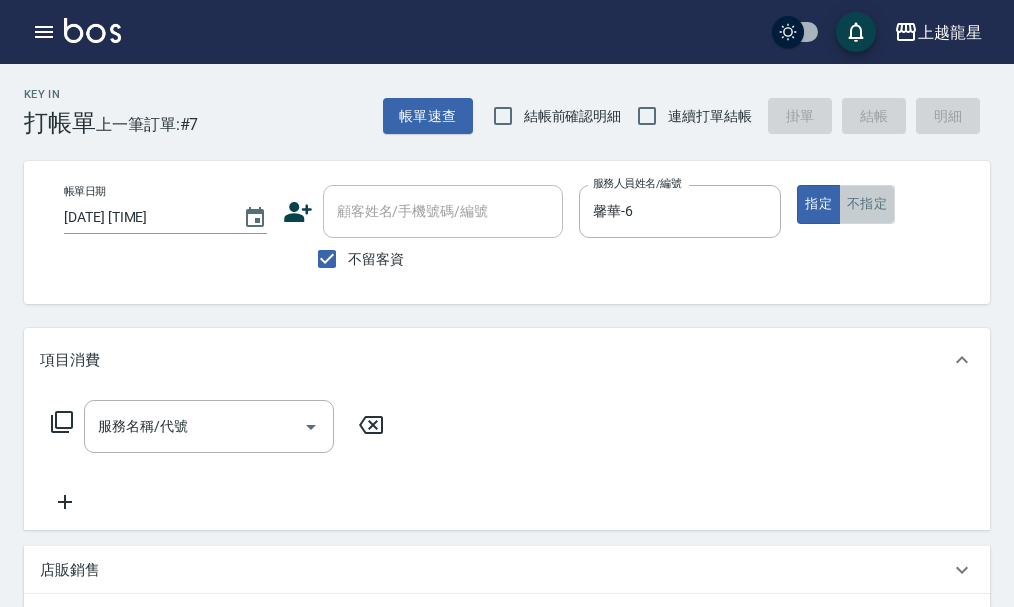 click on "不指定" at bounding box center [867, 204] 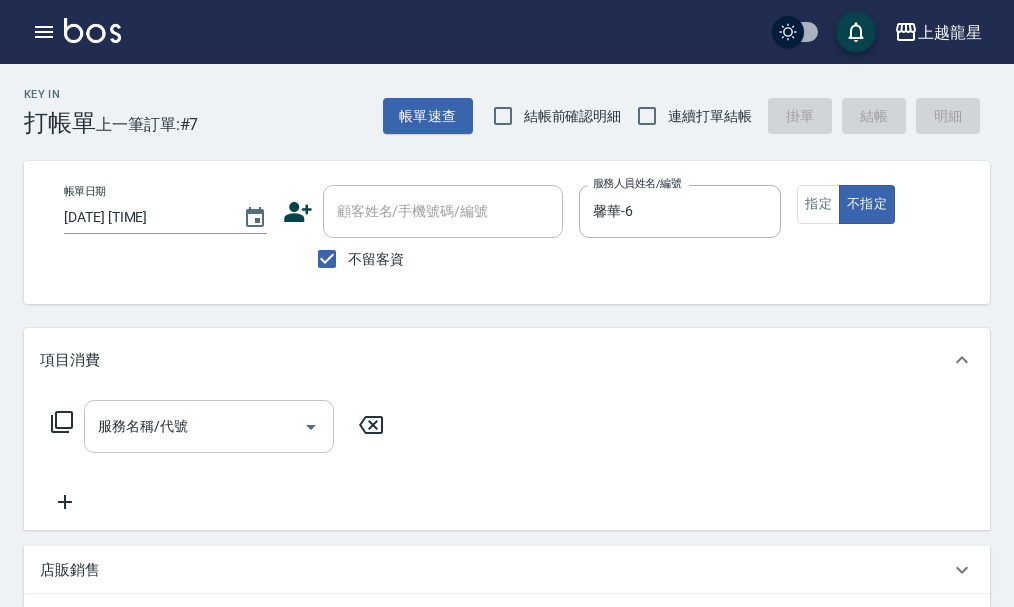click on "服務名稱/代號" at bounding box center (194, 426) 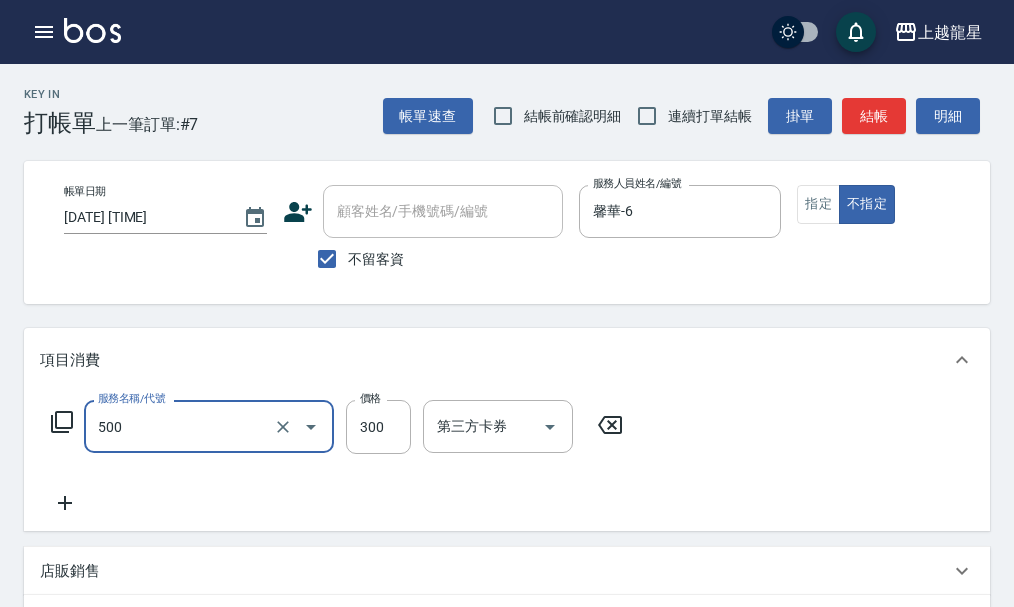 type on "一般洗髮(500)" 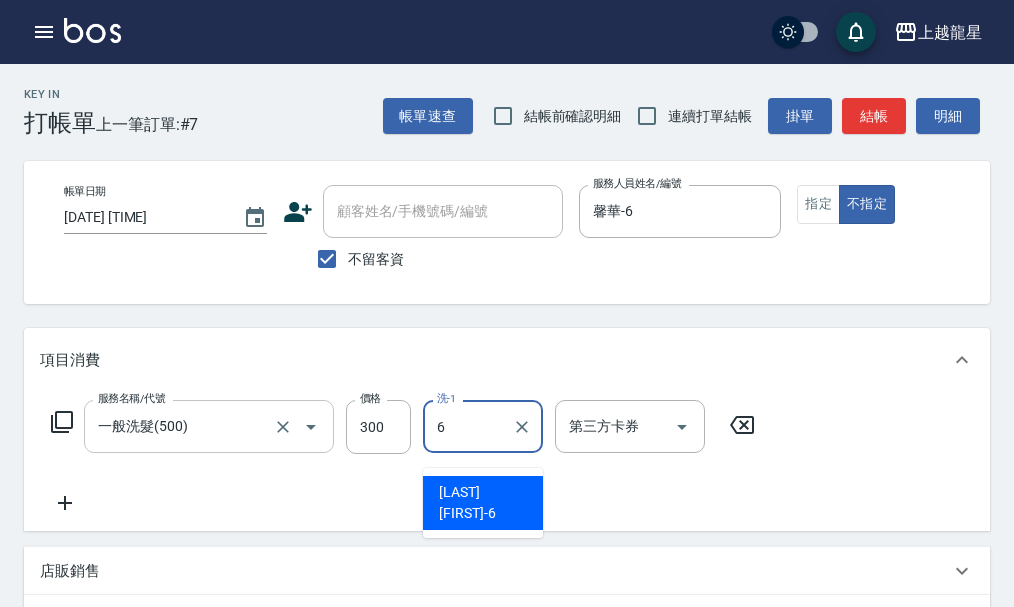 type on "馨華-6" 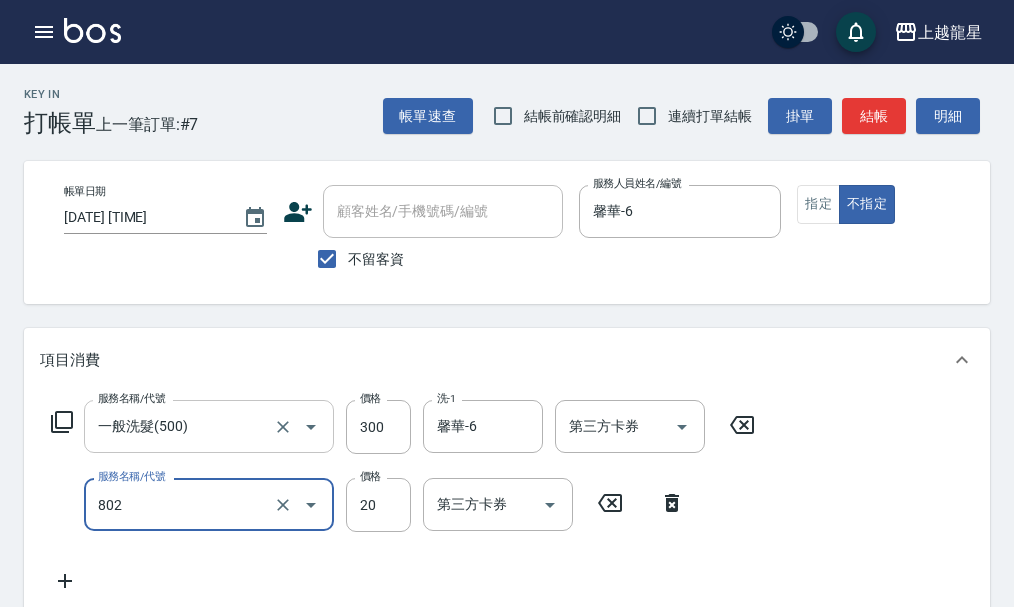 type on "潤絲(802)" 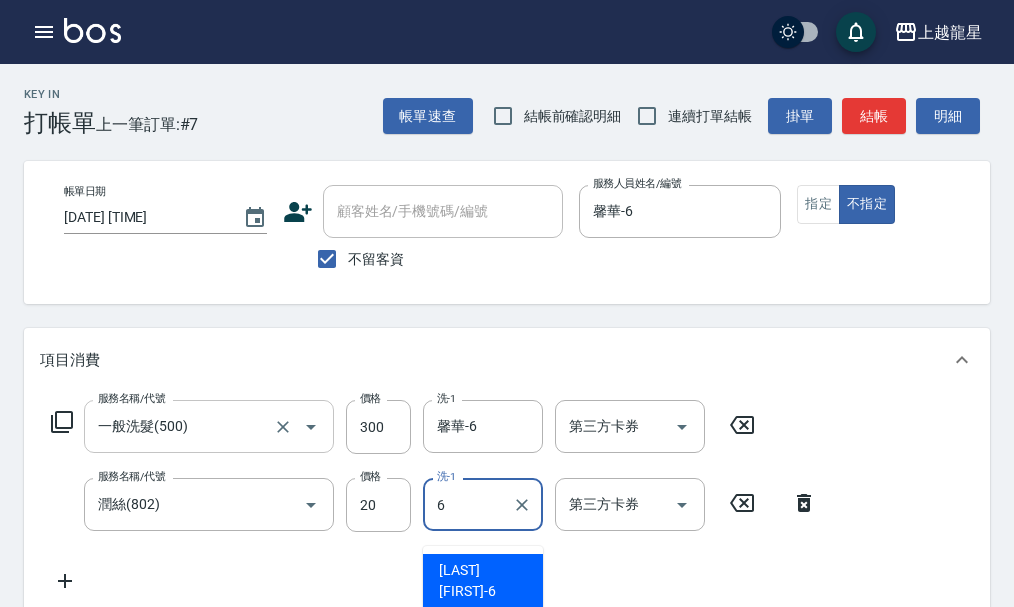 type on "馨華-6" 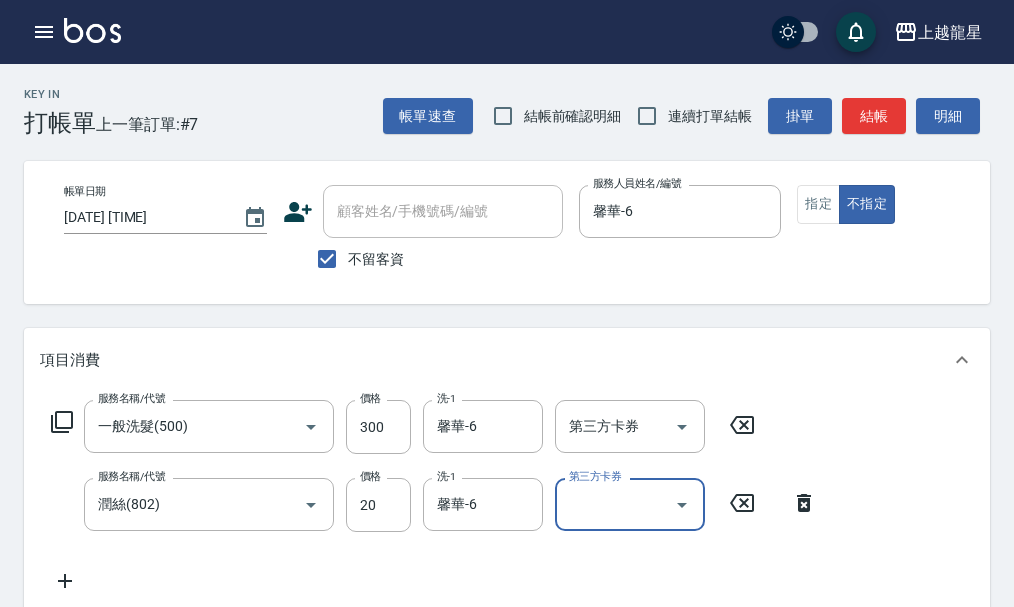 click on "結帳" at bounding box center (874, 116) 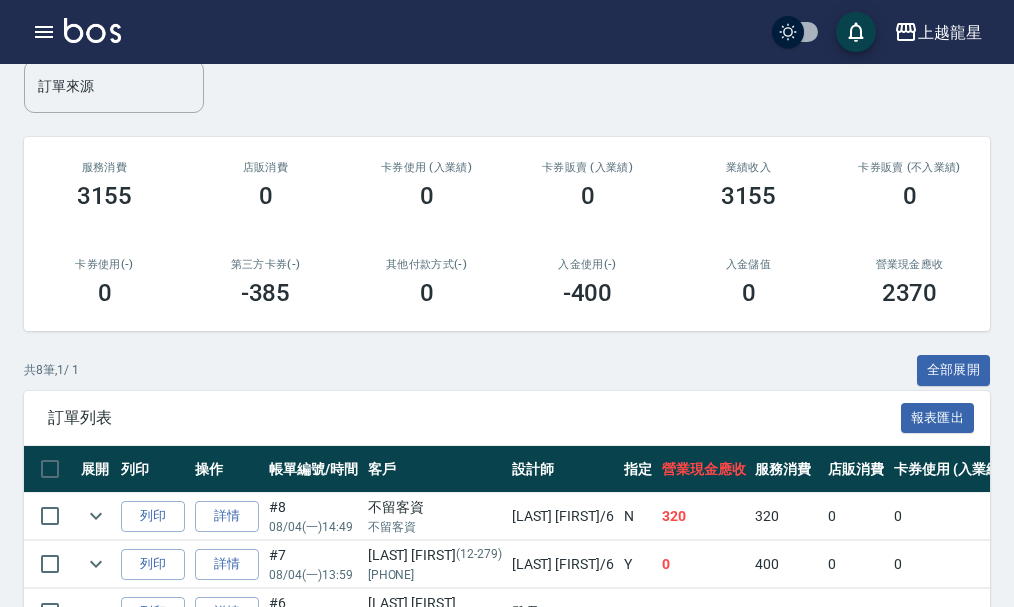 scroll, scrollTop: 300, scrollLeft: 0, axis: vertical 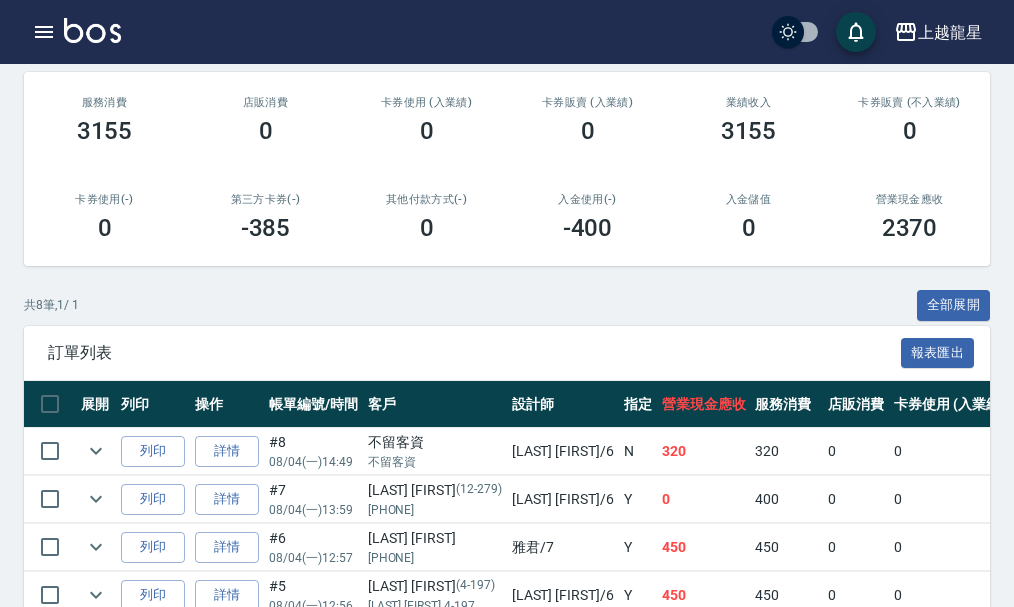 click at bounding box center (92, 30) 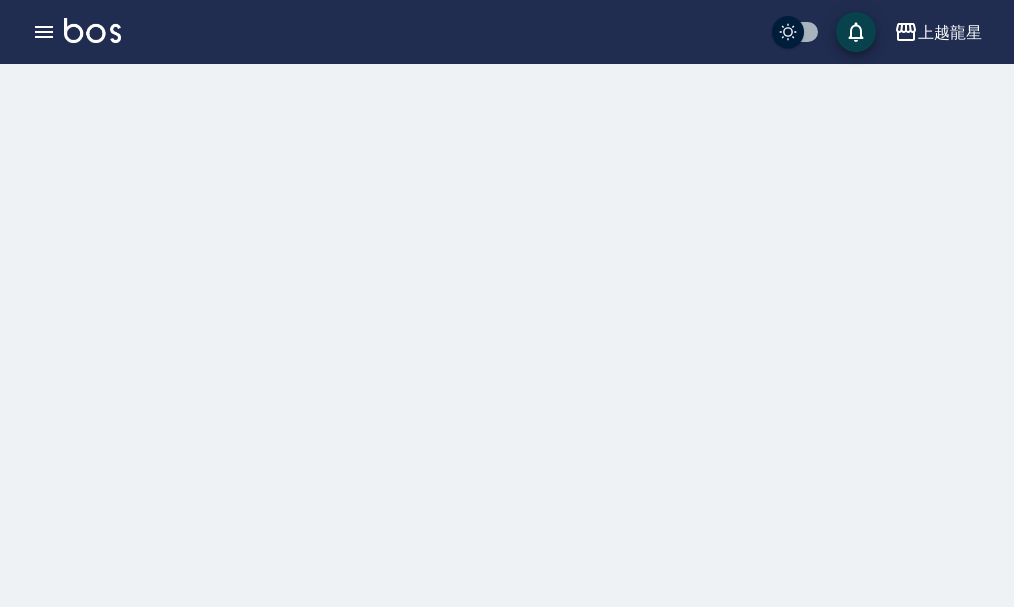 scroll, scrollTop: 0, scrollLeft: 0, axis: both 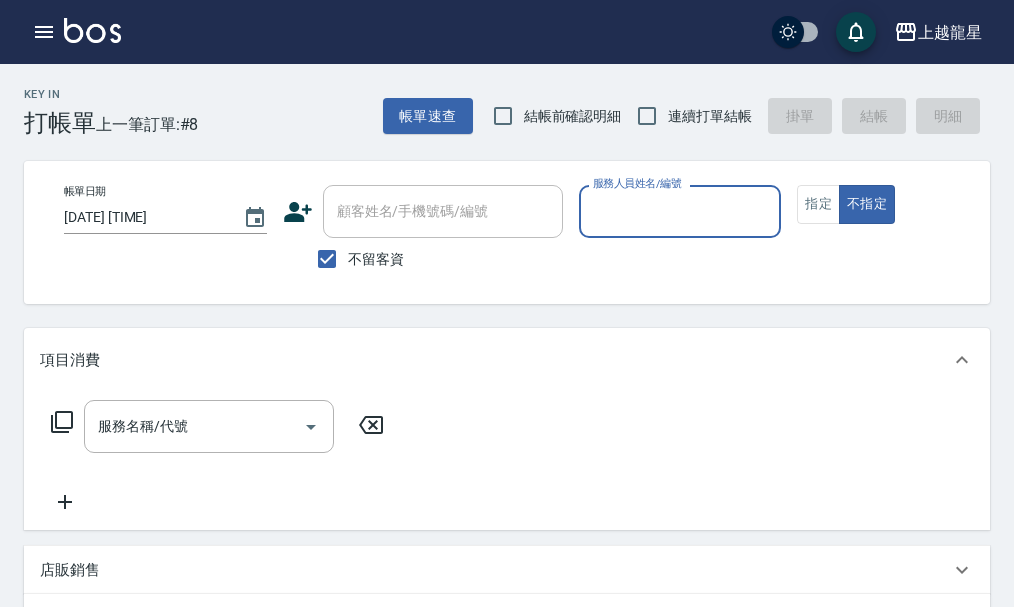 click on "服務人員姓名/編號" at bounding box center (637, 183) 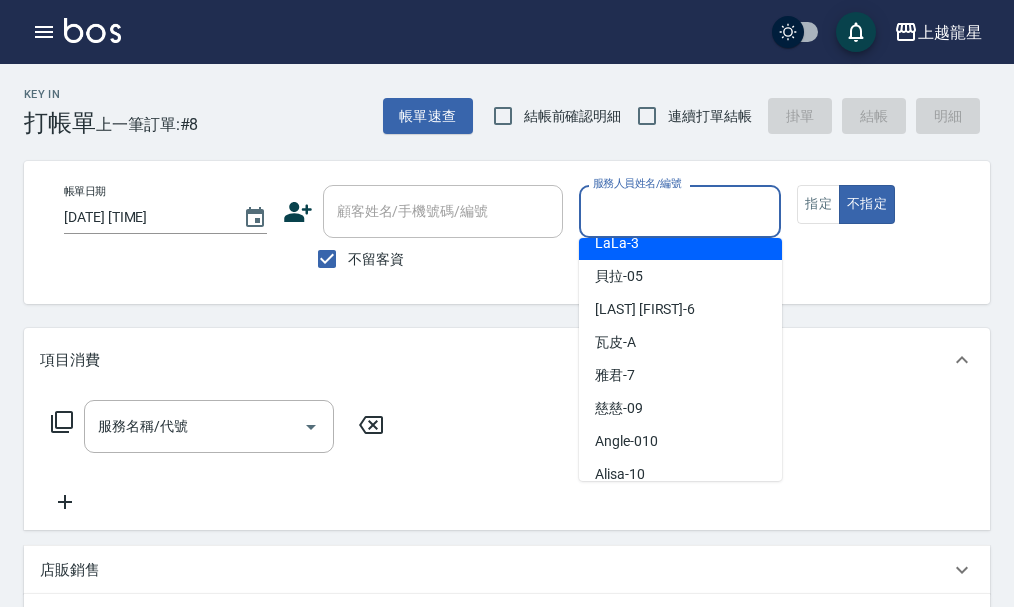 scroll, scrollTop: 300, scrollLeft: 0, axis: vertical 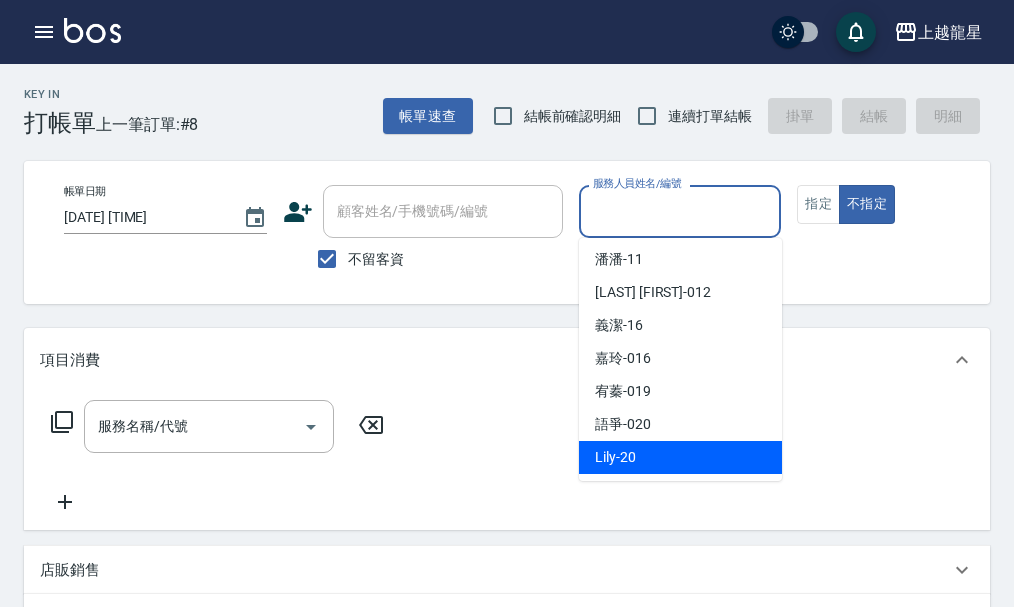 click on "Lily -20" at bounding box center [680, 457] 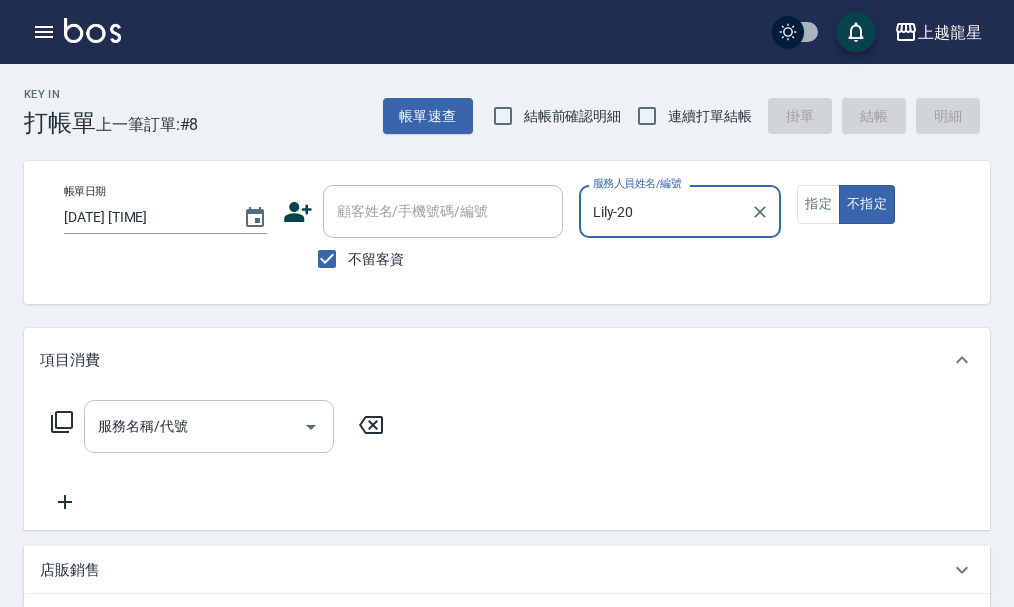 click on "服務名稱/代號" at bounding box center [194, 426] 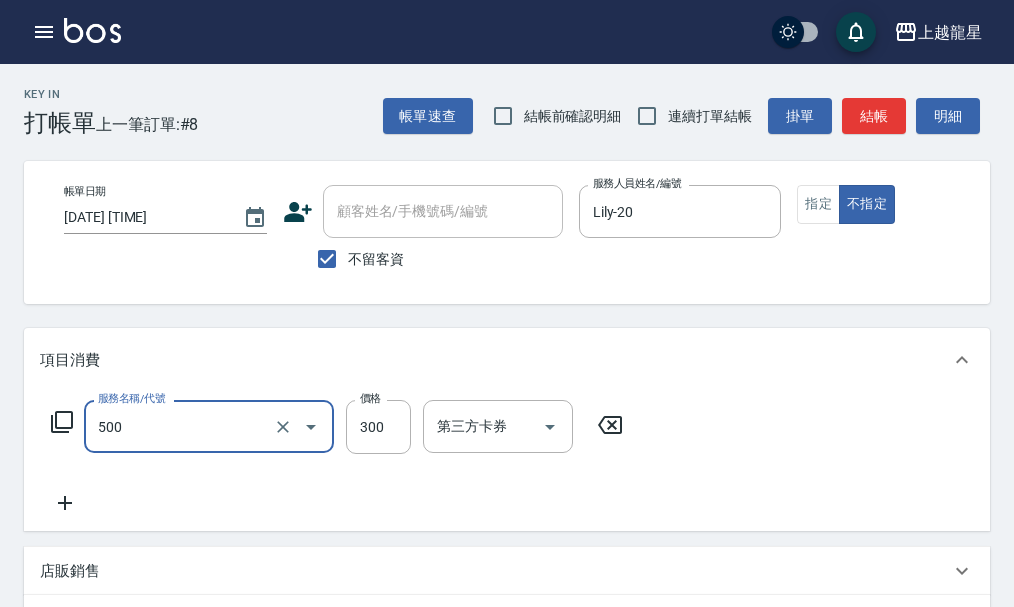 type on "一般洗髮(500)" 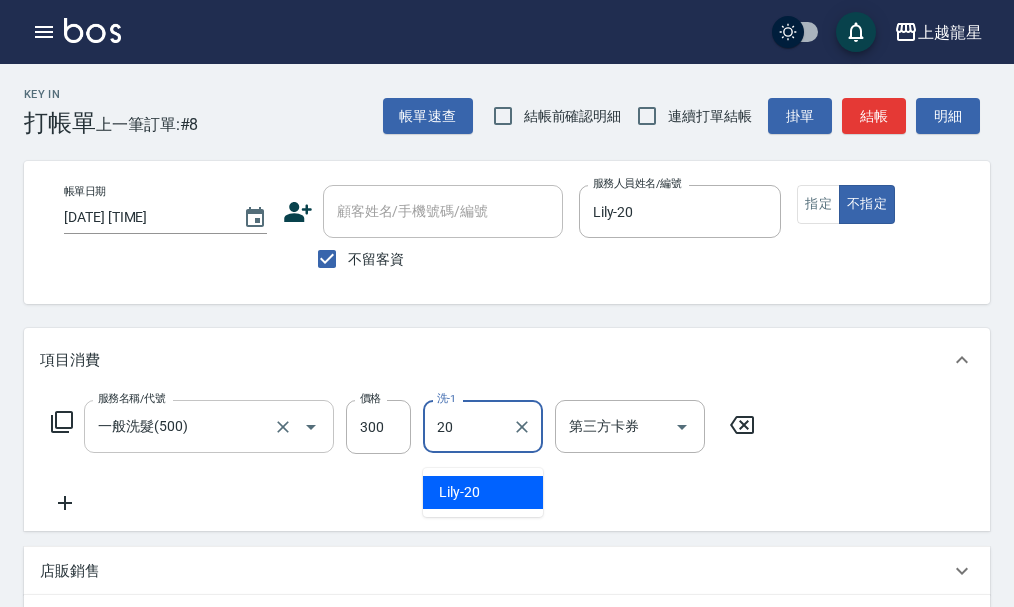 type on "Lily-20" 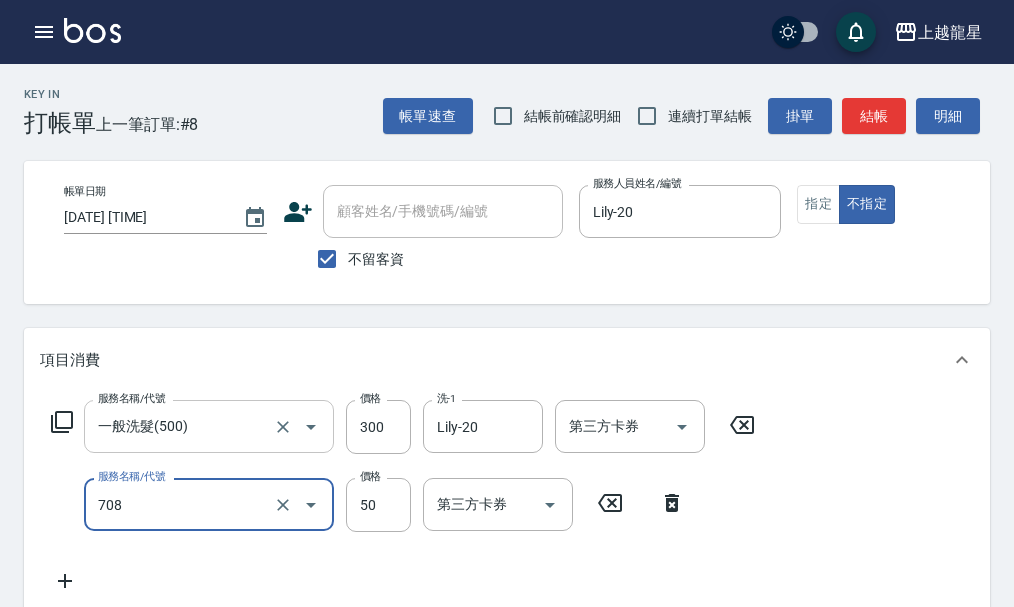 type on "吹捲.造型.包頭(708)" 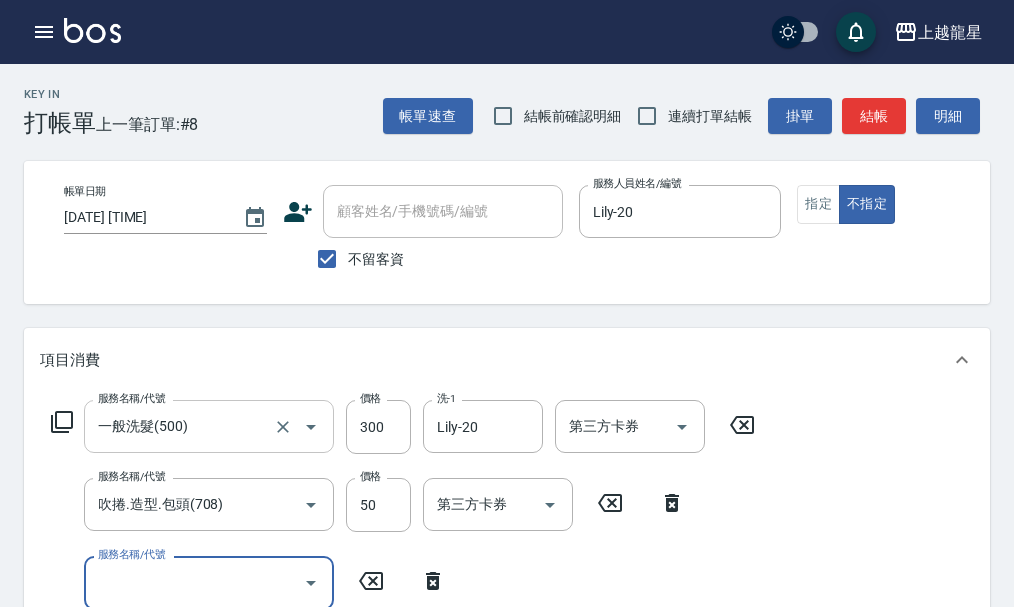 scroll, scrollTop: 9, scrollLeft: 0, axis: vertical 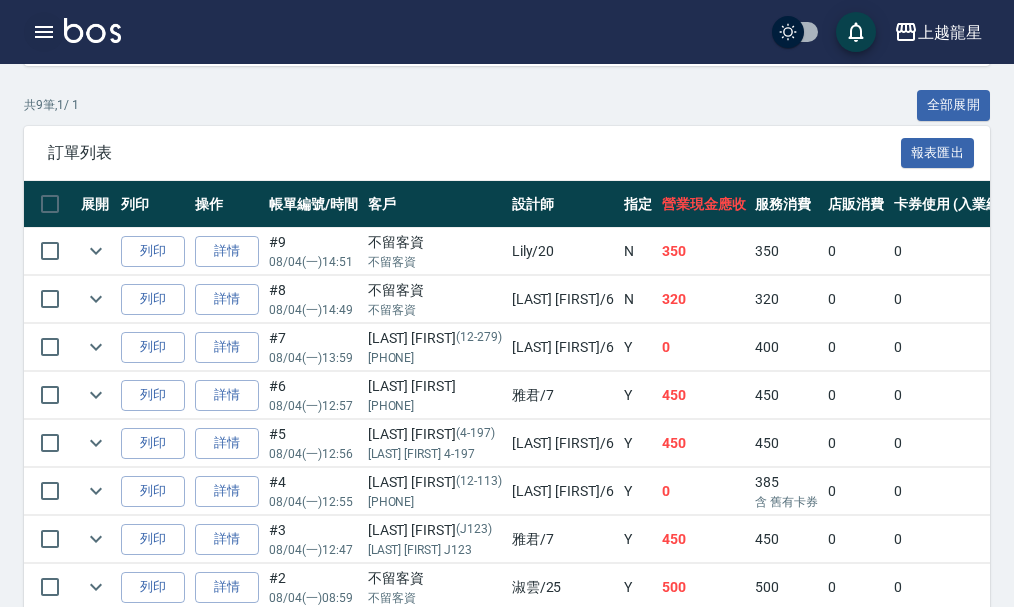 click 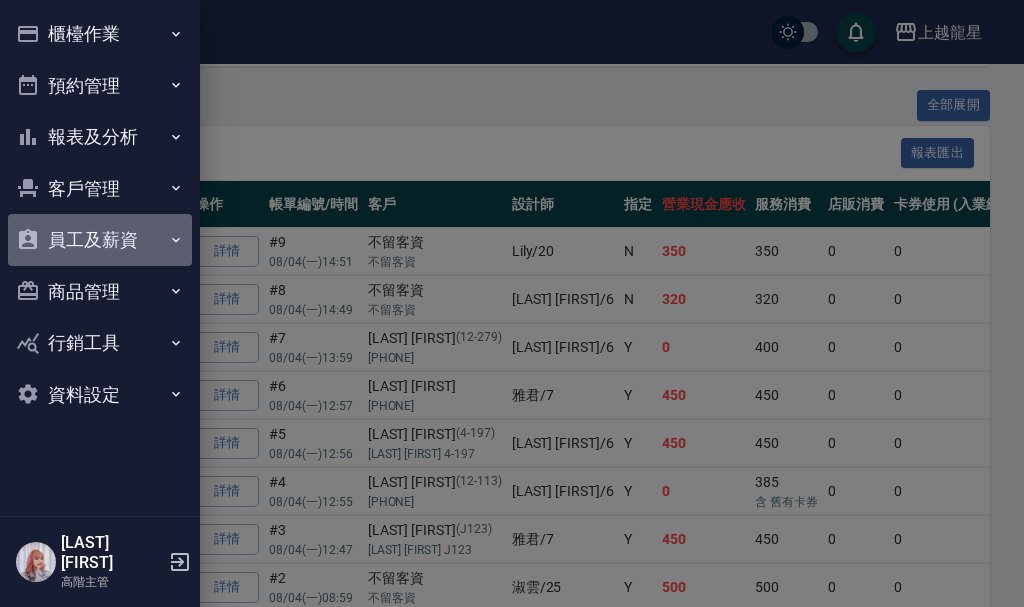 click on "員工及薪資" at bounding box center [100, 240] 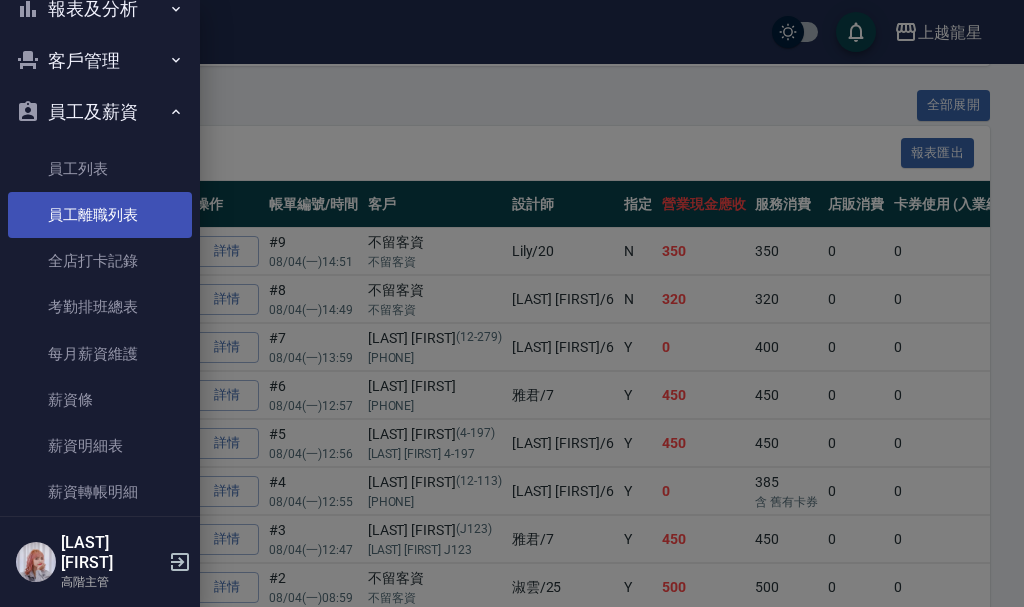 scroll, scrollTop: 296, scrollLeft: 0, axis: vertical 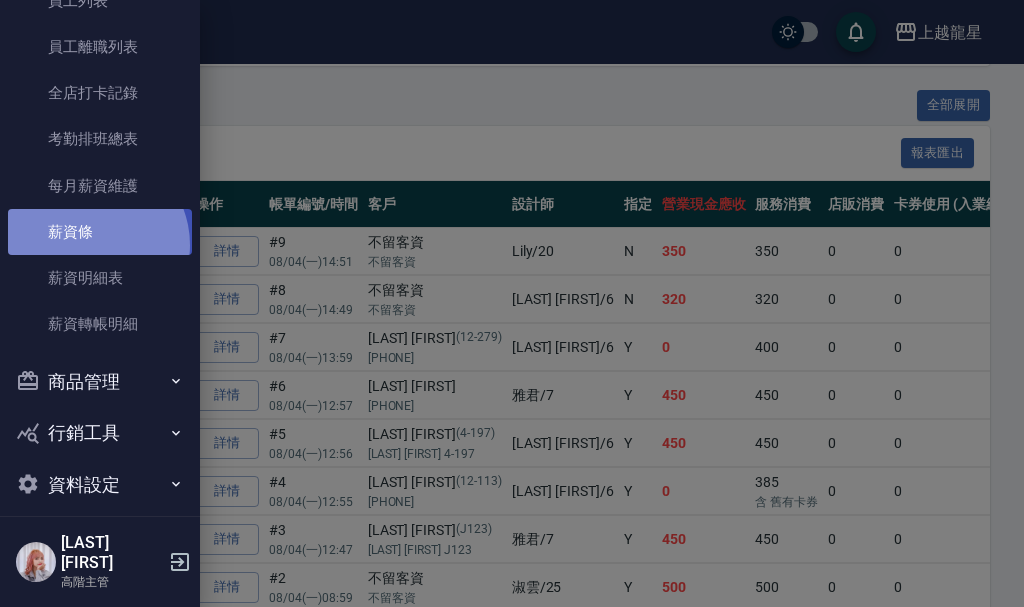 click on "薪資條" at bounding box center (100, 232) 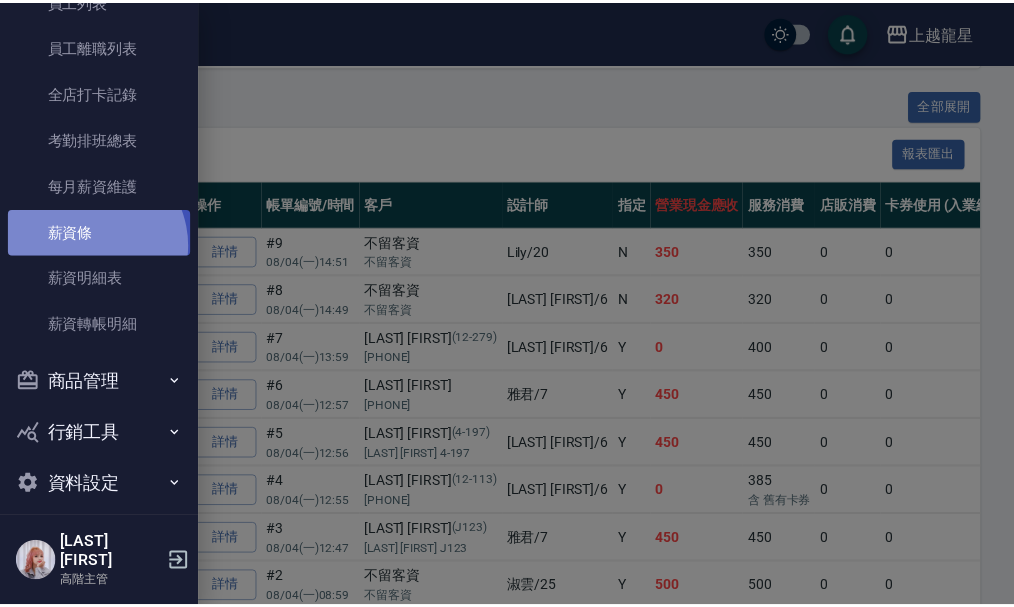 scroll, scrollTop: 0, scrollLeft: 0, axis: both 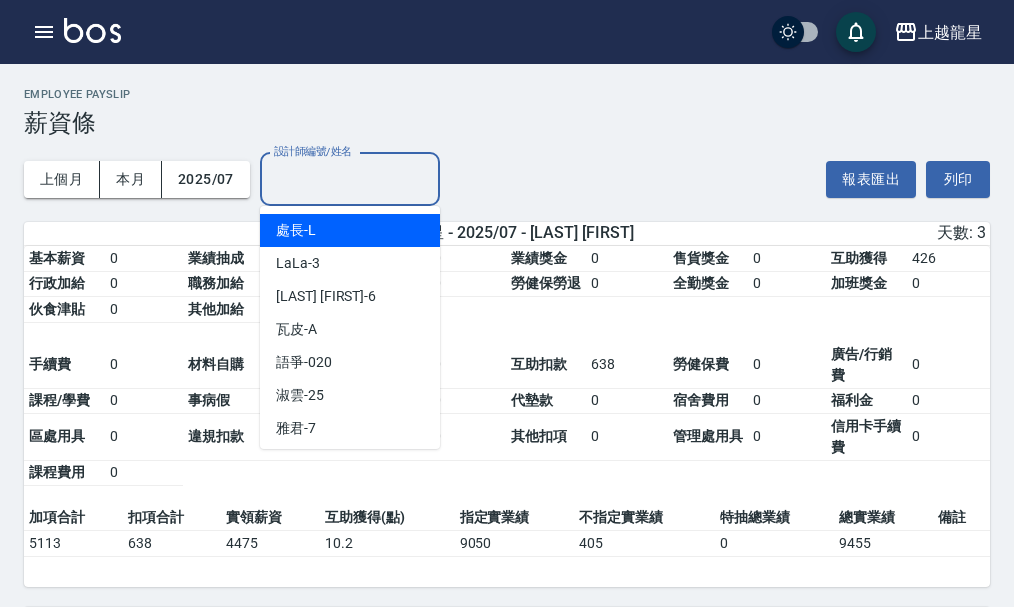 click on "設計師編號/姓名" at bounding box center (350, 179) 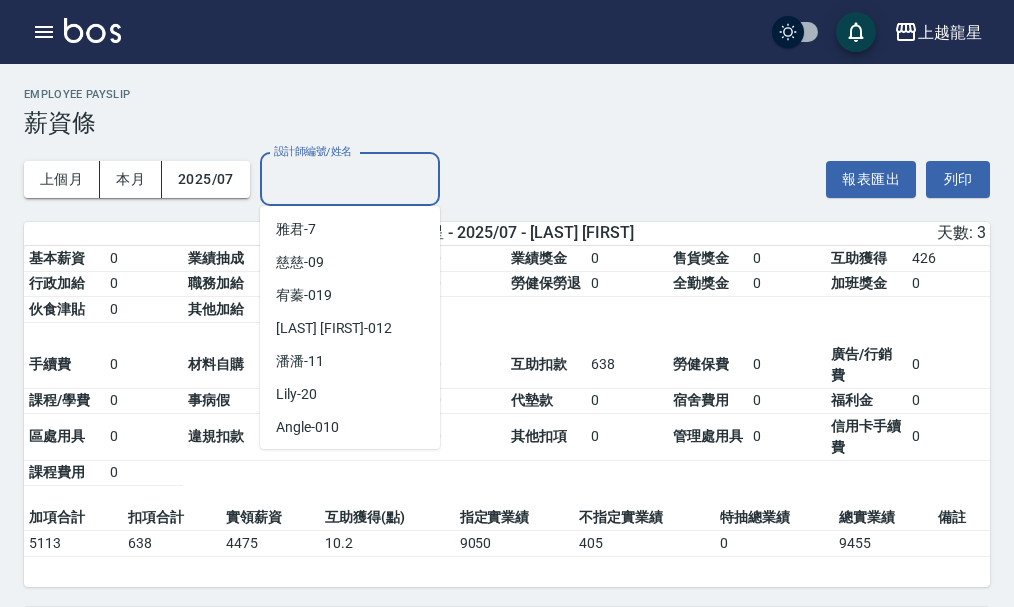 scroll, scrollTop: 200, scrollLeft: 0, axis: vertical 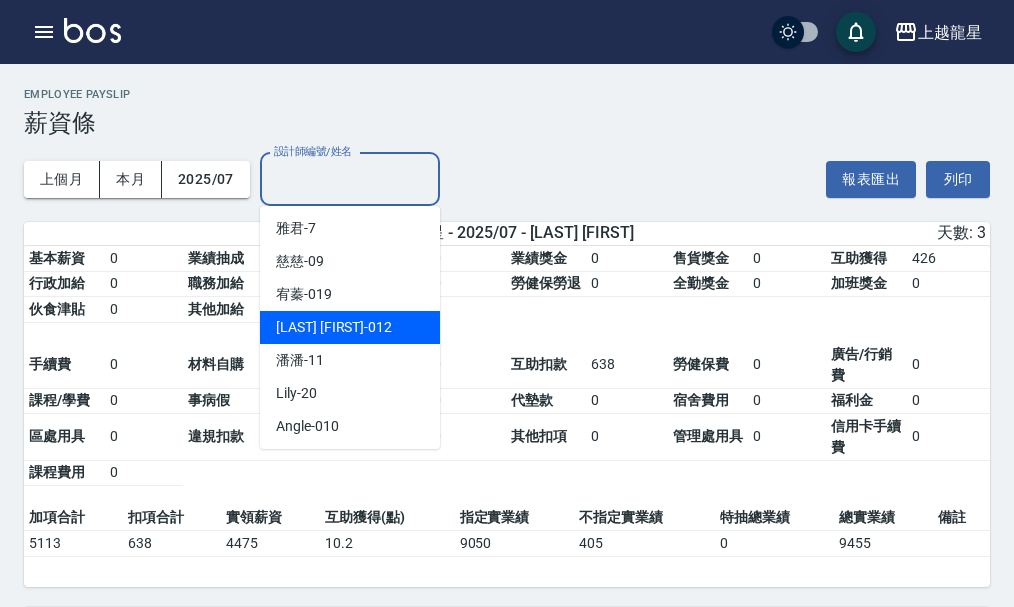 click on "[LAST] -[NUMBER]" at bounding box center (350, 327) 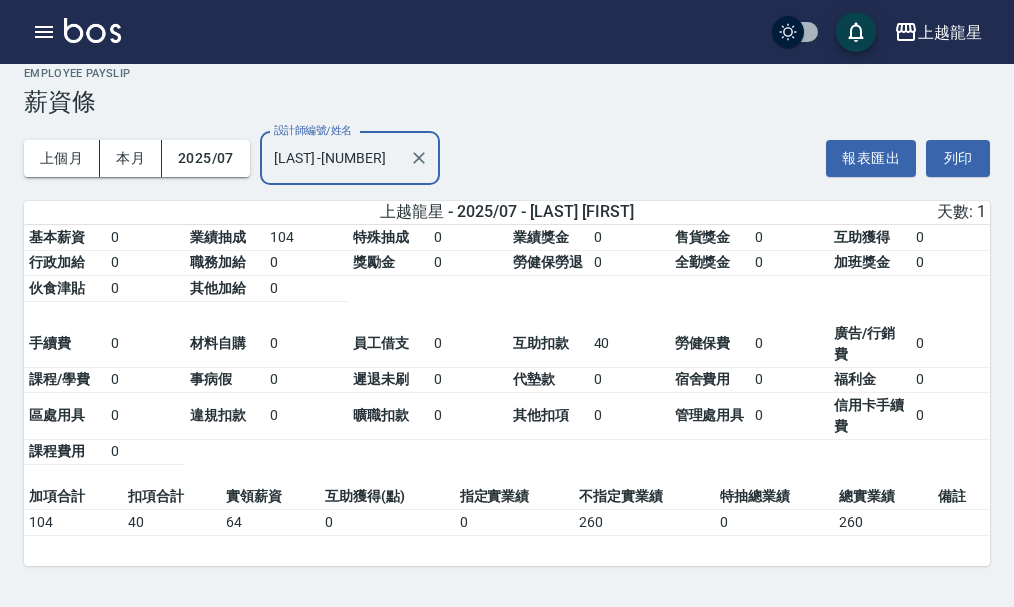 scroll, scrollTop: 27, scrollLeft: 0, axis: vertical 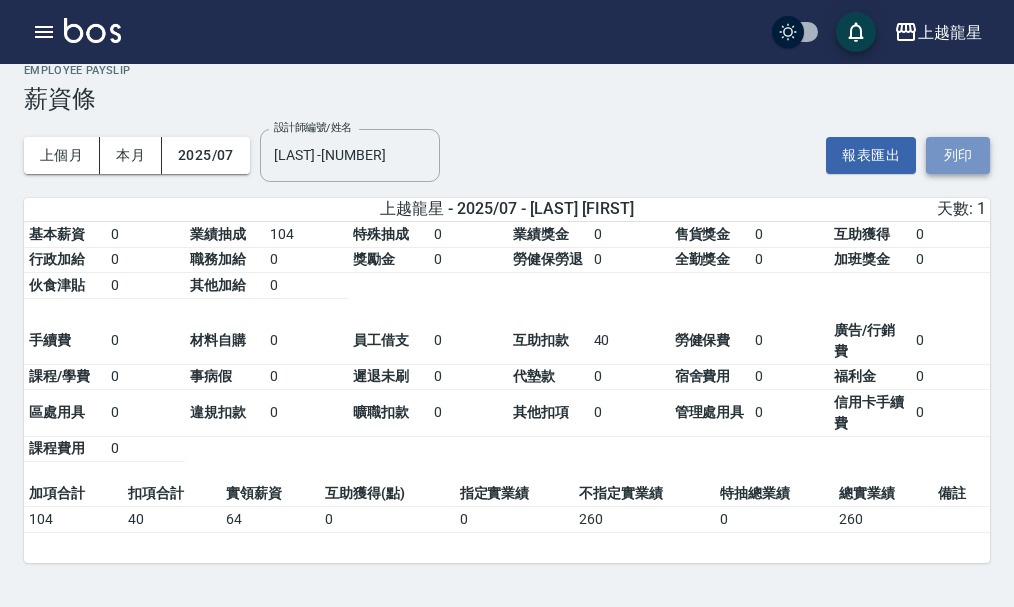 click on "列印" at bounding box center [958, 155] 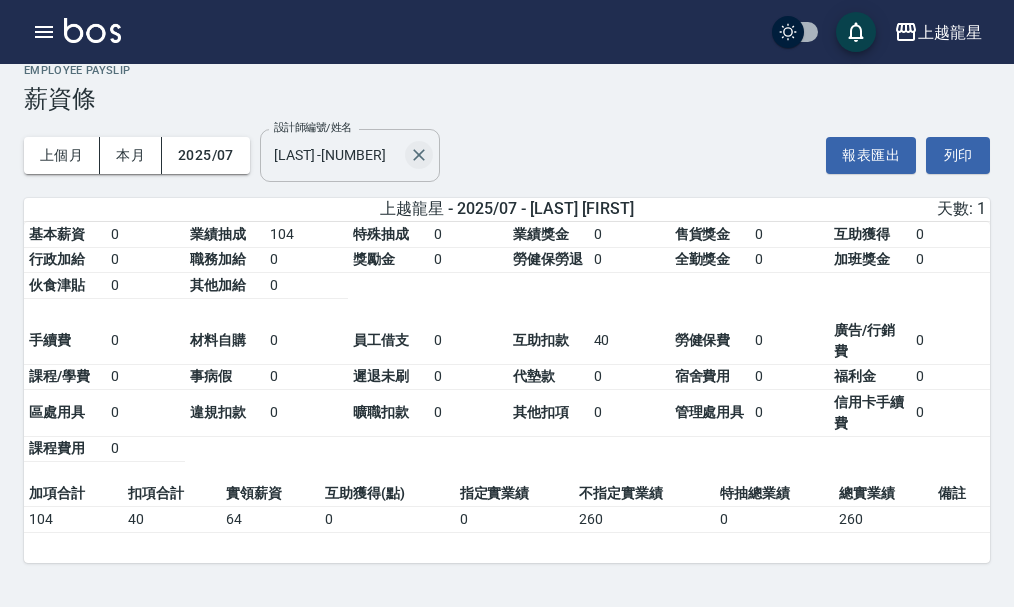 click 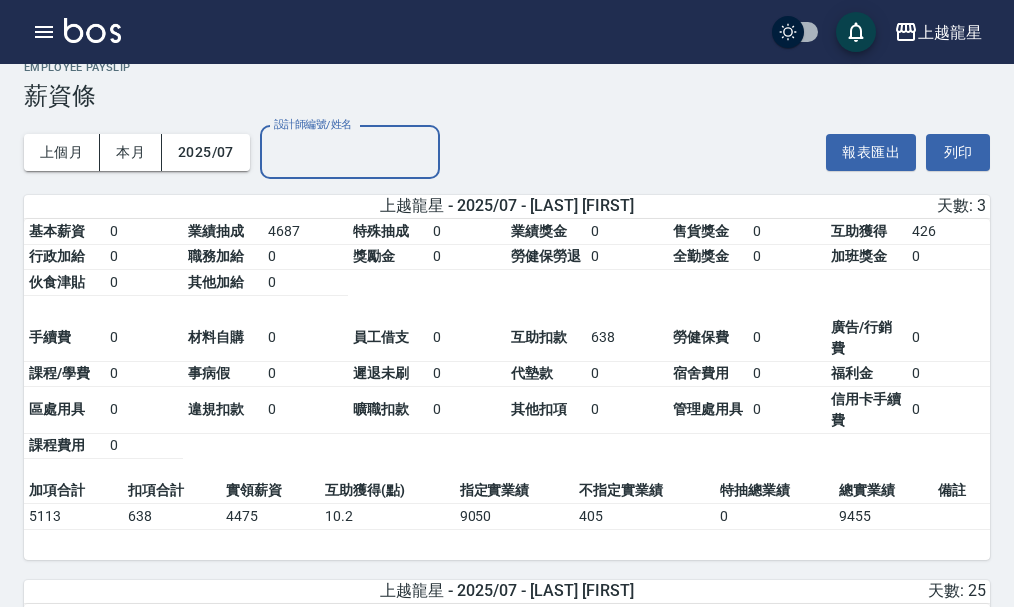 click on "設計師編號/姓名" at bounding box center (350, 152) 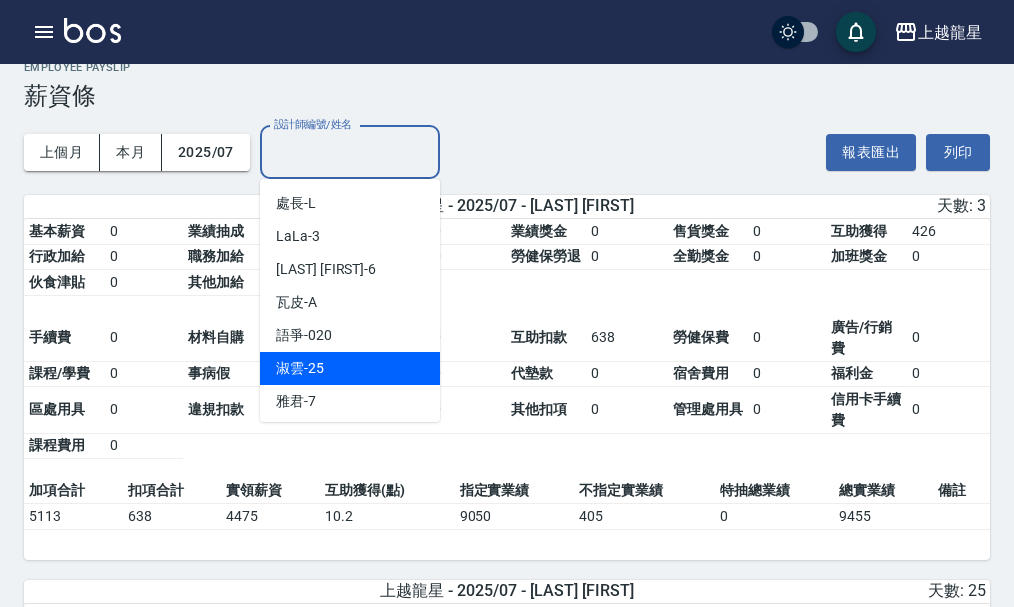 scroll, scrollTop: 100, scrollLeft: 0, axis: vertical 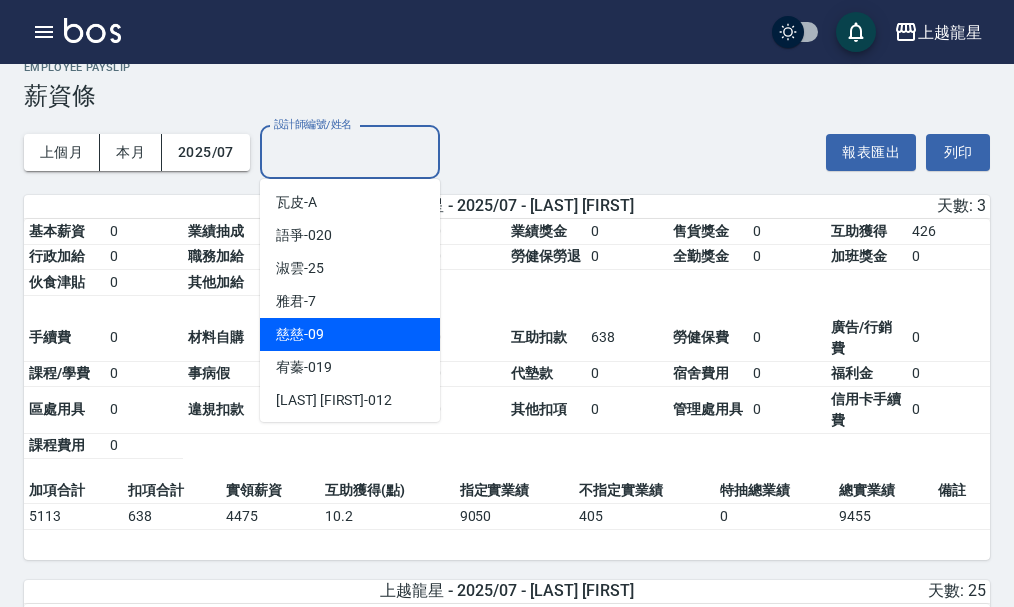 click on "[LAST] -[NUMBER]" at bounding box center (350, 334) 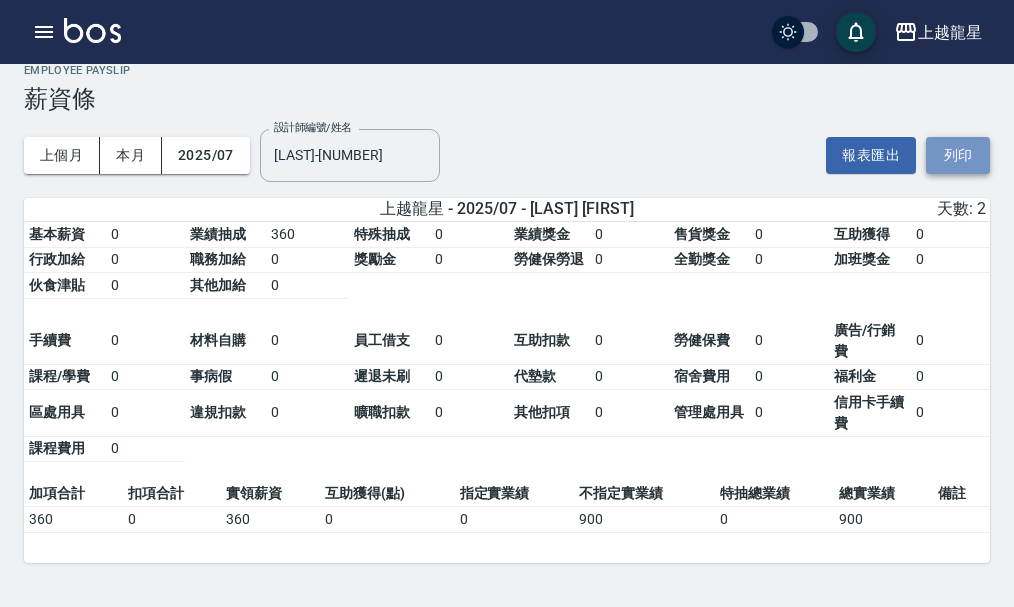 click on "列印" at bounding box center (958, 155) 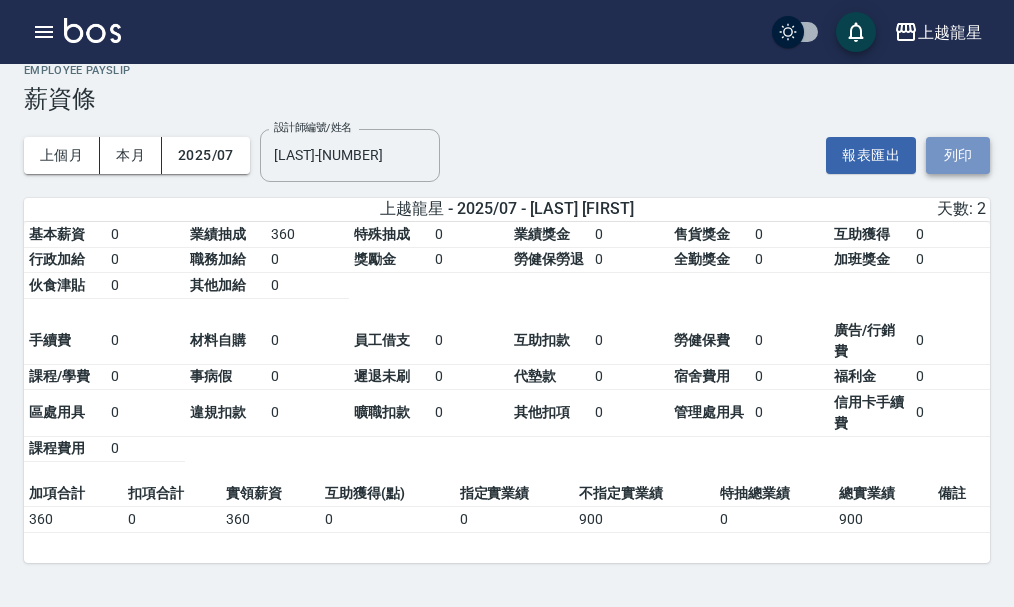 click on "列印" at bounding box center (958, 155) 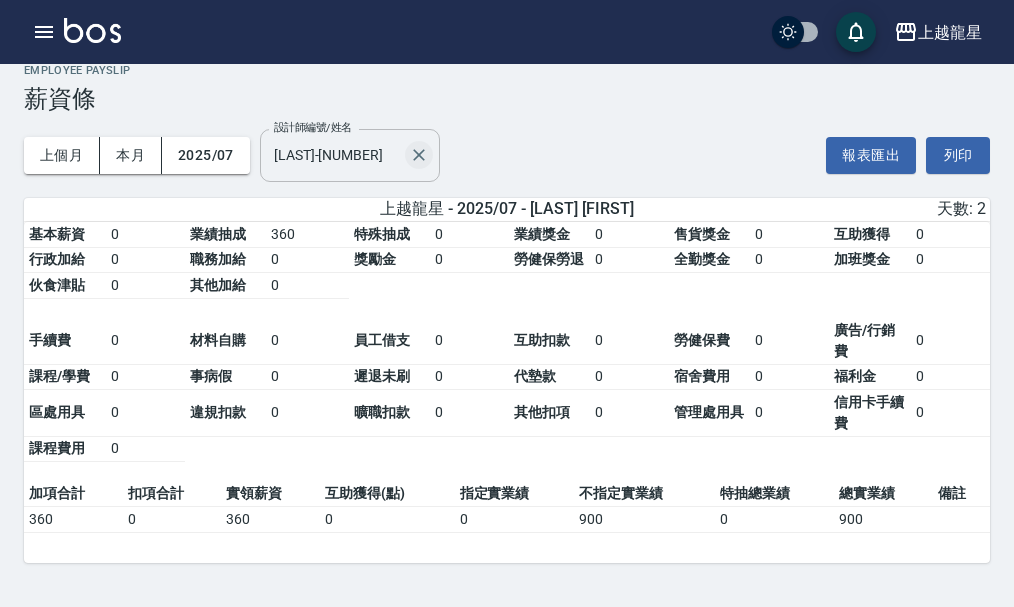 click 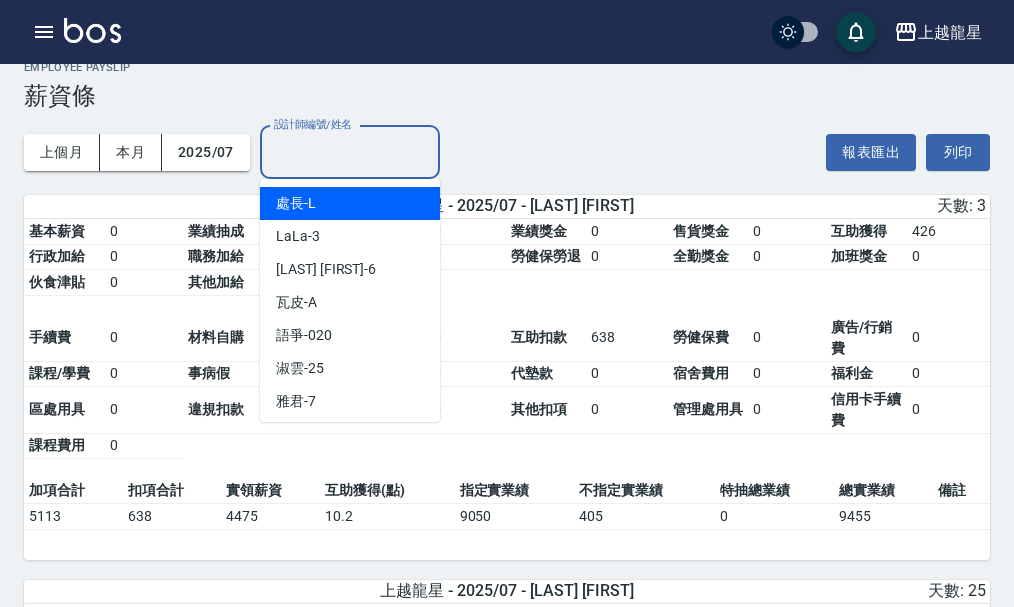 click on "設計師編號/姓名" at bounding box center (350, 152) 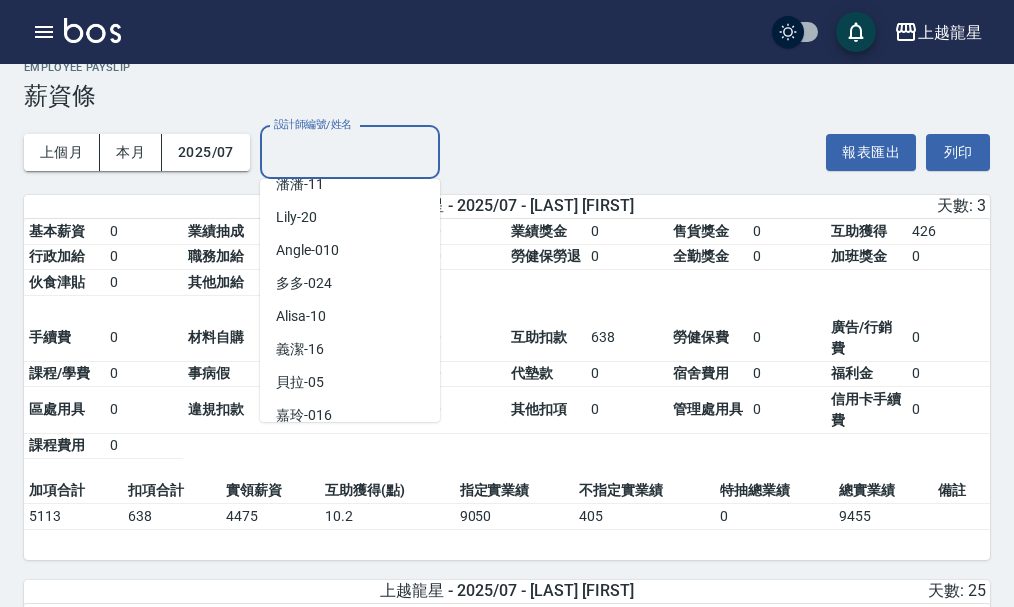 scroll, scrollTop: 367, scrollLeft: 0, axis: vertical 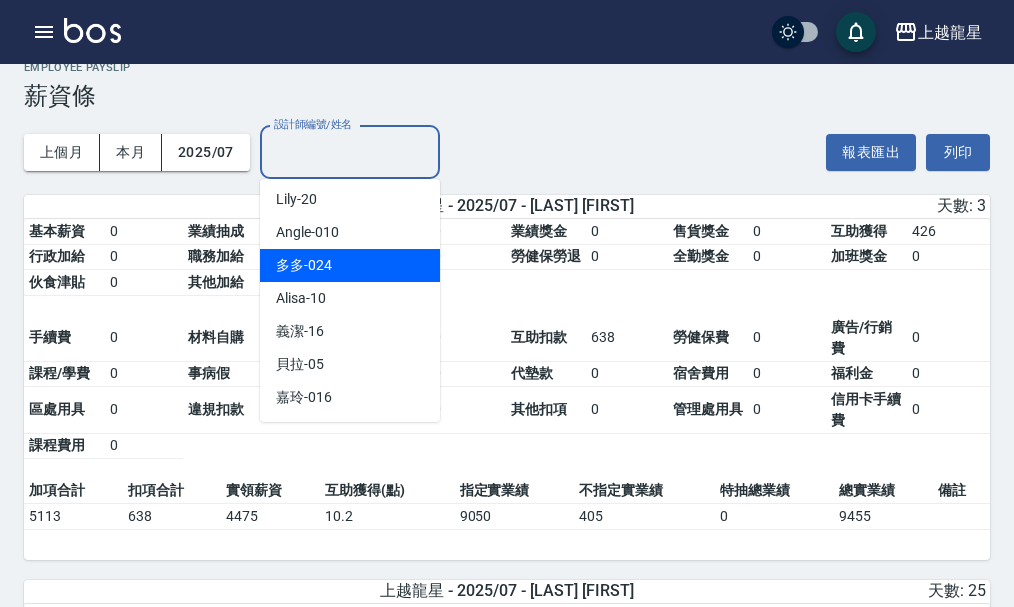 click on "[LAST] -[NUMBER]" at bounding box center [350, 265] 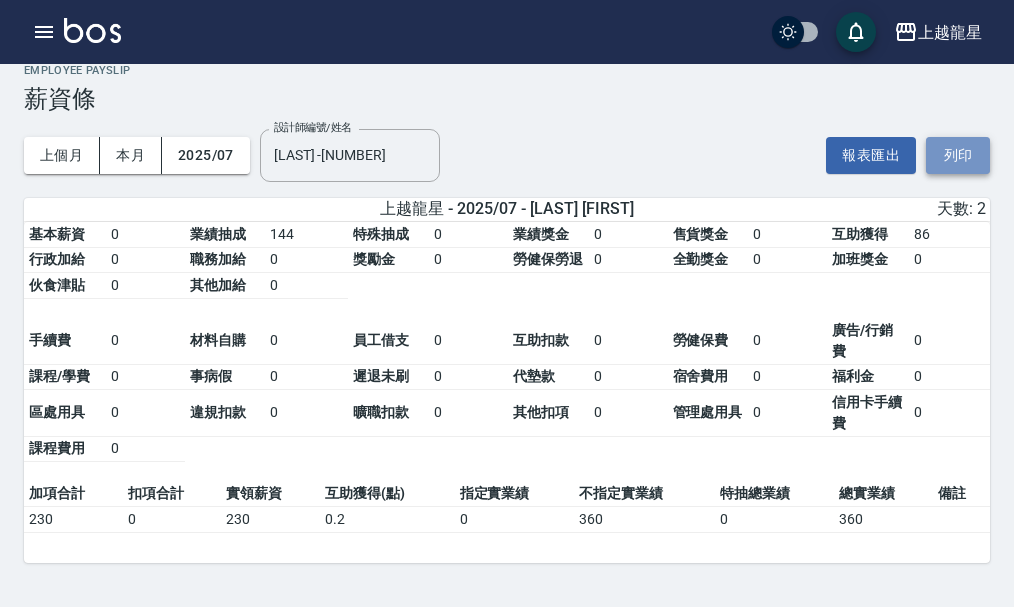 click on "列印" at bounding box center [958, 155] 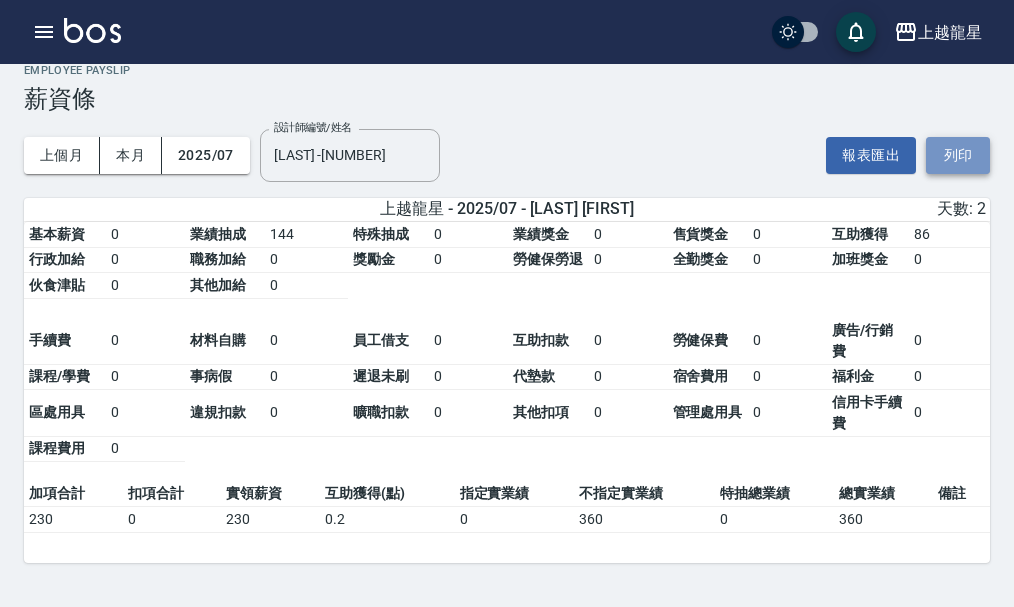 click on "列印" at bounding box center [958, 155] 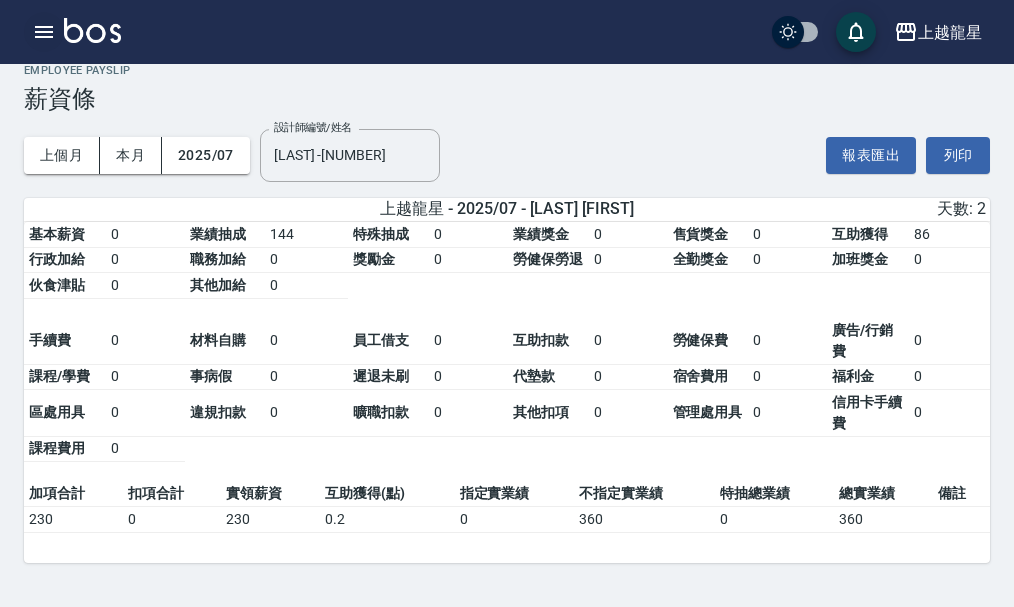click 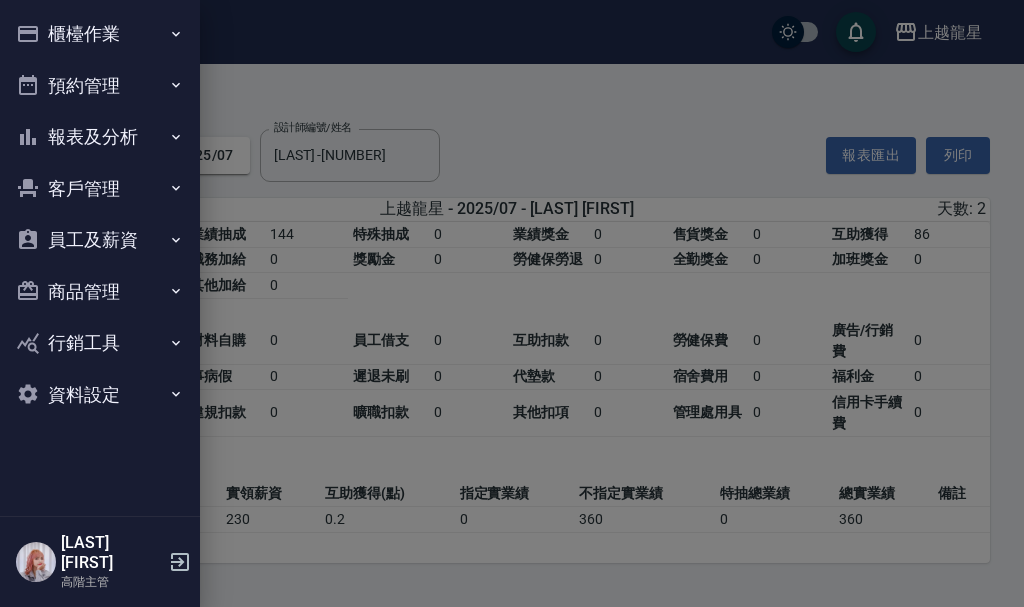 click on "櫃檯作業" at bounding box center [100, 34] 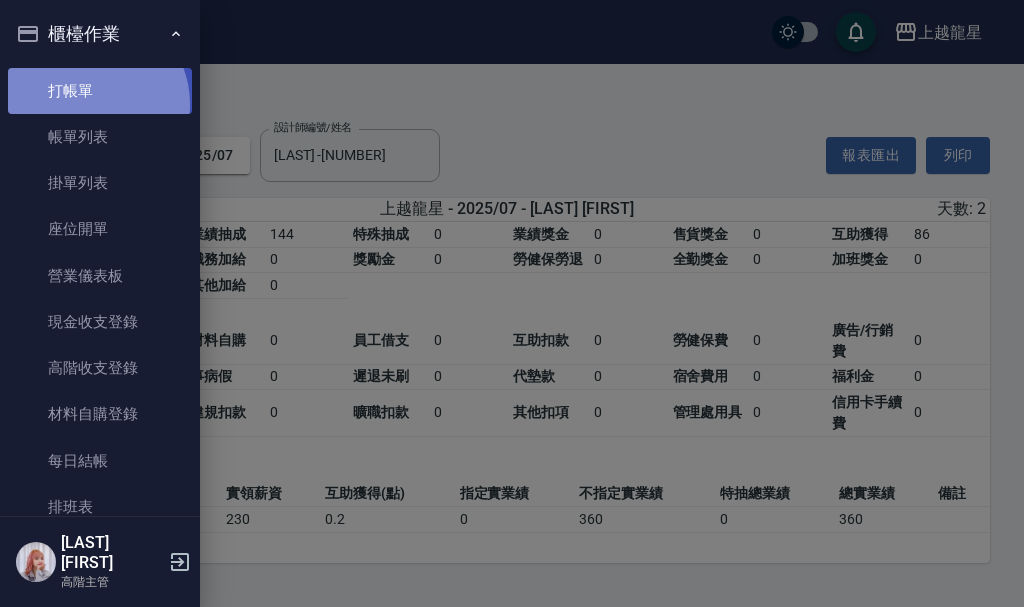 click on "打帳單" at bounding box center [100, 91] 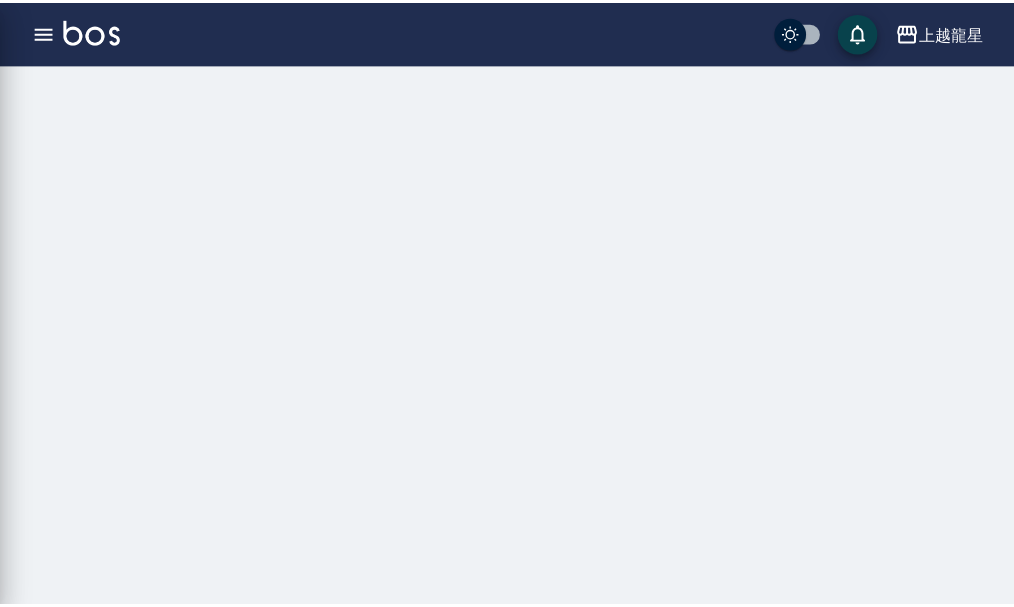 scroll, scrollTop: 0, scrollLeft: 0, axis: both 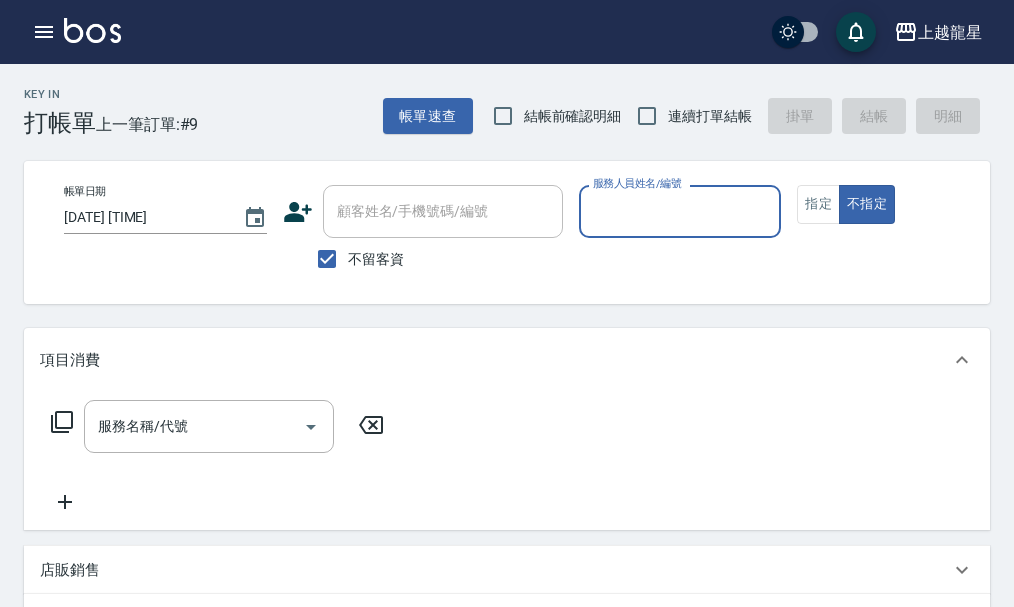 click on "不留客資" at bounding box center (376, 259) 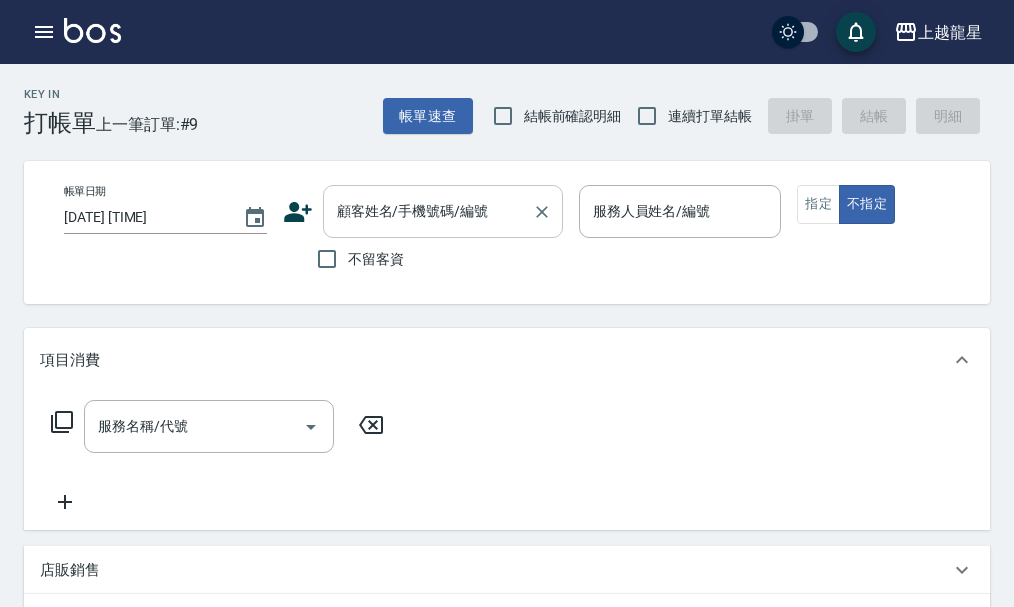 click on "顧客姓名/手機號碼/編號 顧客姓名/手機號碼/編號" at bounding box center (443, 211) 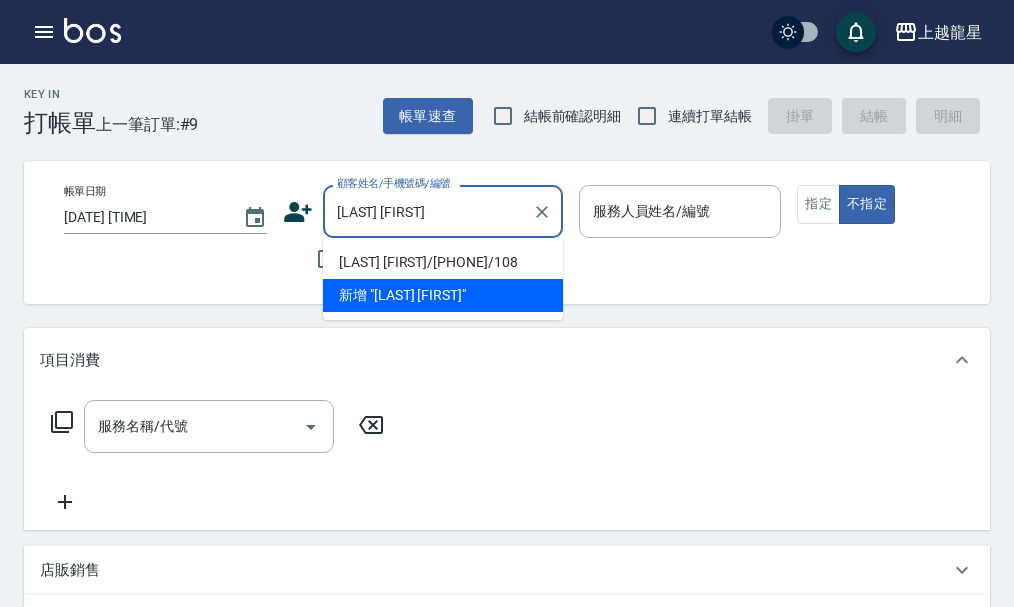 click on "[LAST] [FIRST]/[PHONE]/108" at bounding box center [443, 262] 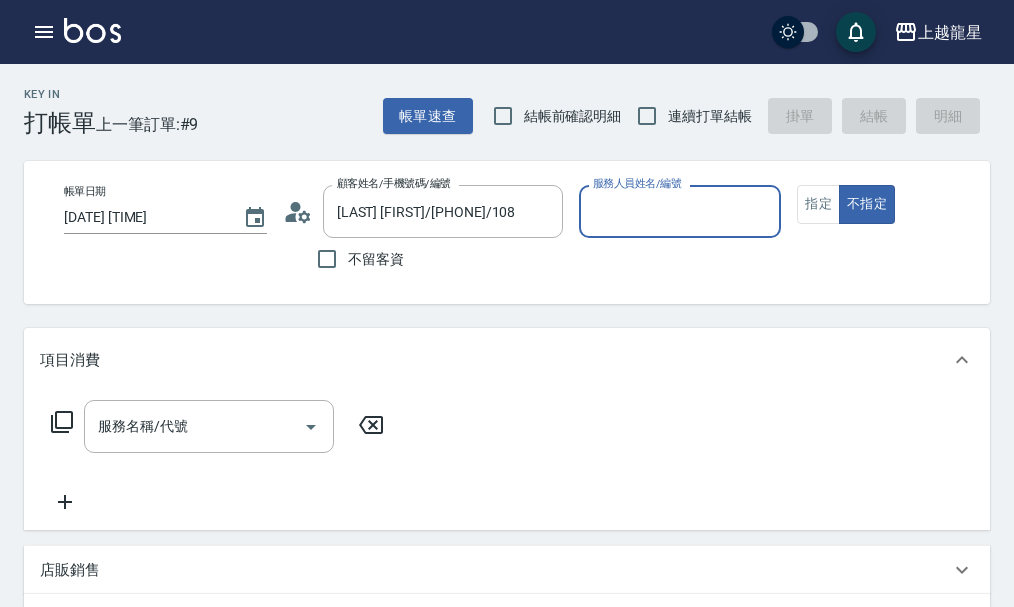 type on "雅君-7" 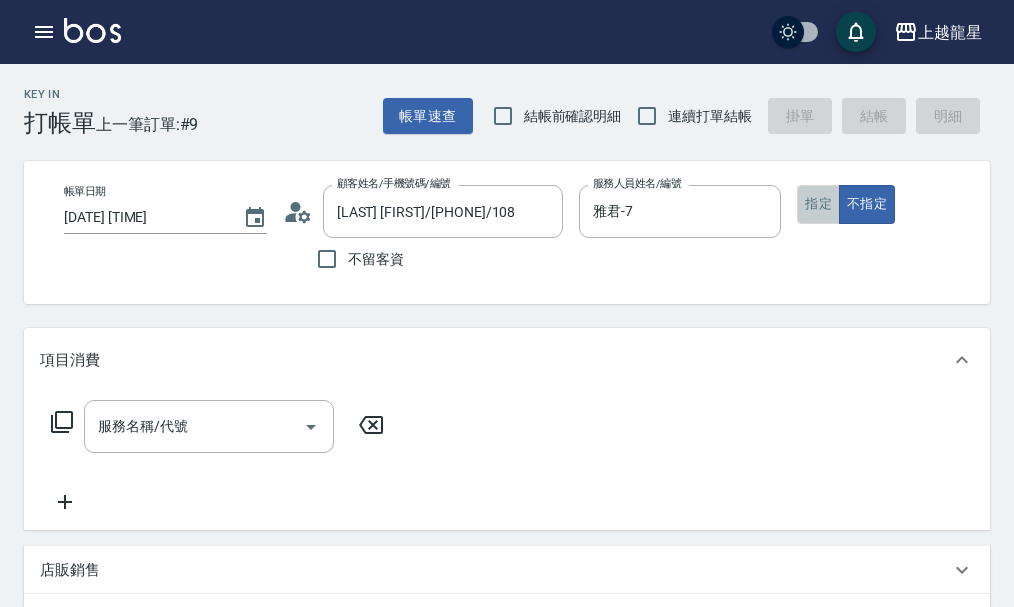 click on "指定" at bounding box center [818, 204] 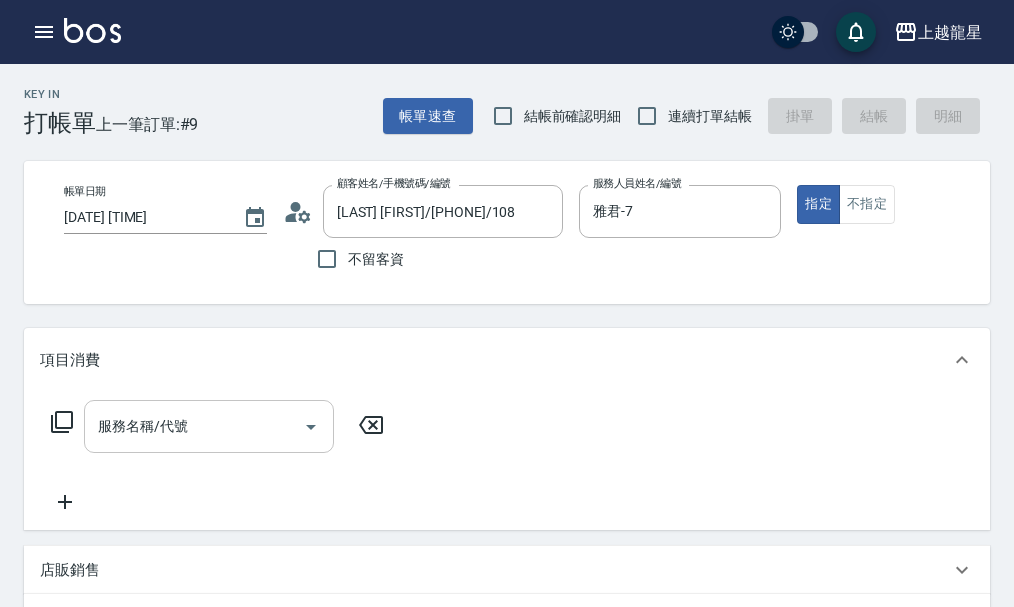 click on "服務名稱/代號" at bounding box center [194, 426] 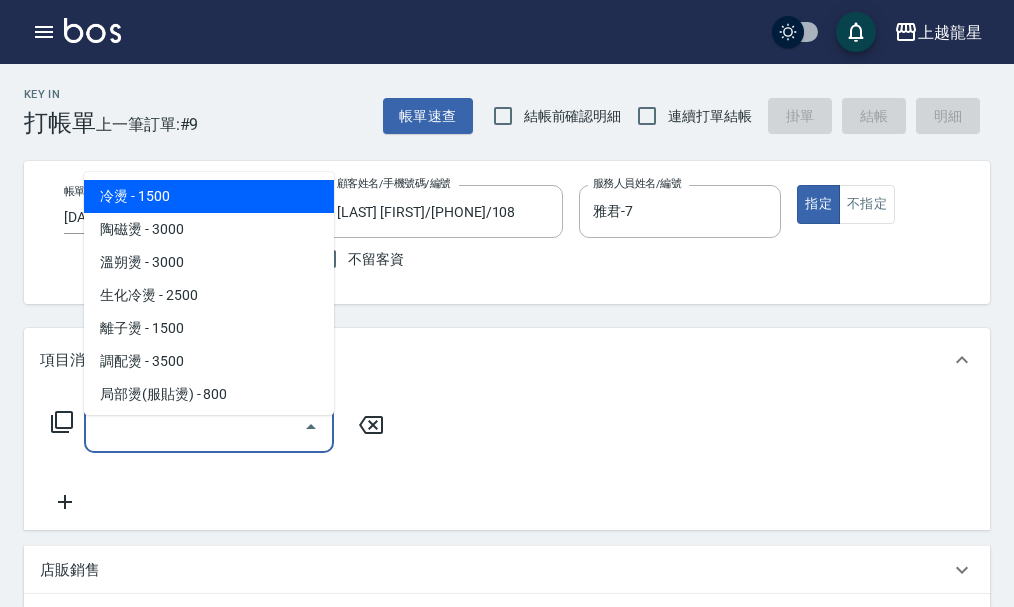 click on "冷燙 - 1500" at bounding box center (209, 196) 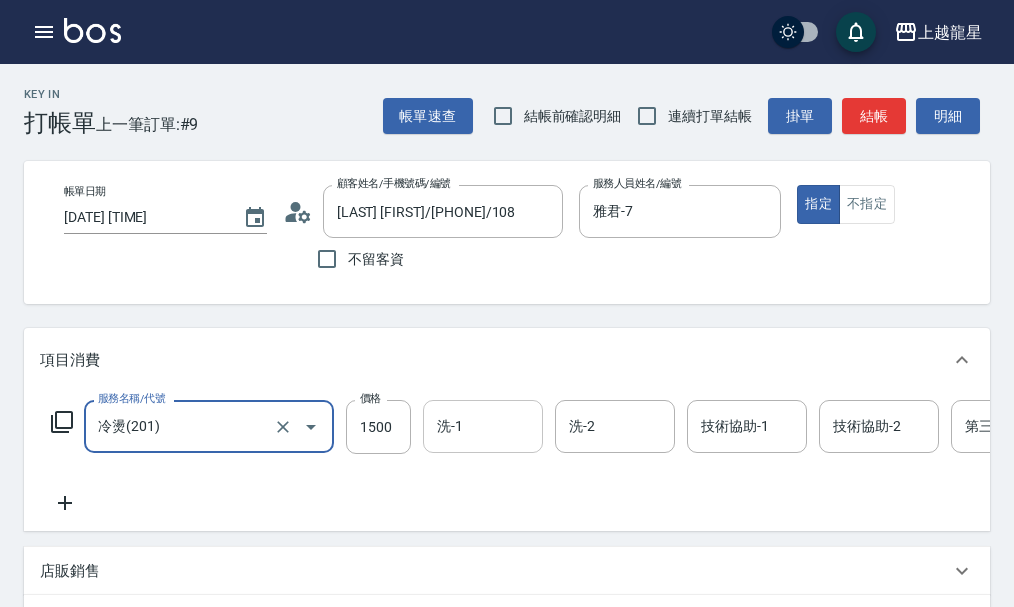 click on "洗-1" at bounding box center [483, 426] 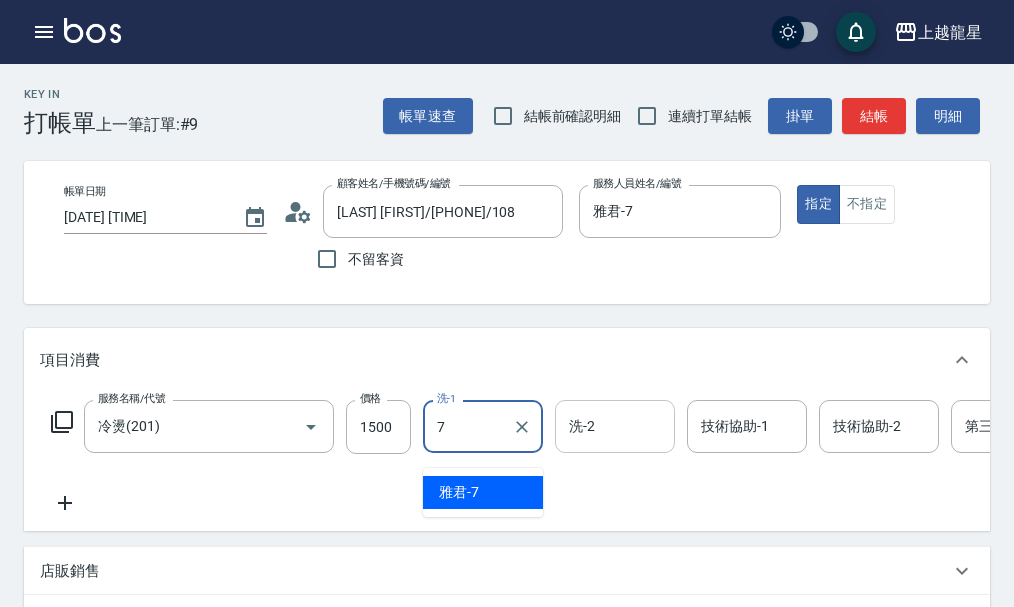 type on "雅君-7" 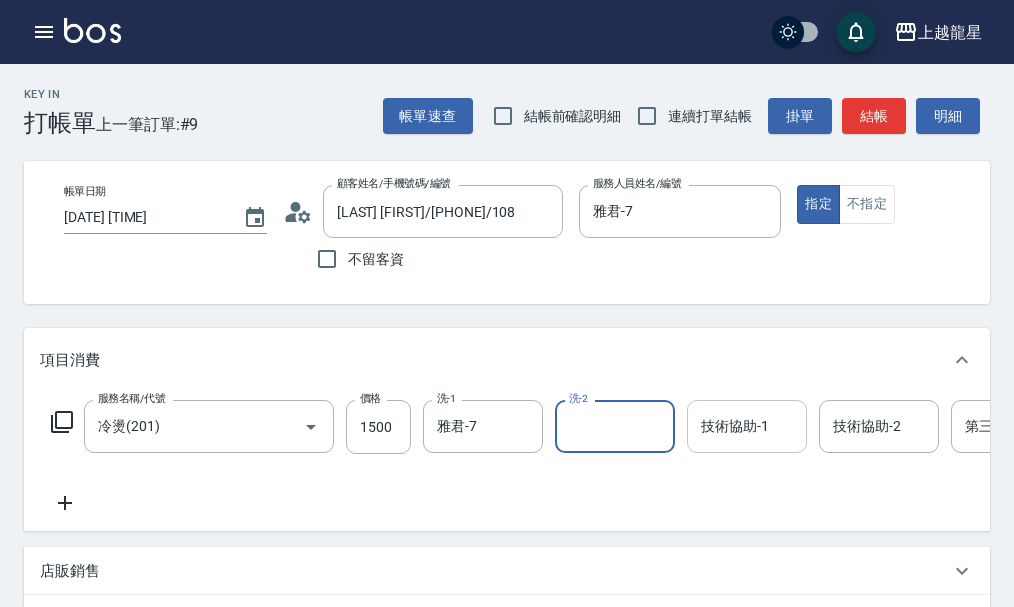 click on "技術協助-1 技術協助-1" at bounding box center [747, 426] 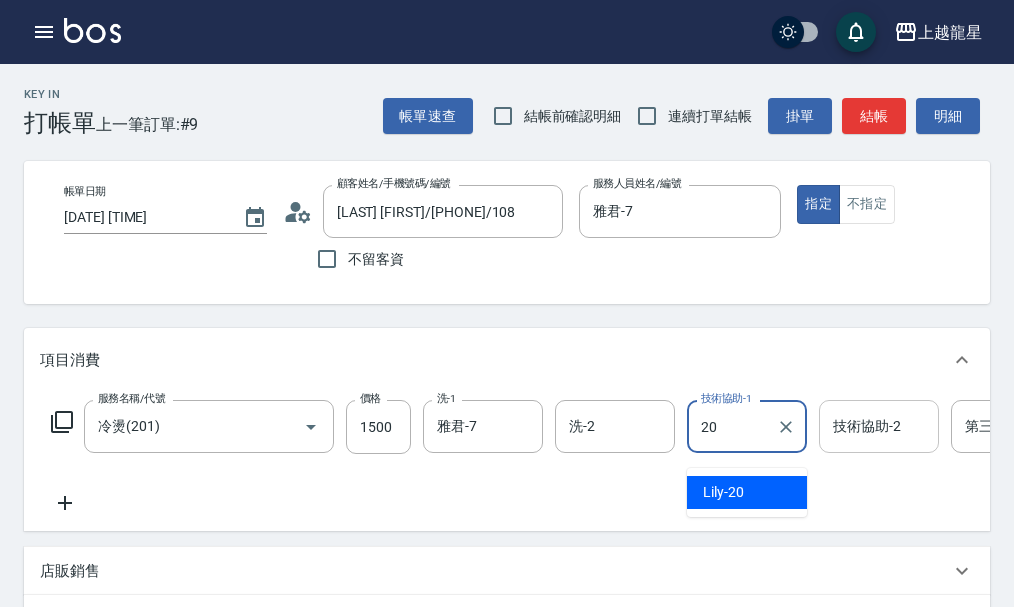 type on "Lily-20" 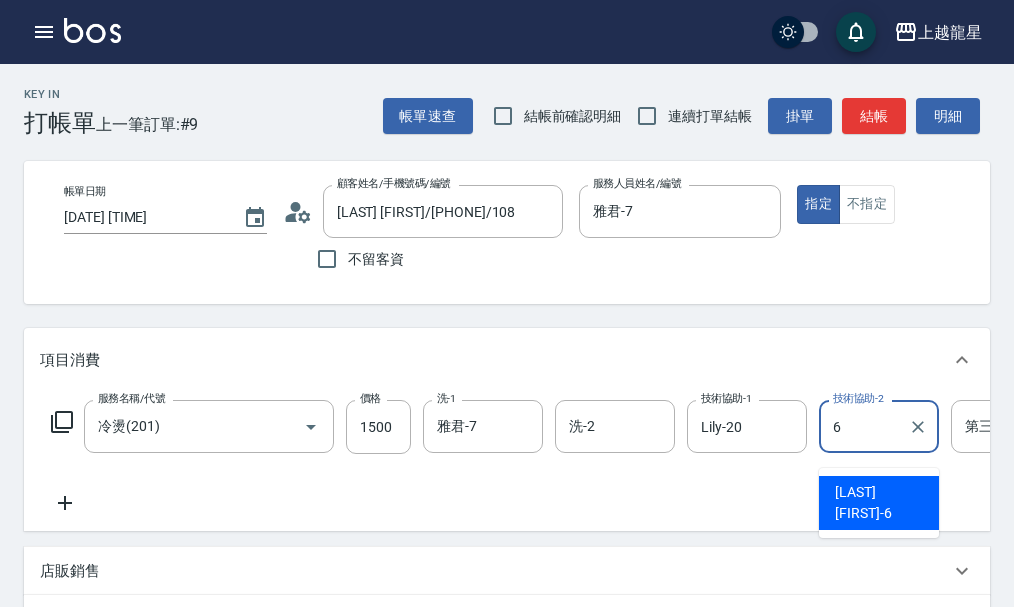 type on "馨華-6" 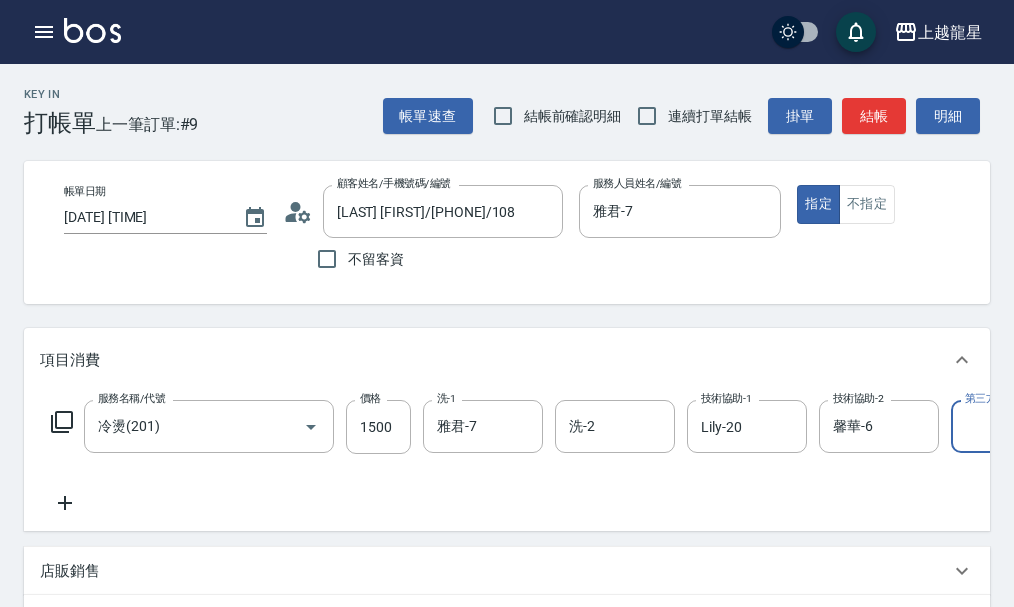 scroll, scrollTop: 0, scrollLeft: 72, axis: horizontal 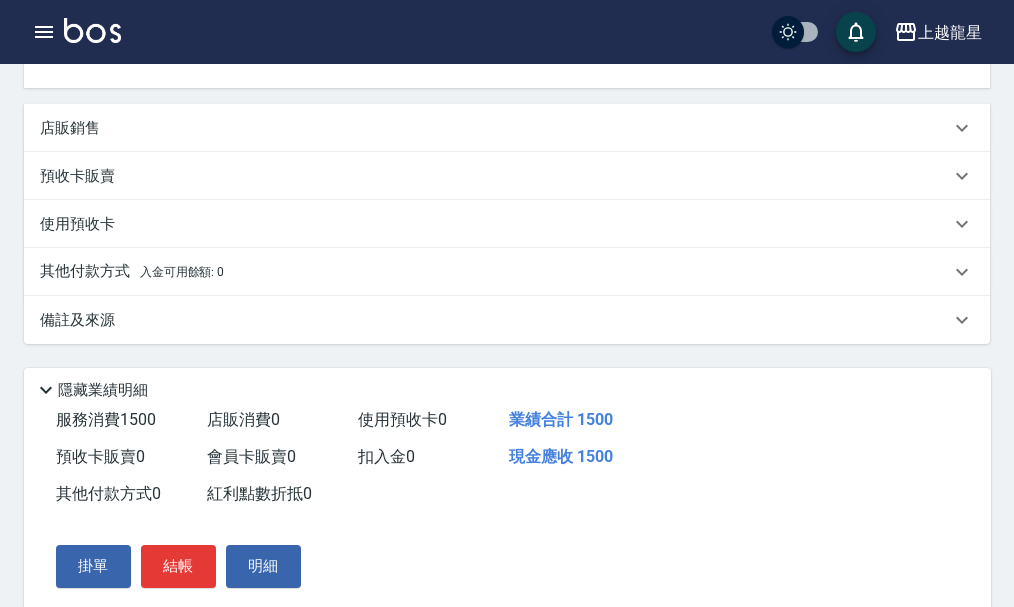 click on "備註及來源" at bounding box center (77, 320) 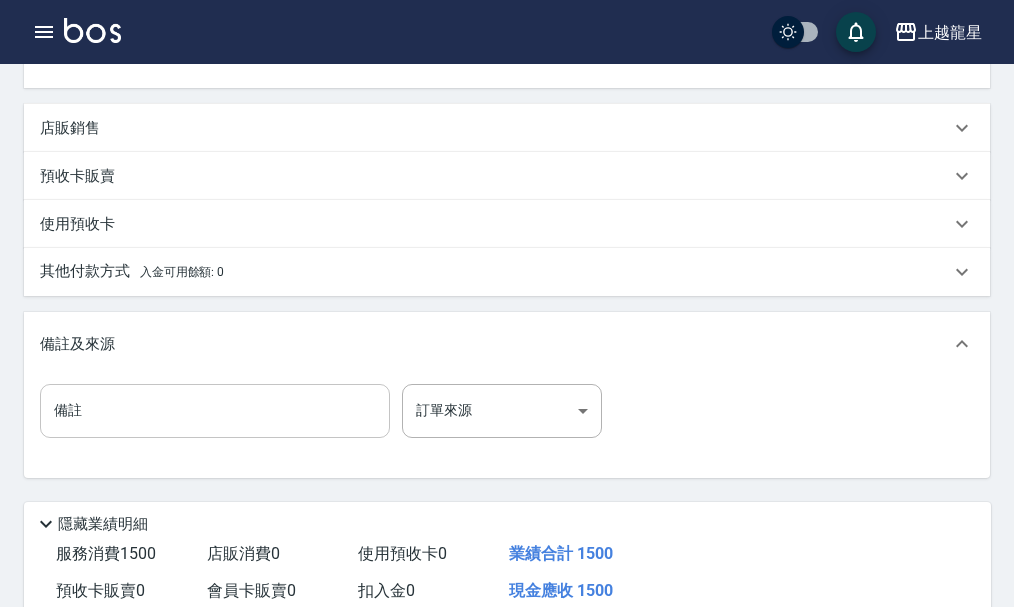 click on "備註" at bounding box center (215, 411) 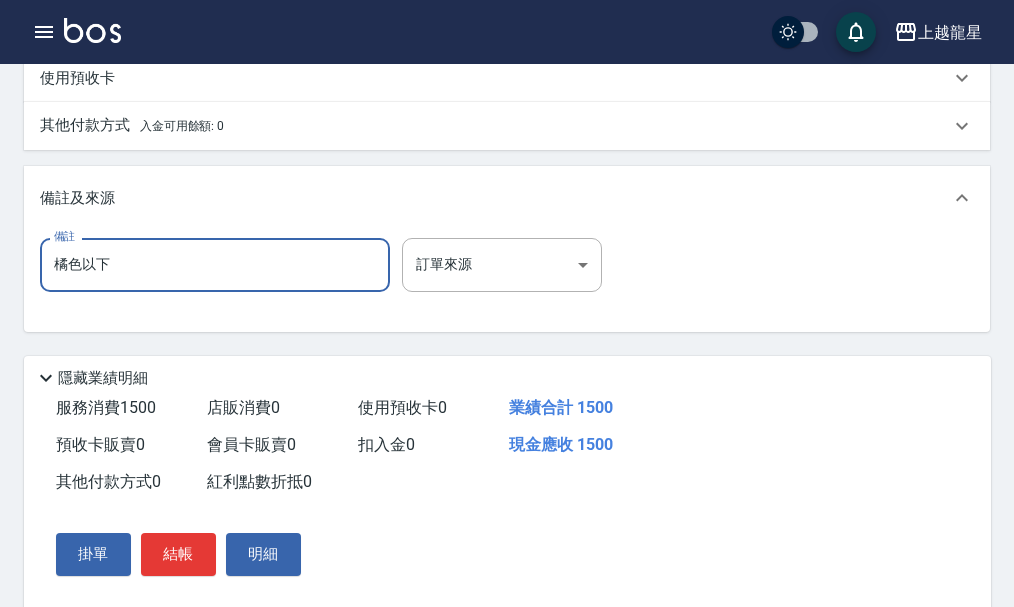 scroll, scrollTop: 677, scrollLeft: 0, axis: vertical 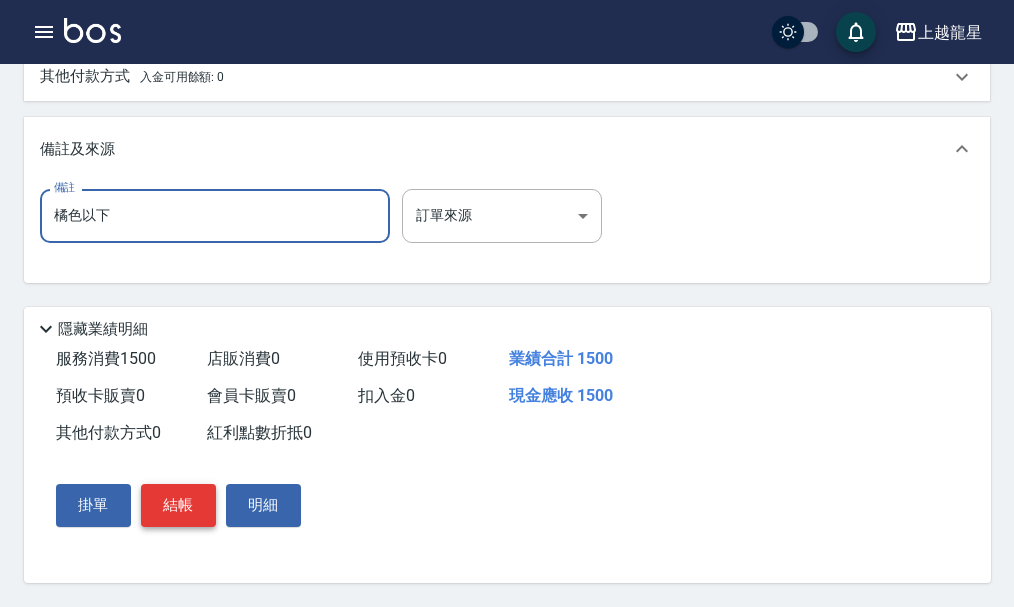 type on "橘色以下" 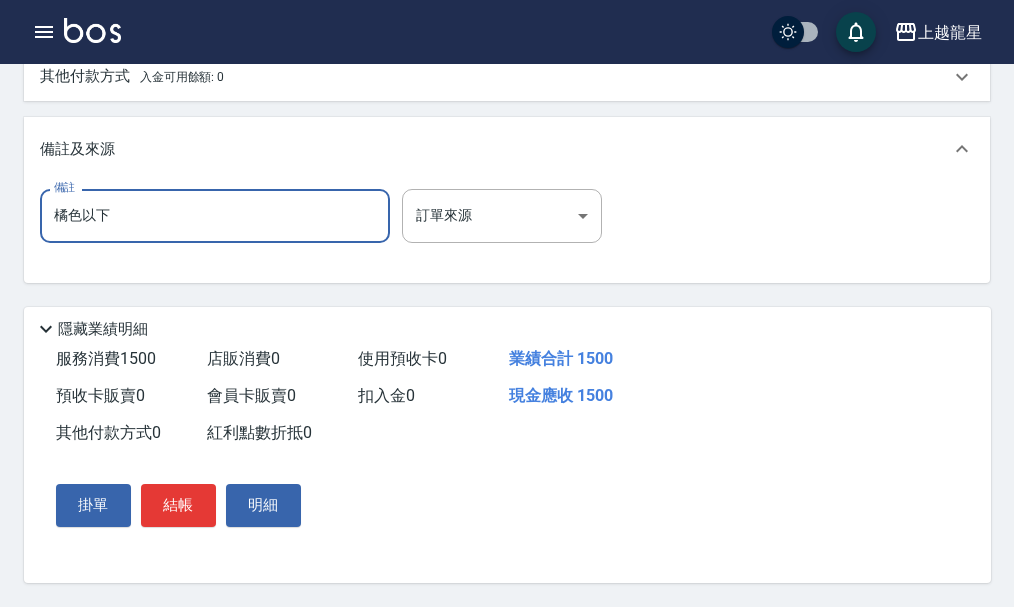 click on "結帳" at bounding box center [178, 505] 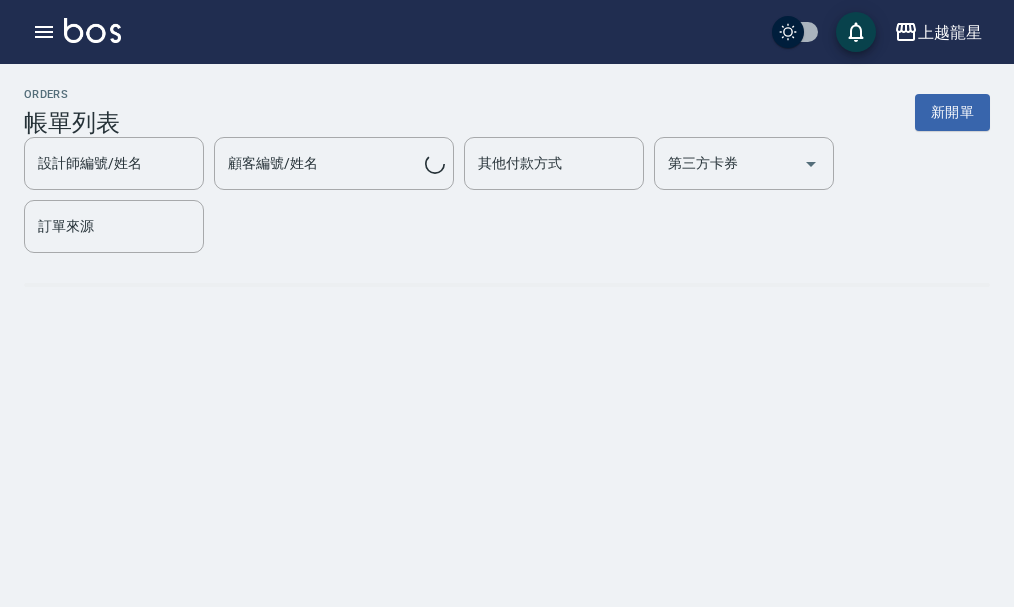 scroll, scrollTop: 0, scrollLeft: 0, axis: both 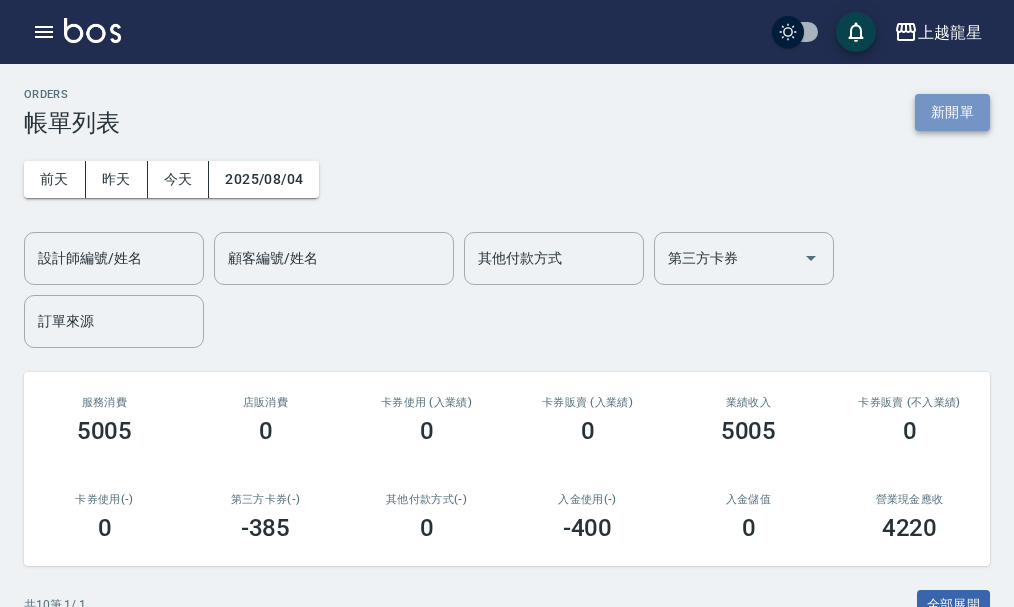 click on "新開單" at bounding box center [952, 112] 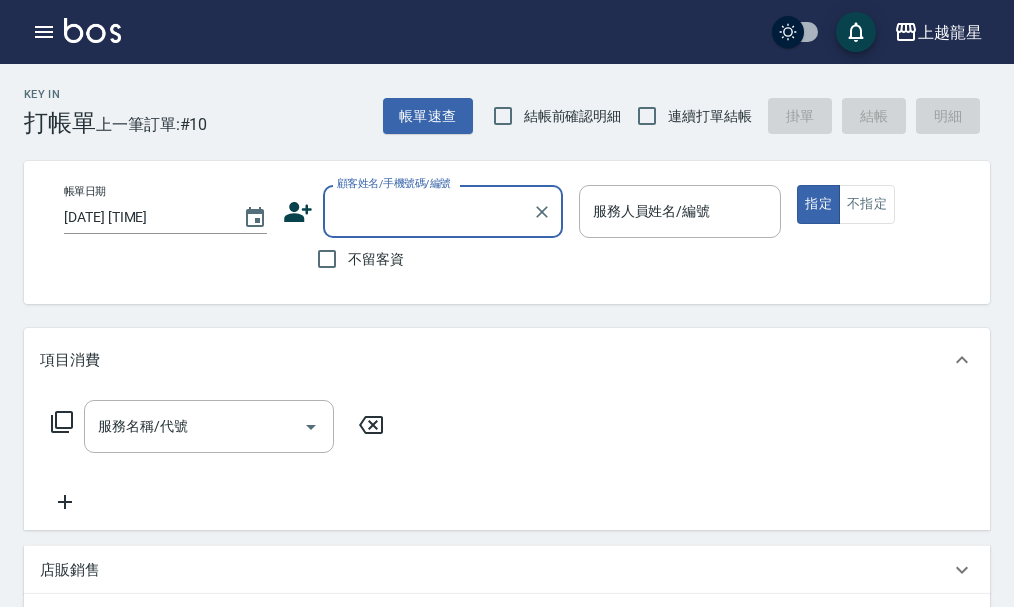 click on "不留客資" at bounding box center (376, 259) 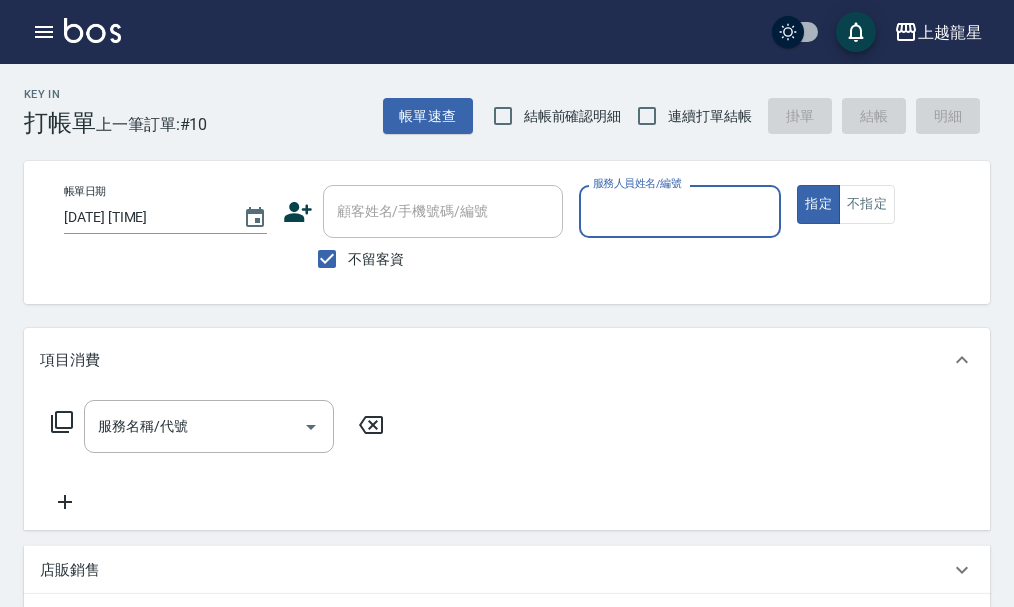 click on "不留客資" at bounding box center [376, 259] 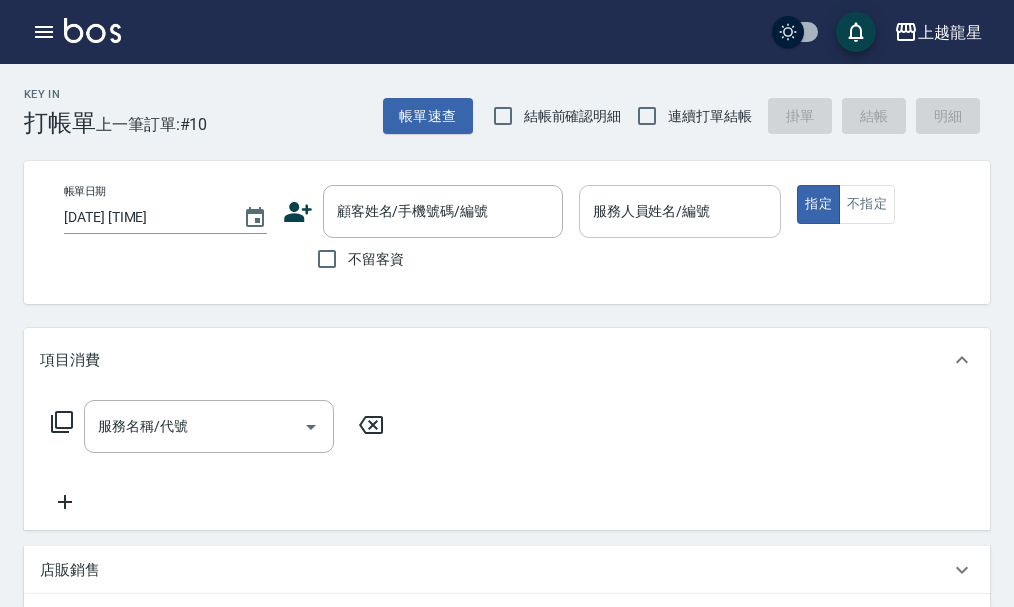click on "服務人員姓名/編號" at bounding box center [680, 211] 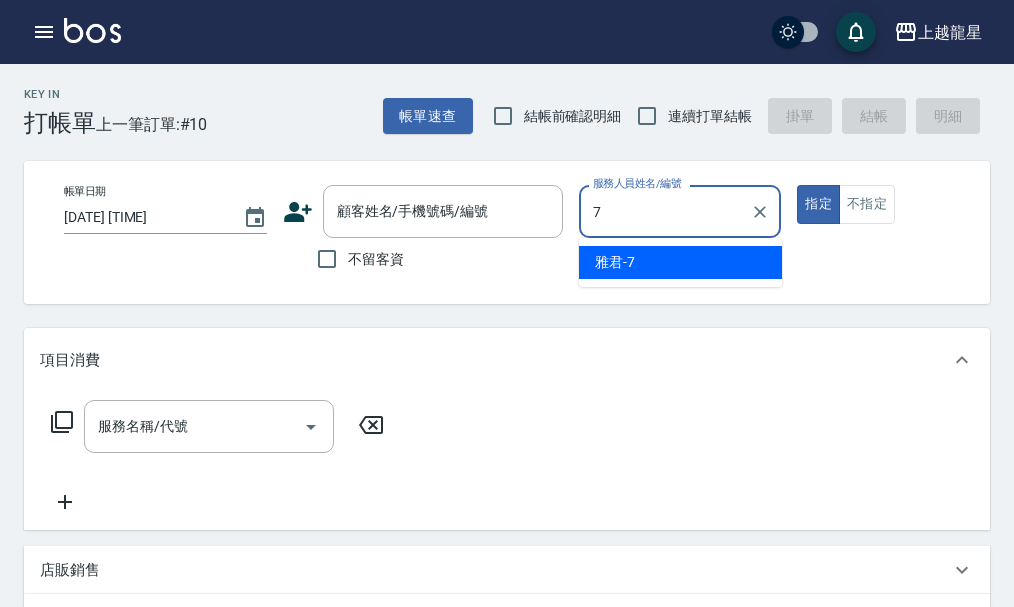 type on "雅君-7" 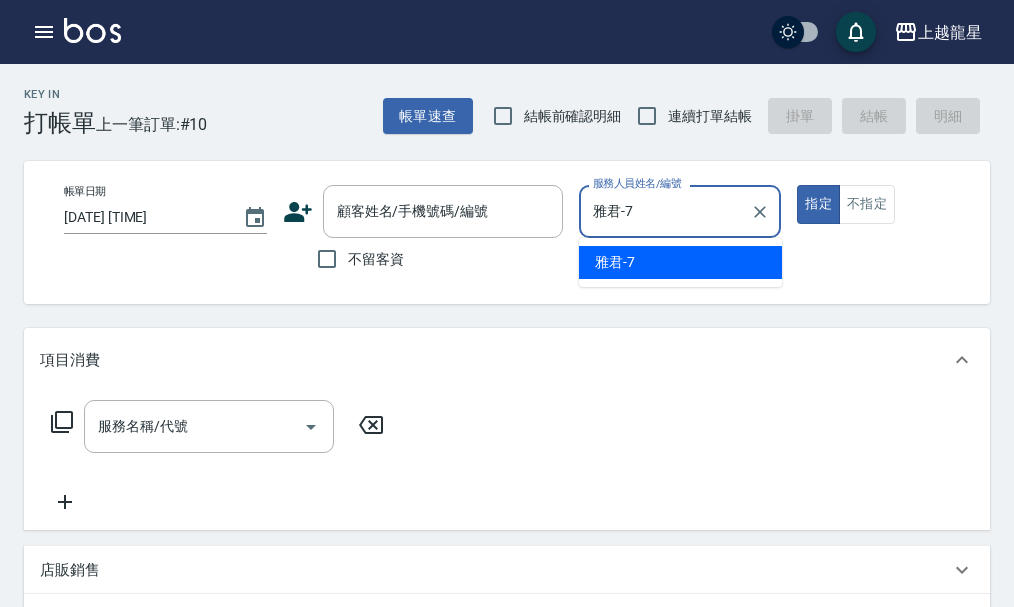 type on "true" 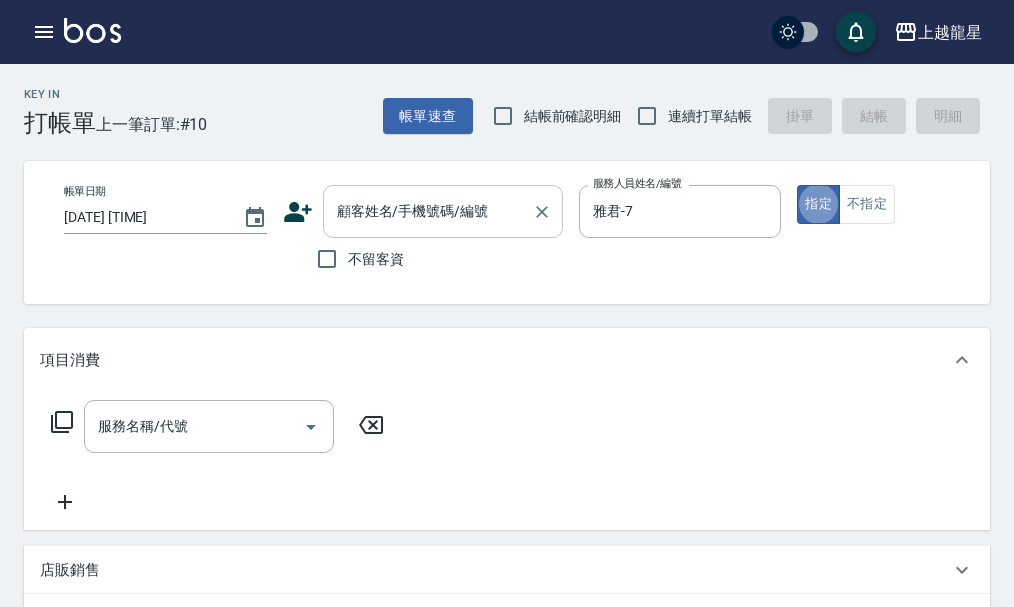 click on "顧客姓名/手機號碼/編號 顧客姓名/手機號碼/編號" at bounding box center (443, 211) 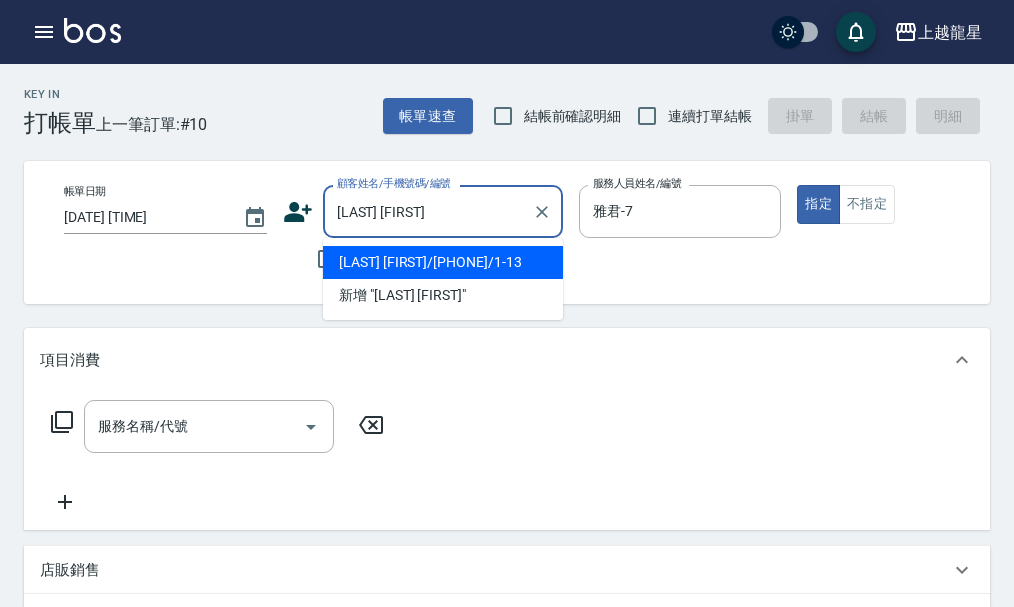 click on "[LAST] [FIRST]/[PHONE]/1-13" at bounding box center [443, 262] 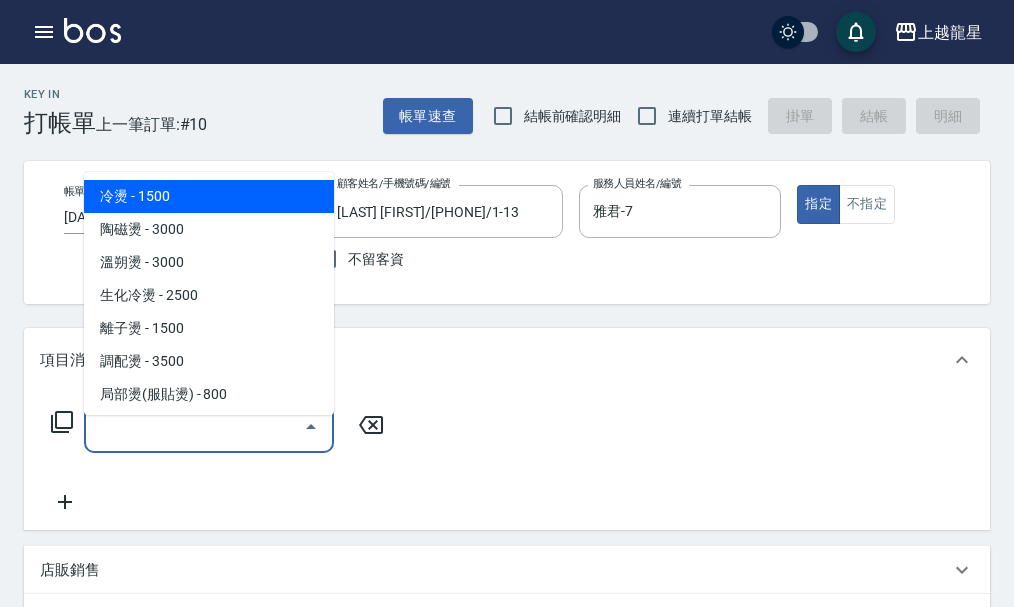 click on "服務名稱/代號" at bounding box center (194, 426) 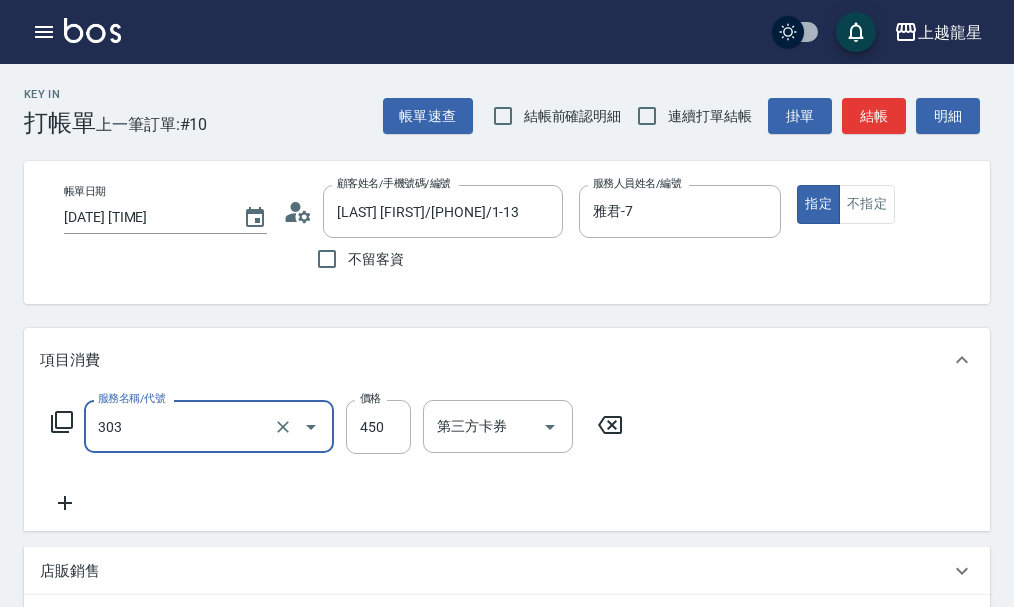 type on "剪髮(303)" 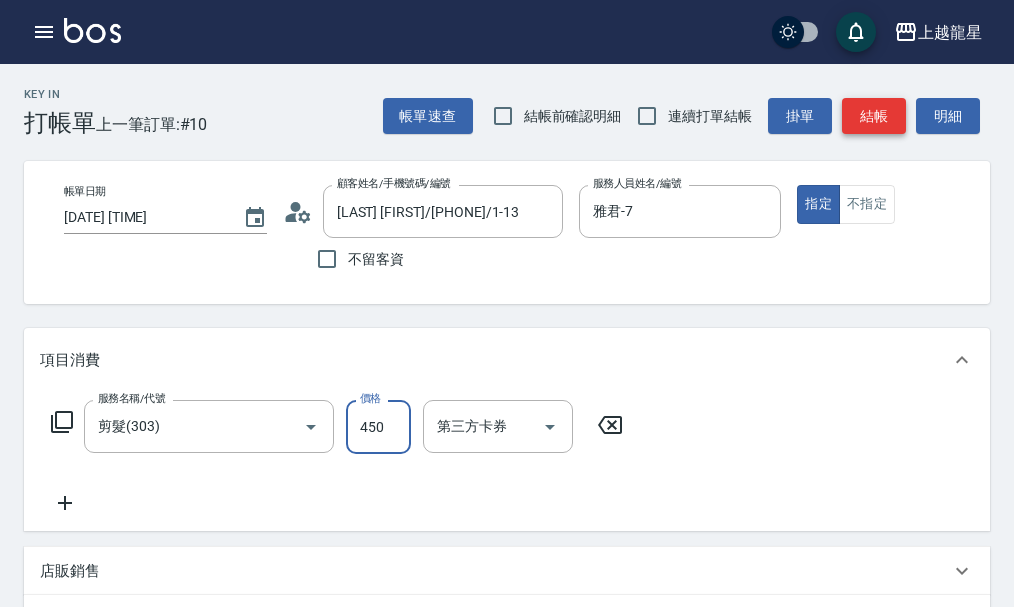 click on "結帳" at bounding box center [874, 116] 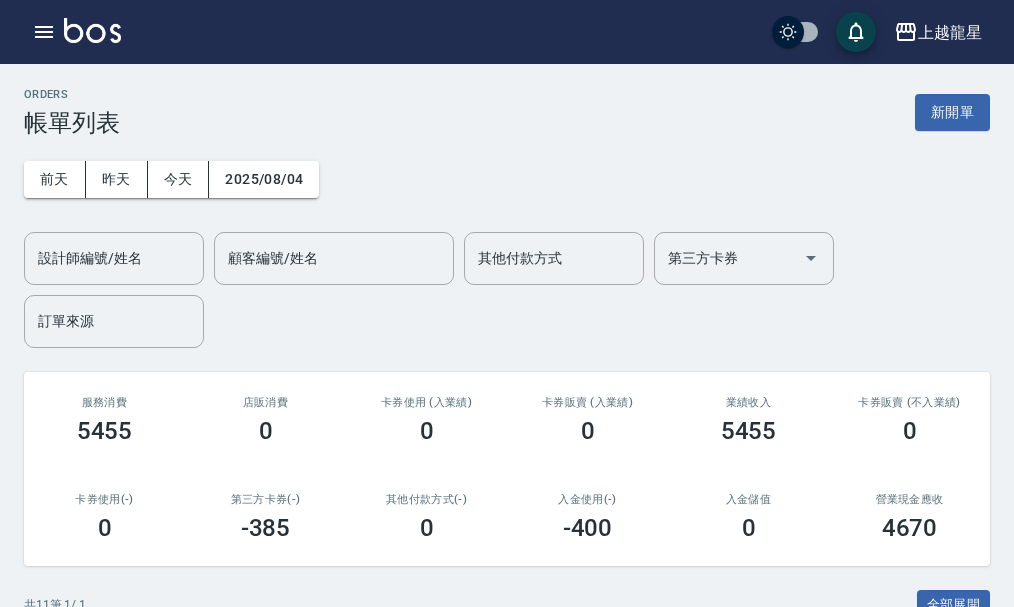 click at bounding box center [92, 30] 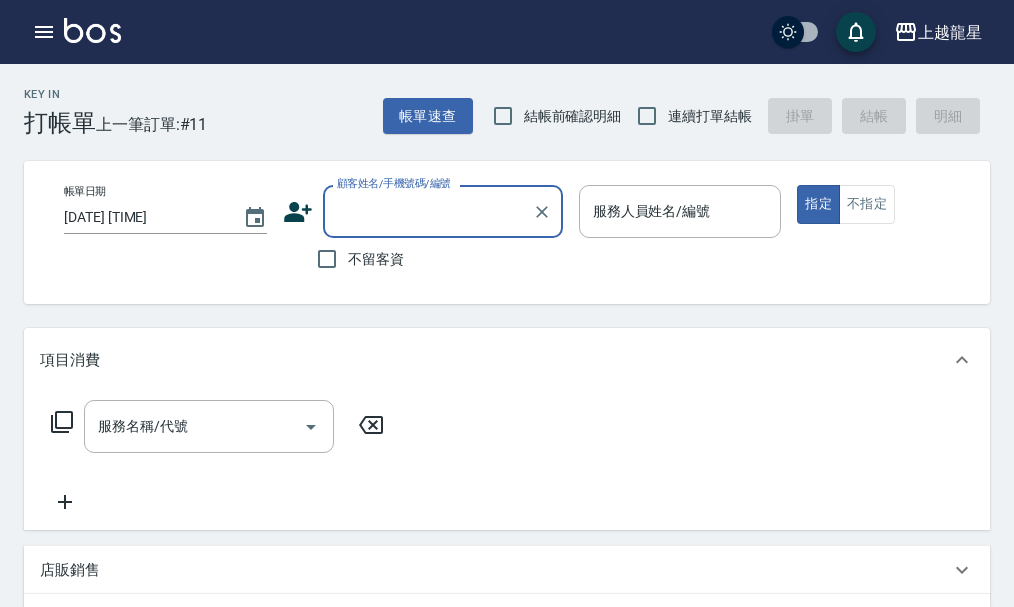 click on "顧客姓名/手機號碼/編號" at bounding box center [428, 211] 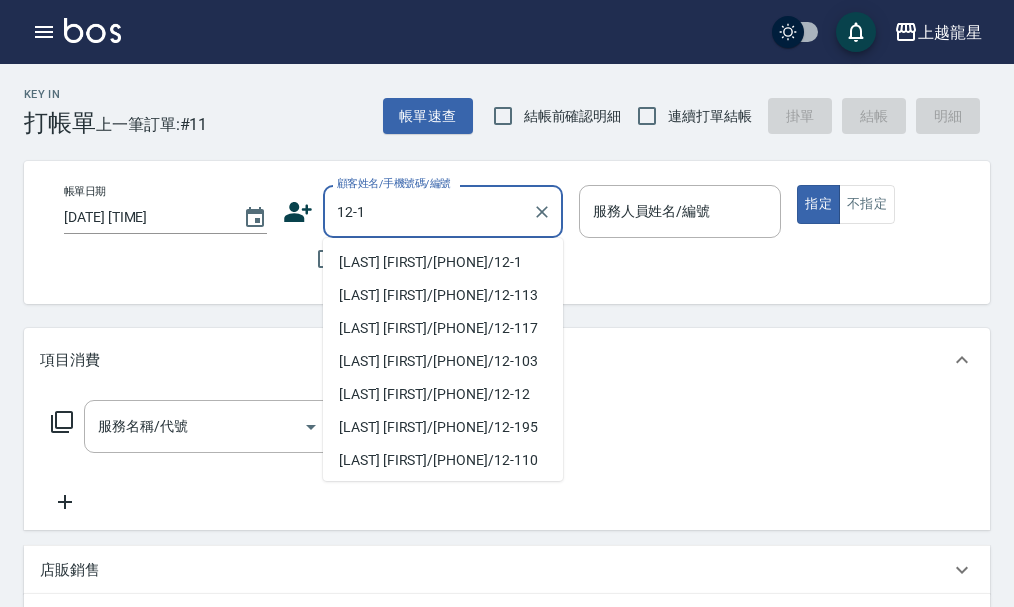 click on "[LAST] [FIRST]/[PHONE]/12-1" at bounding box center [443, 262] 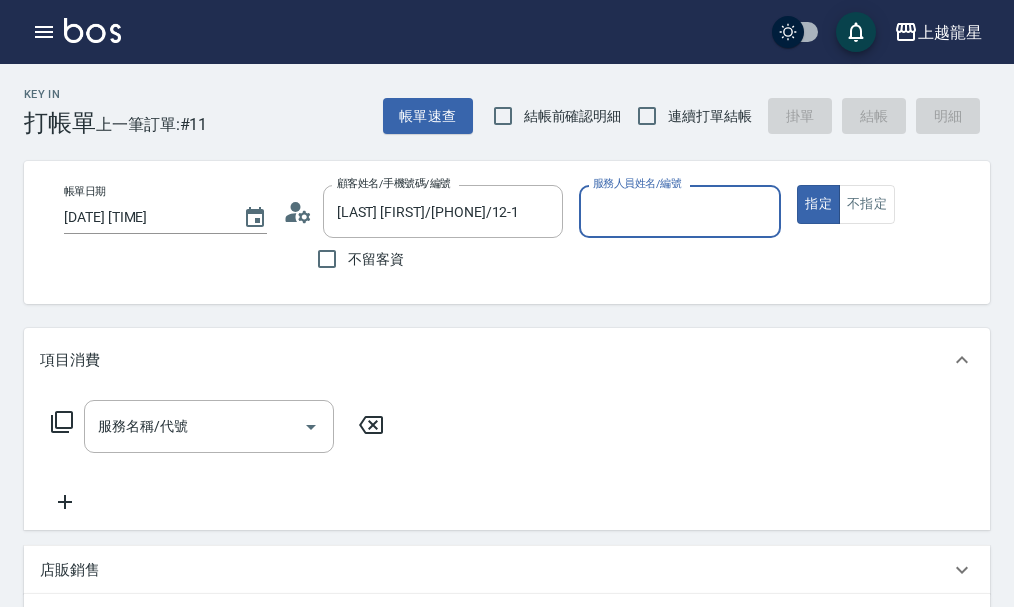 click on "服務人員姓名/編號" at bounding box center (680, 211) 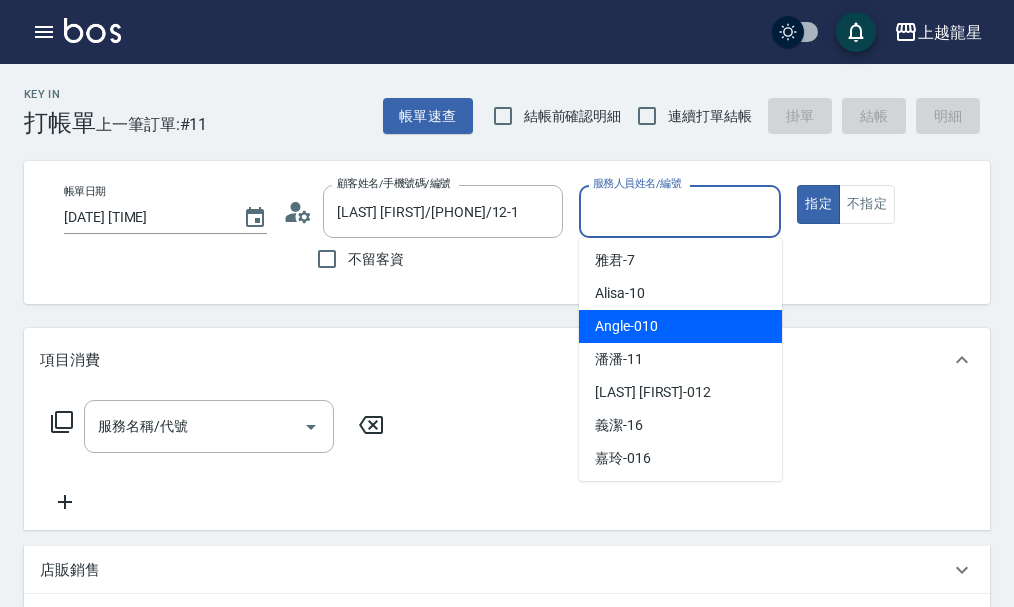 scroll, scrollTop: 367, scrollLeft: 0, axis: vertical 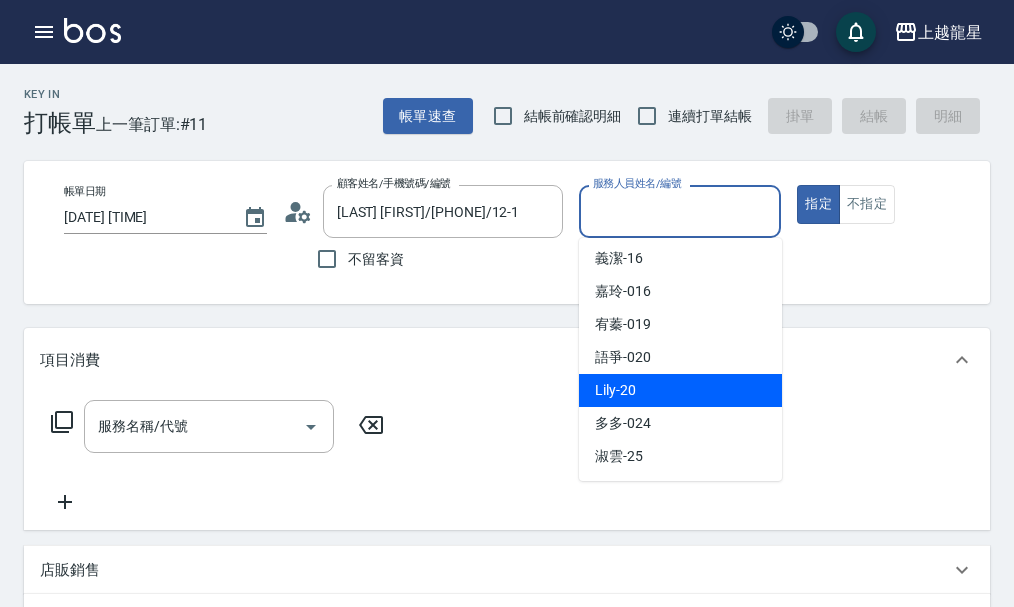 click on "Lily -20" at bounding box center [680, 390] 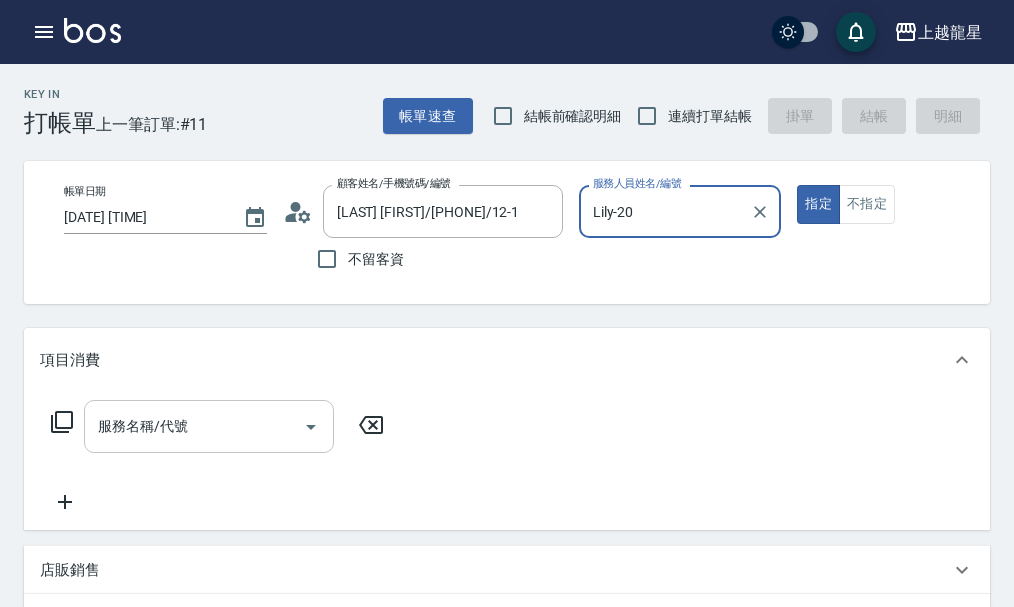 click on "服務名稱/代號" at bounding box center [194, 426] 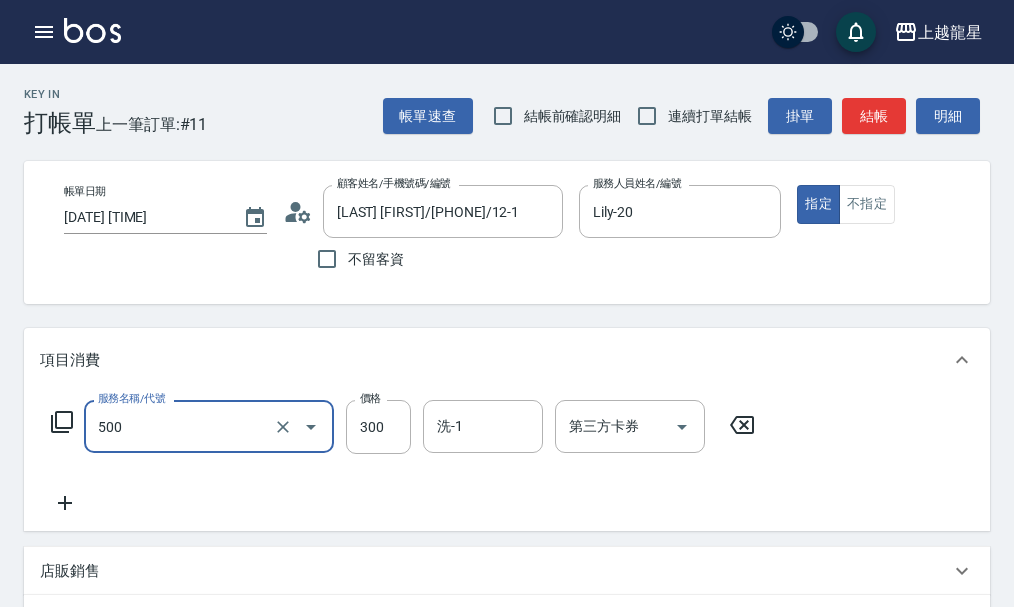 type on "一般洗髮(500)" 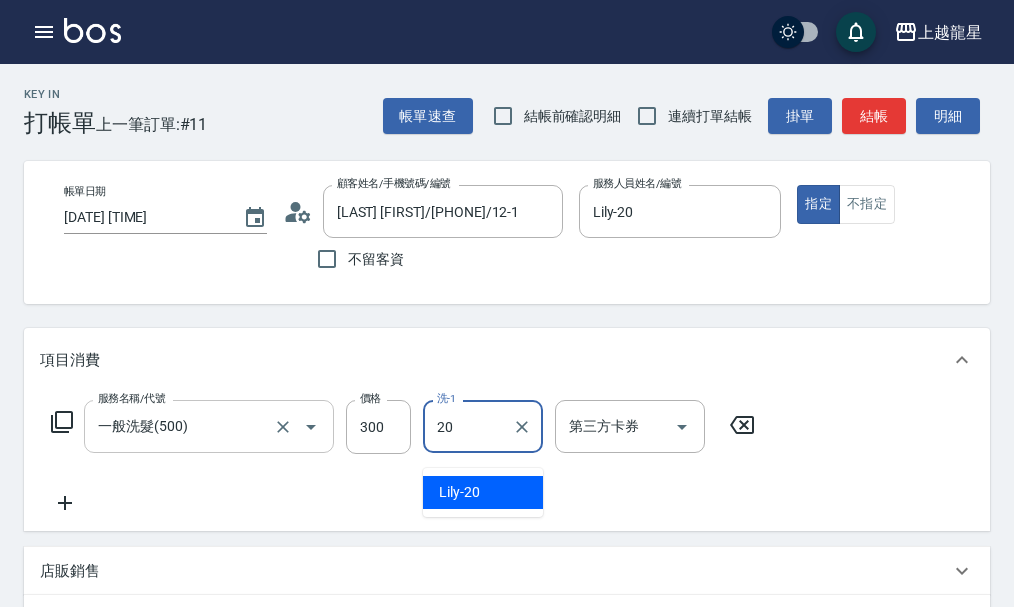 type on "Lily-20" 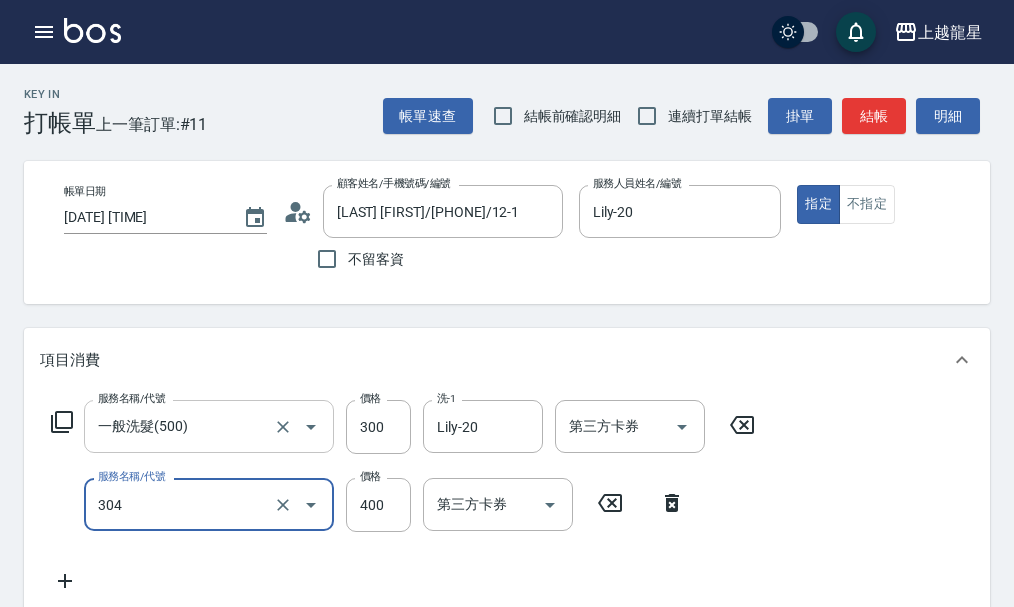 type on "剪髮(304)" 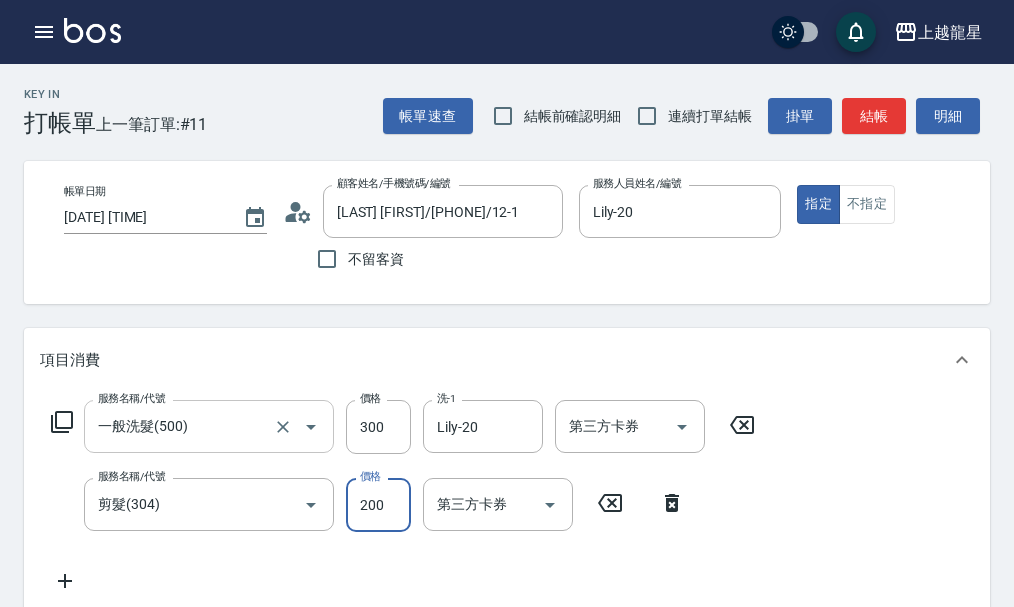 type on "200" 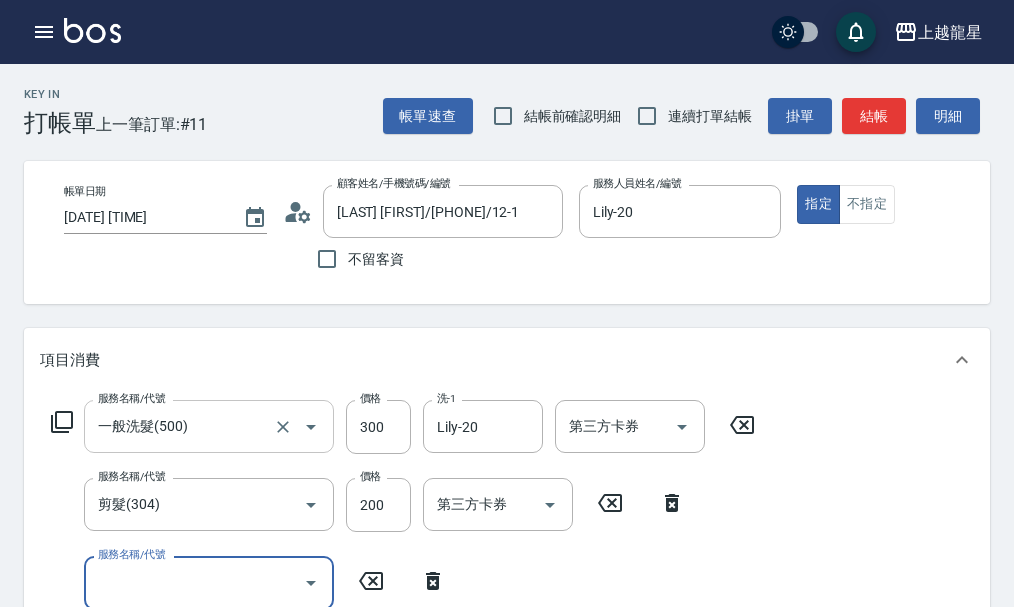 scroll, scrollTop: 9, scrollLeft: 0, axis: vertical 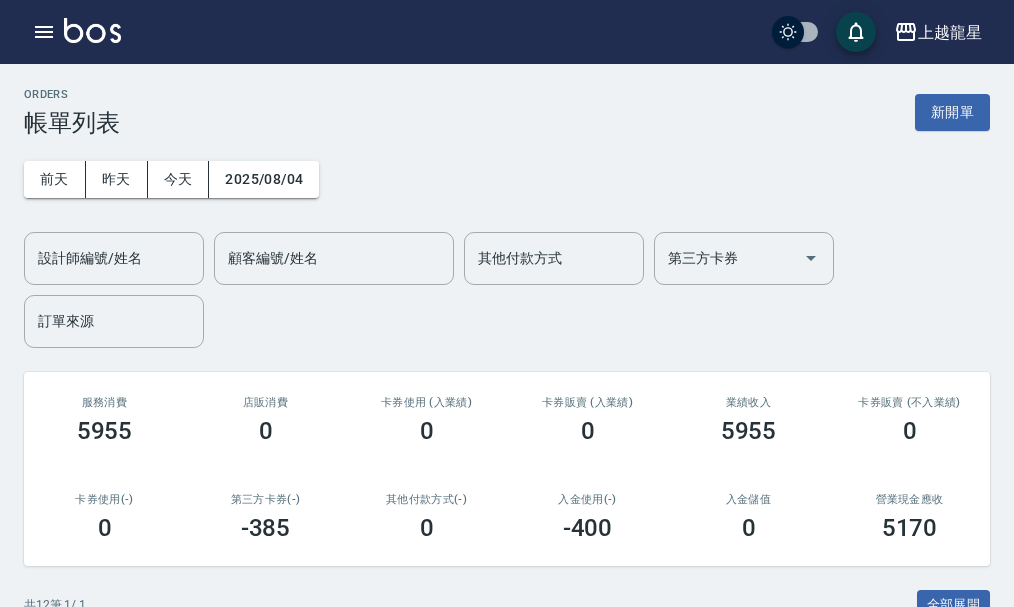 click at bounding box center [92, 30] 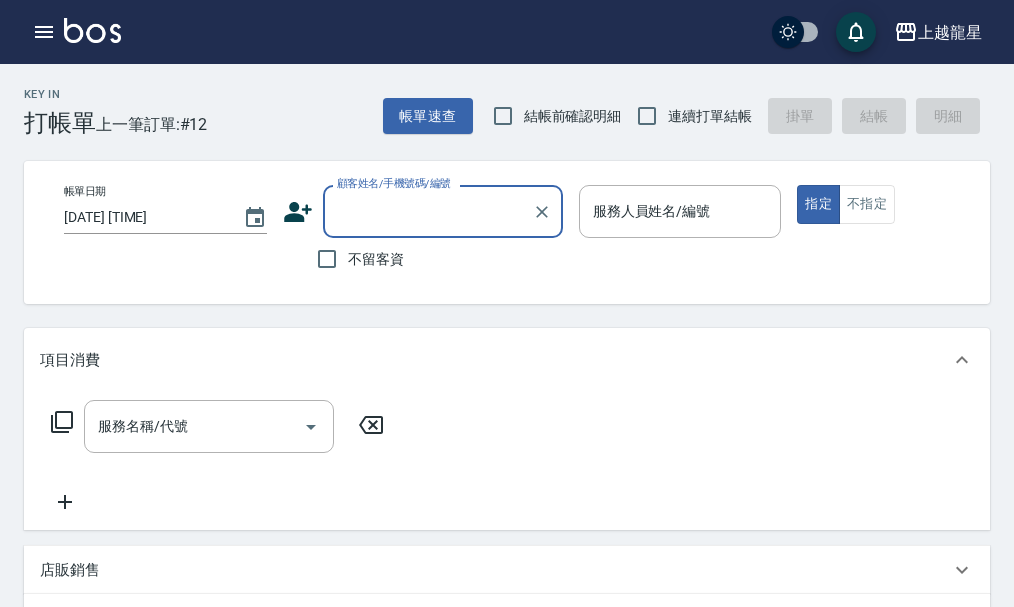 click on "顧客姓名/手機號碼/編號" at bounding box center (428, 211) 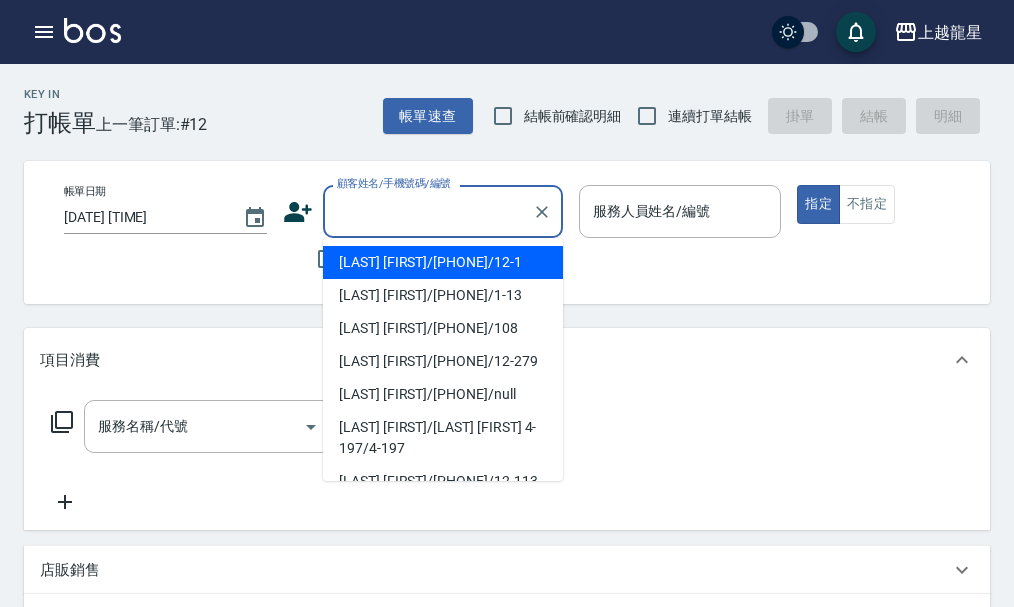 click on "[LAST] [FIRST]/[PHONE]/12-1" at bounding box center (443, 262) 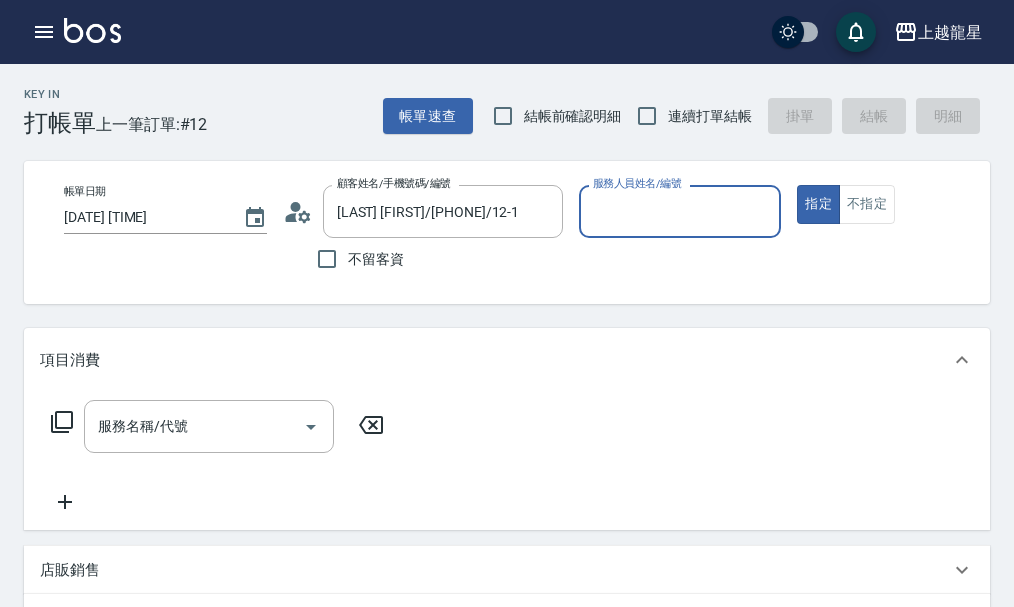 click 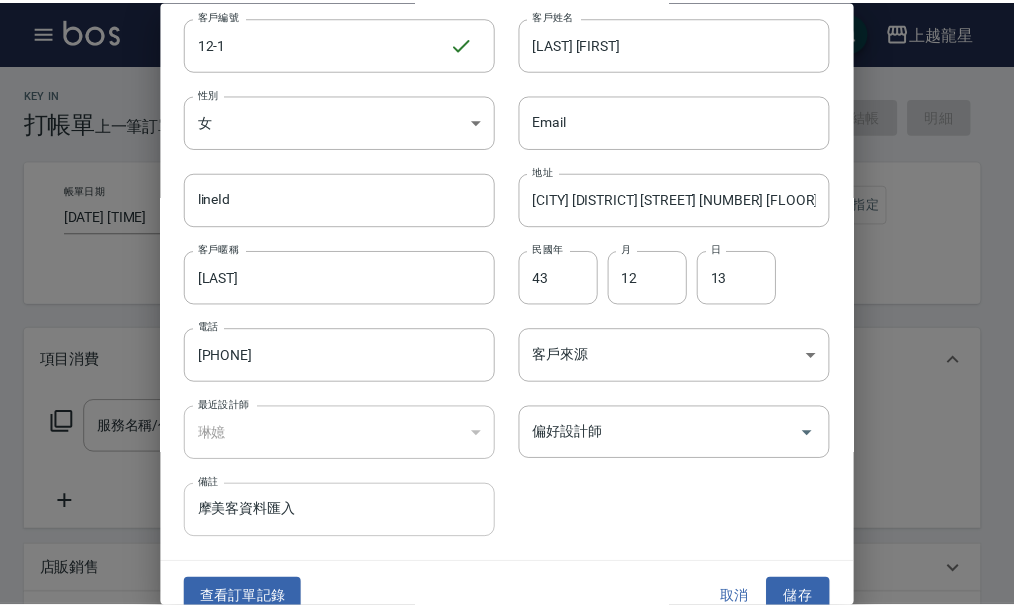 scroll, scrollTop: 86, scrollLeft: 0, axis: vertical 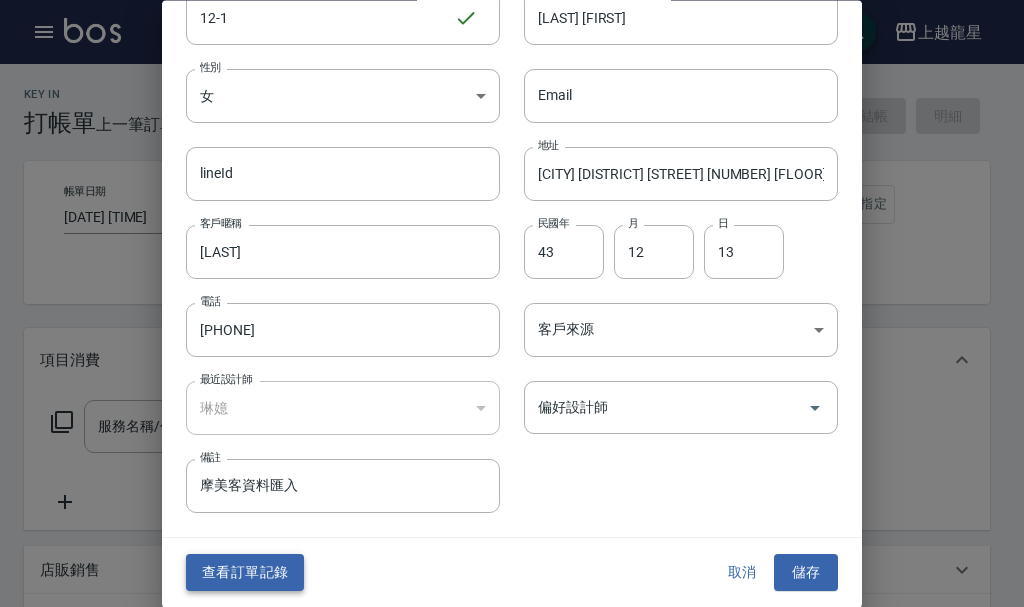 click on "查看訂單記錄" at bounding box center (245, 573) 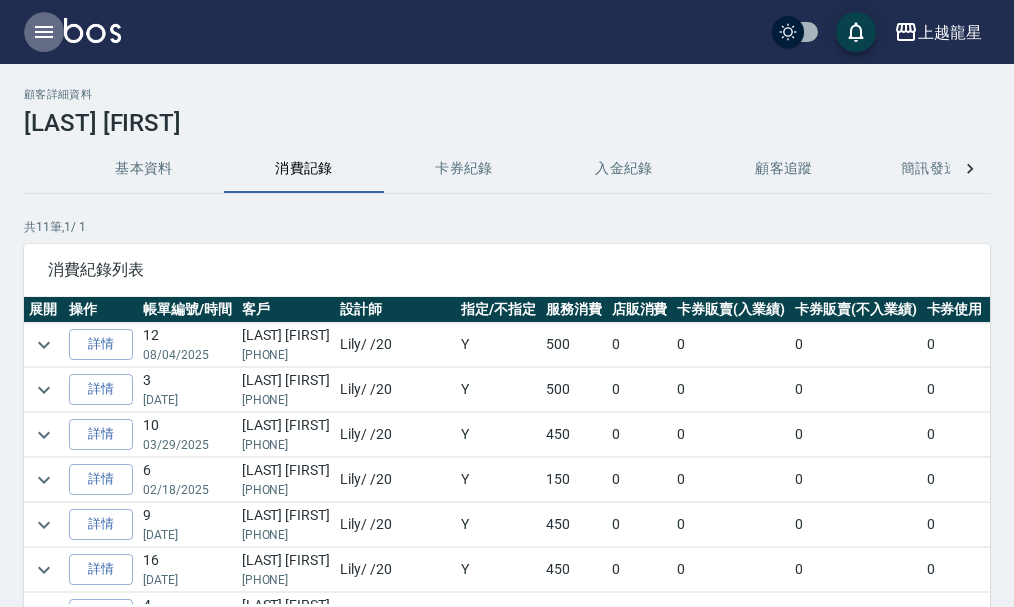 click 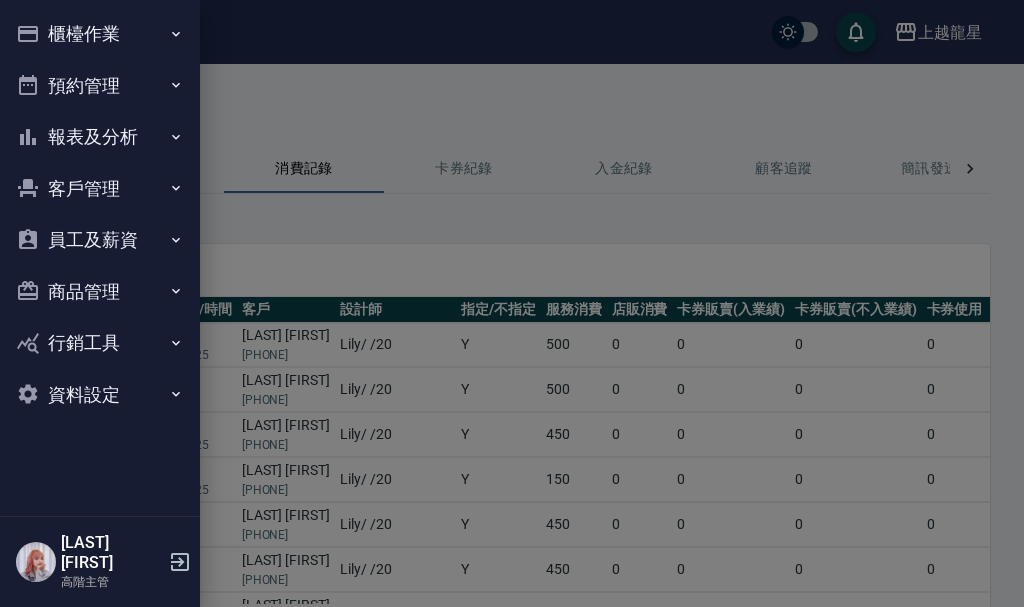 click on "櫃檯作業" at bounding box center [100, 34] 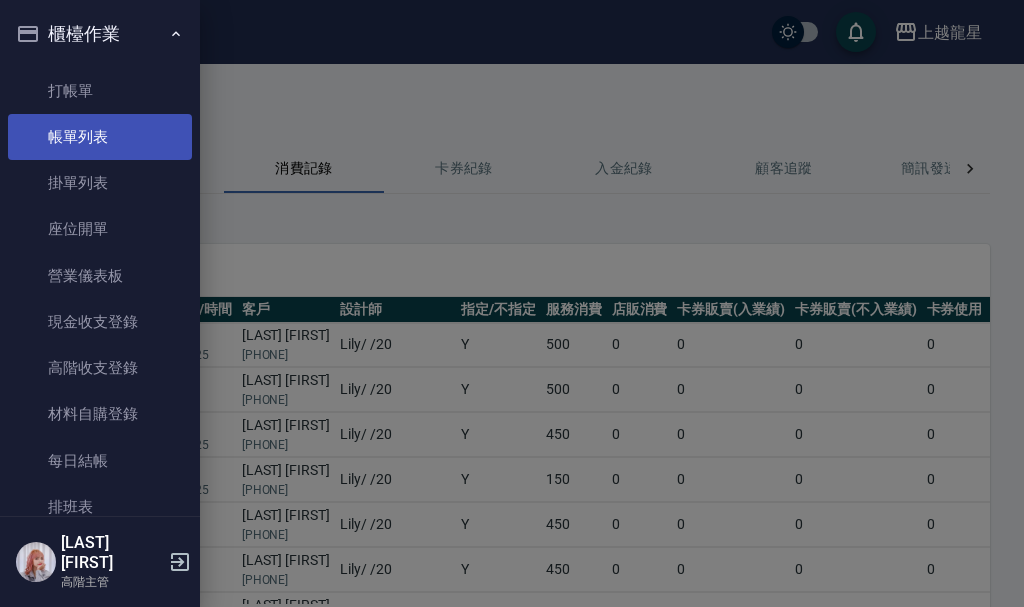 click on "帳單列表" at bounding box center [100, 137] 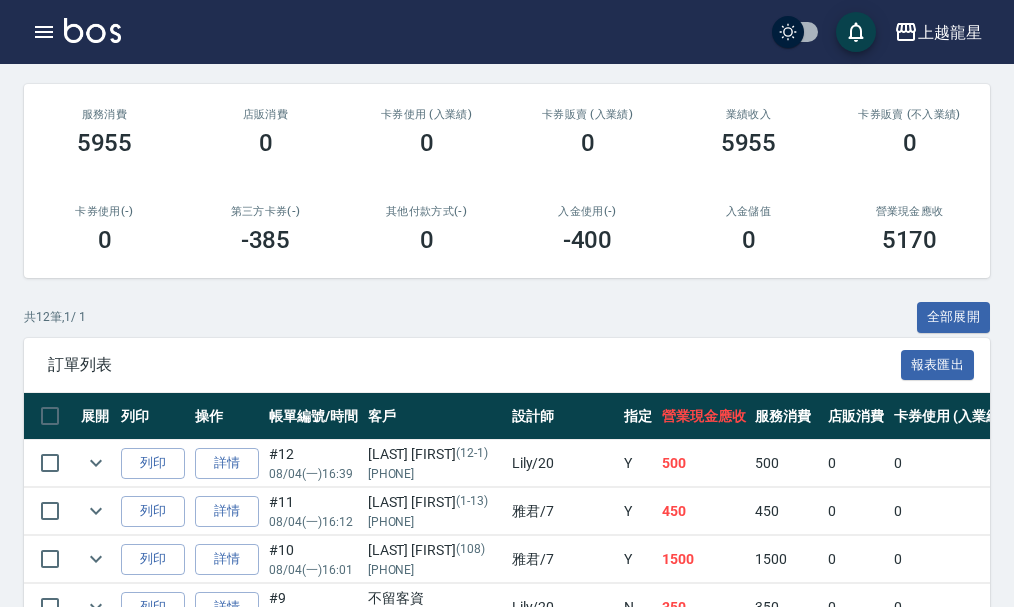 scroll, scrollTop: 300, scrollLeft: 0, axis: vertical 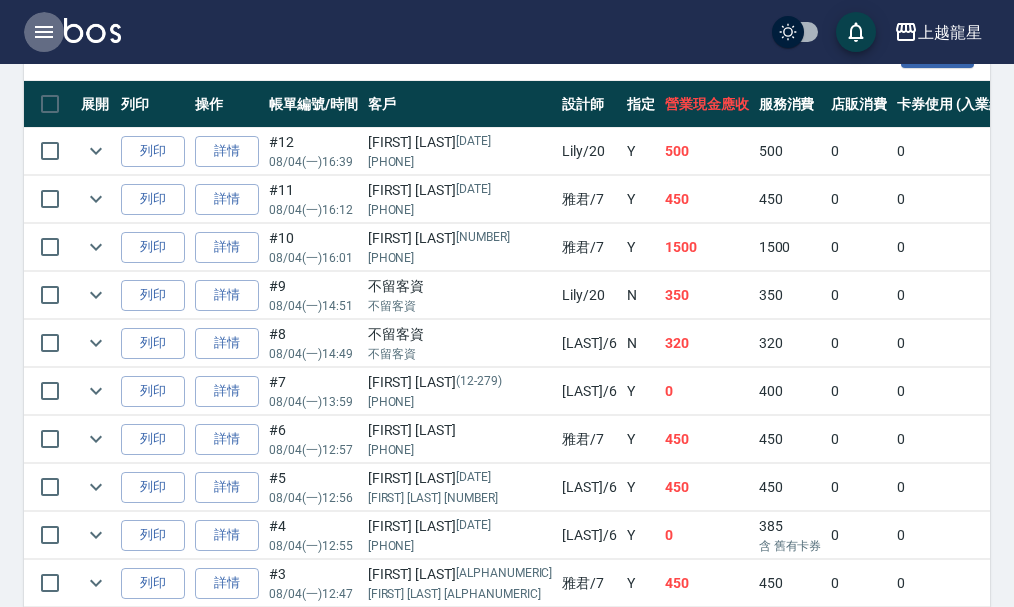 click 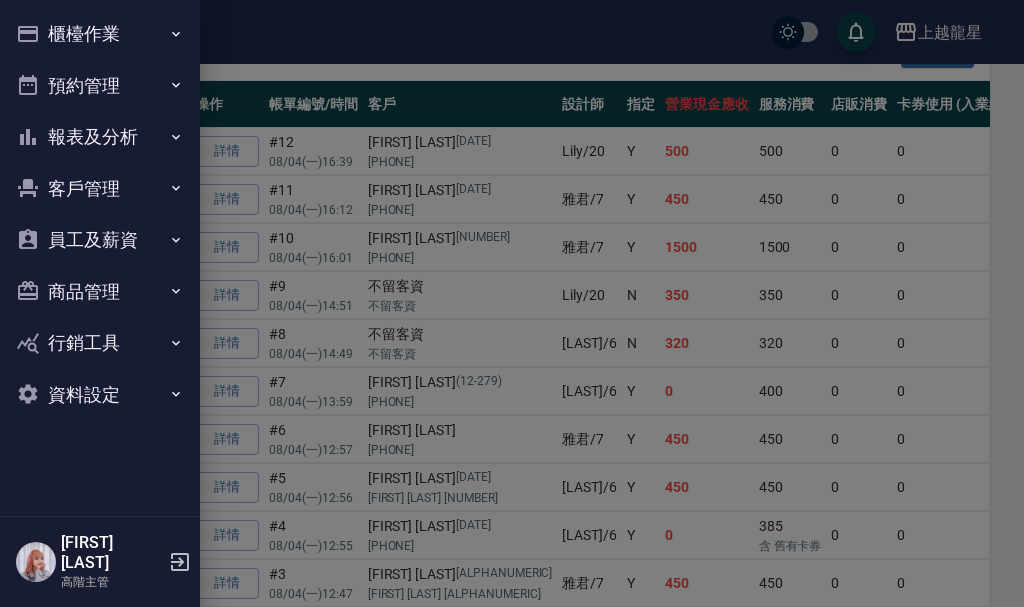 click on "預約管理" at bounding box center (100, 86) 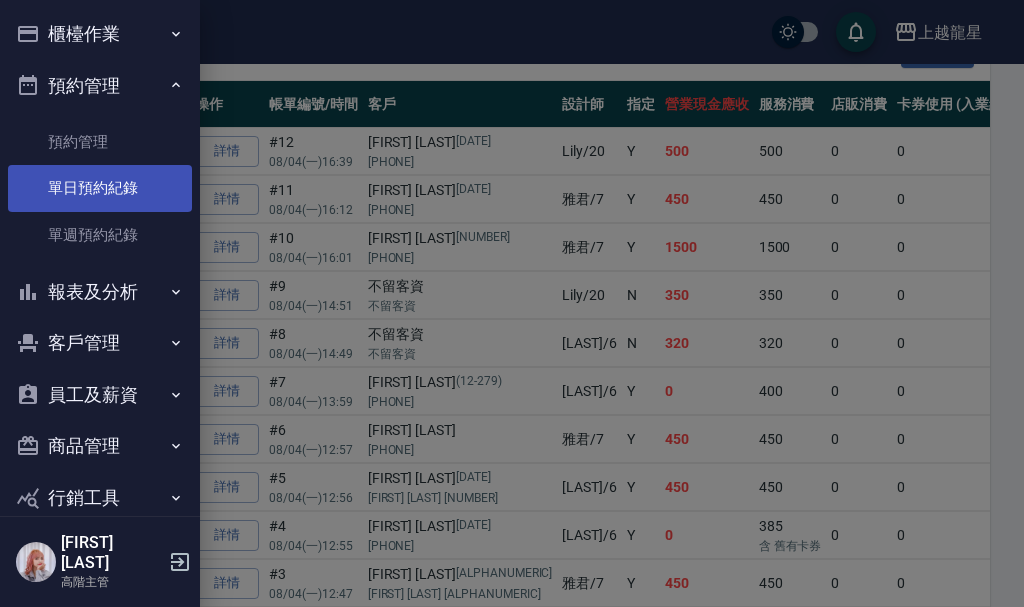 click on "單日預約紀錄" at bounding box center (100, 188) 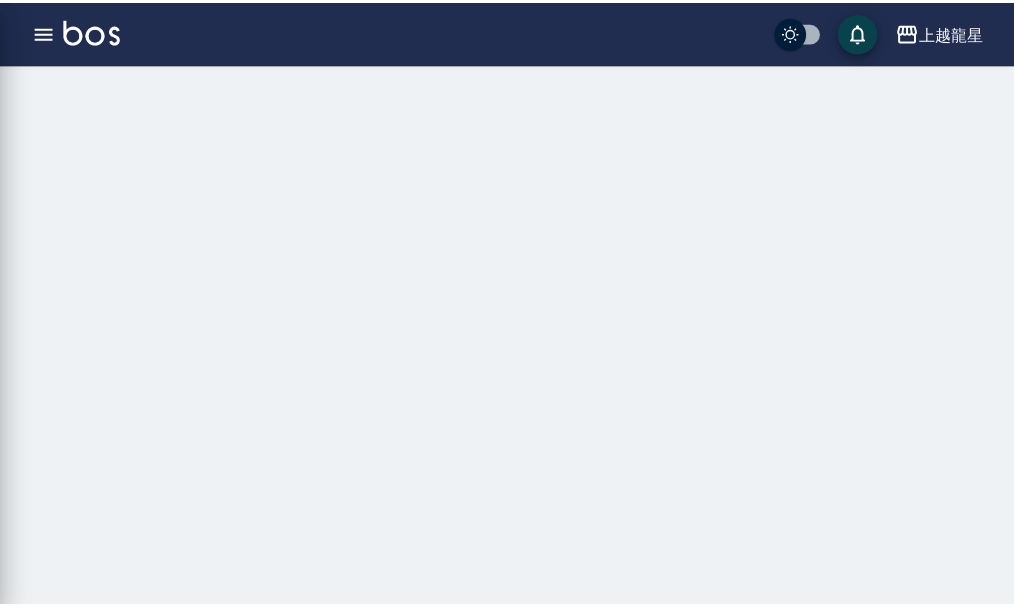 scroll, scrollTop: 0, scrollLeft: 0, axis: both 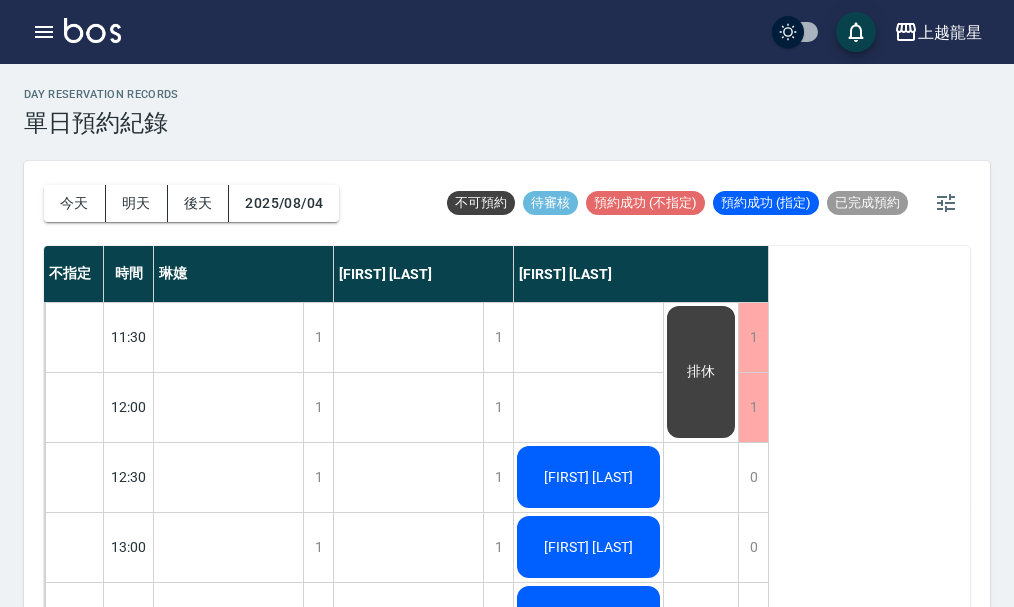 click on "2025/08/04" at bounding box center (284, 203) 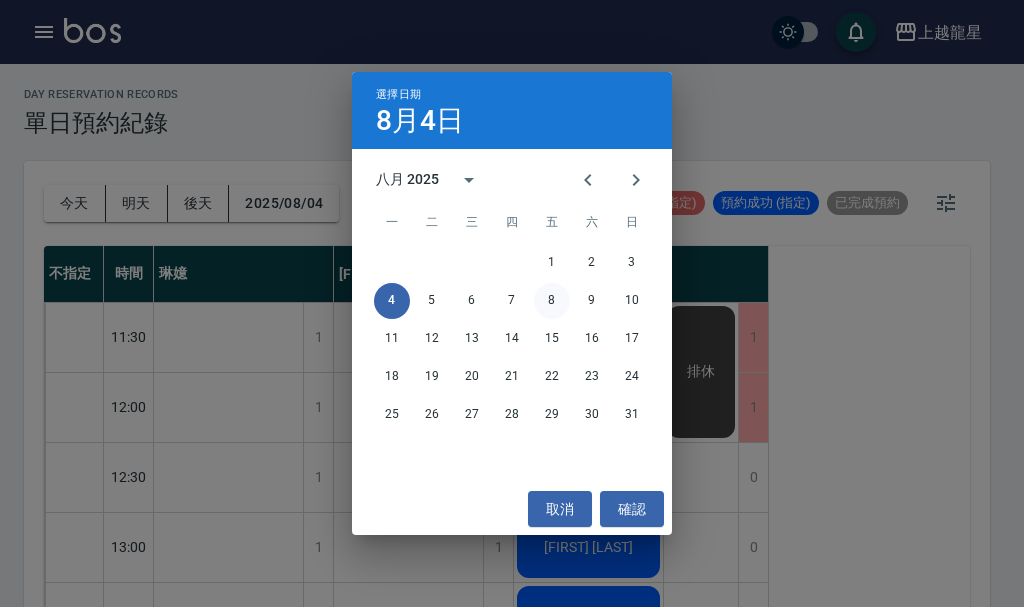 click on "8" at bounding box center [552, 301] 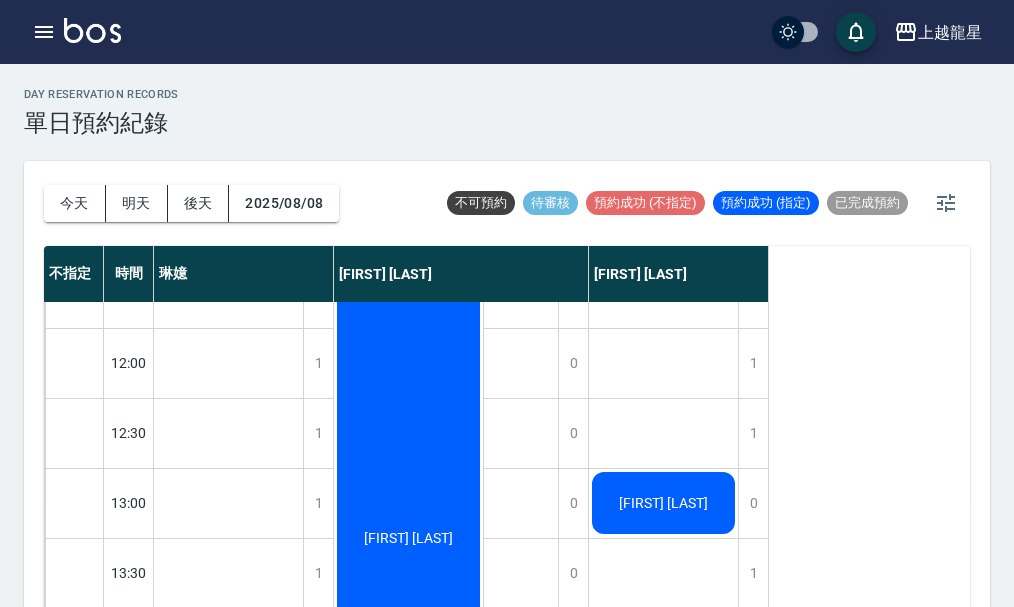 scroll, scrollTop: 0, scrollLeft: 0, axis: both 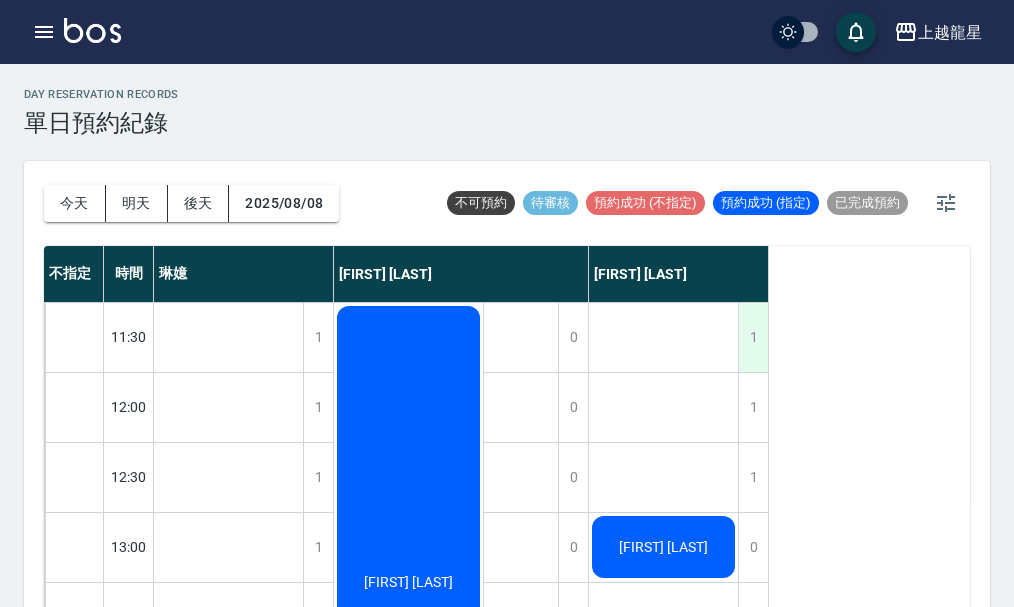 click on "1" at bounding box center (753, 337) 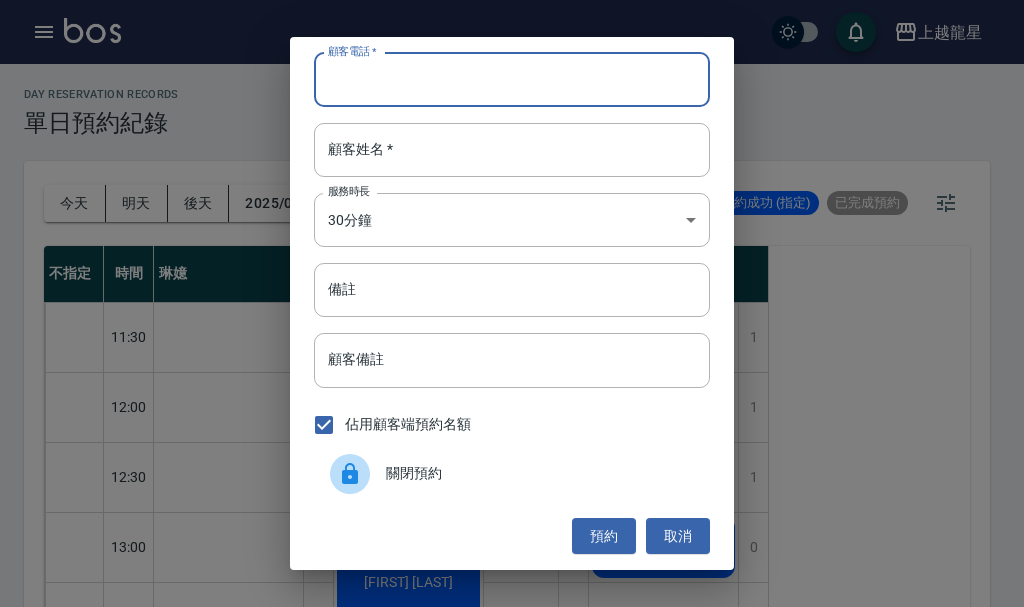 click on "顧客電話   *" at bounding box center (512, 80) 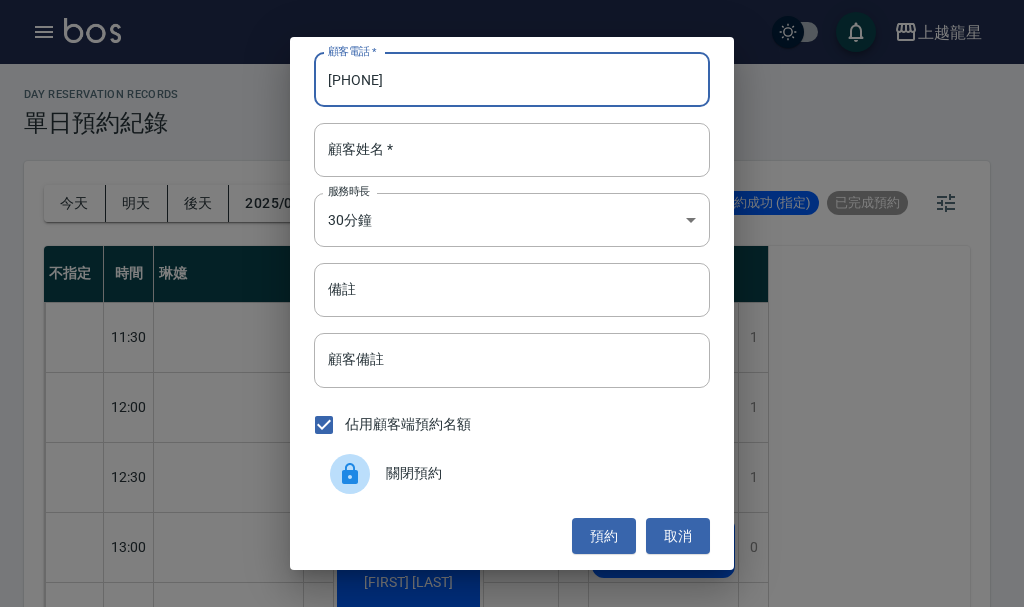 type on "0929720612" 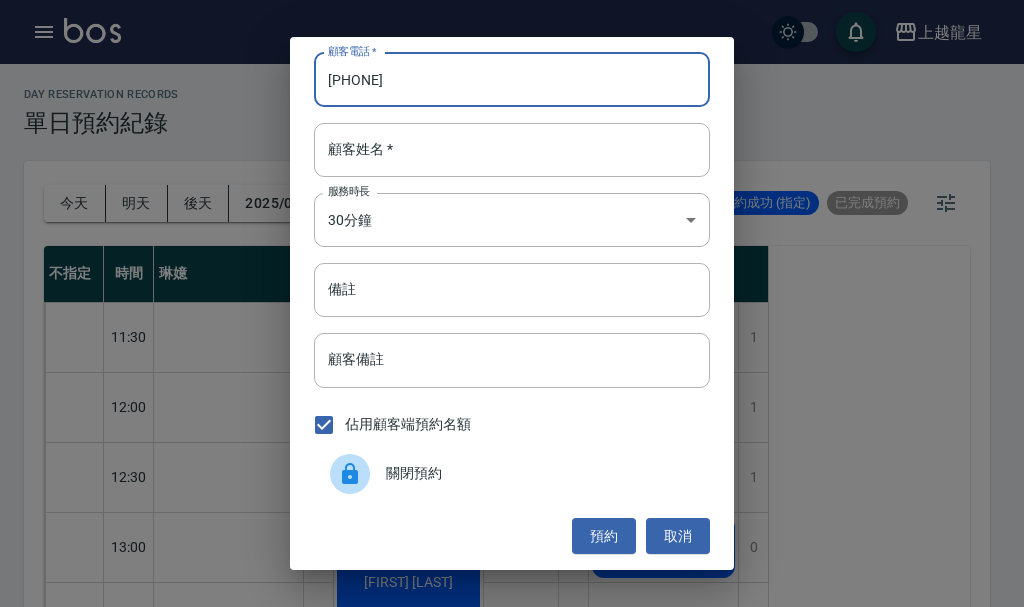 drag, startPoint x: 427, startPoint y: 74, endPoint x: 283, endPoint y: 69, distance: 144.08678 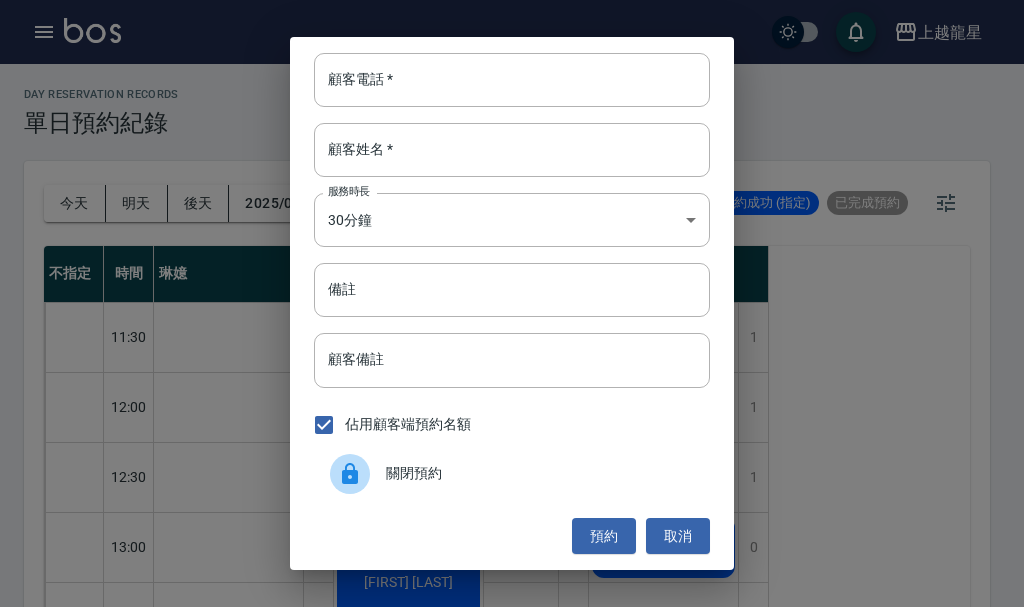 click on "顧客電話   * 顧客電話   * 顧客姓名   * 顧客姓名   * 服務時長 30分鐘 1 服務時長 備註 備註 顧客備註 顧客備註 佔用顧客端預約名額 關閉預約 預約 取消" at bounding box center [512, 303] 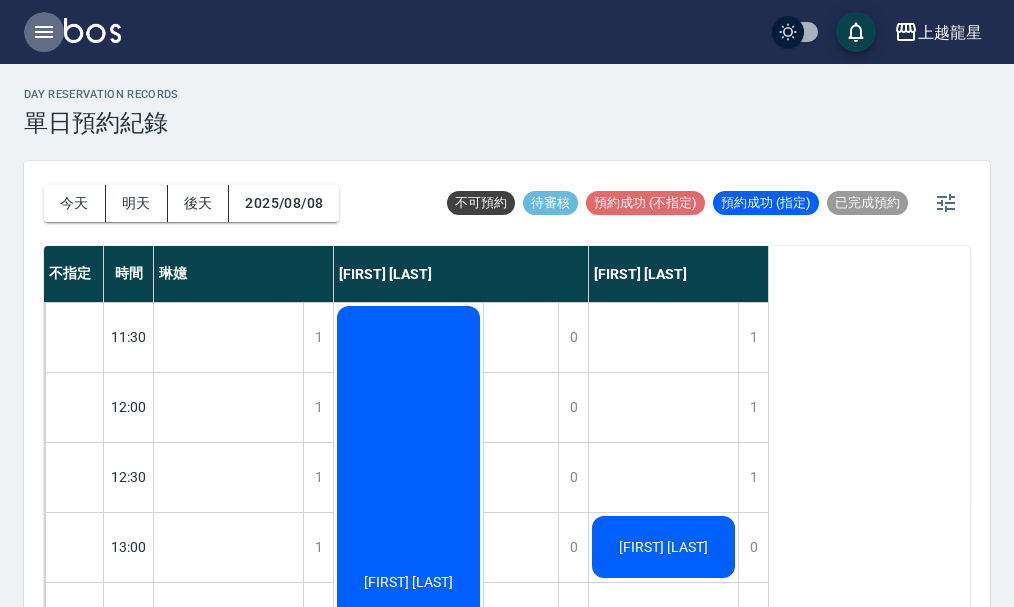 click 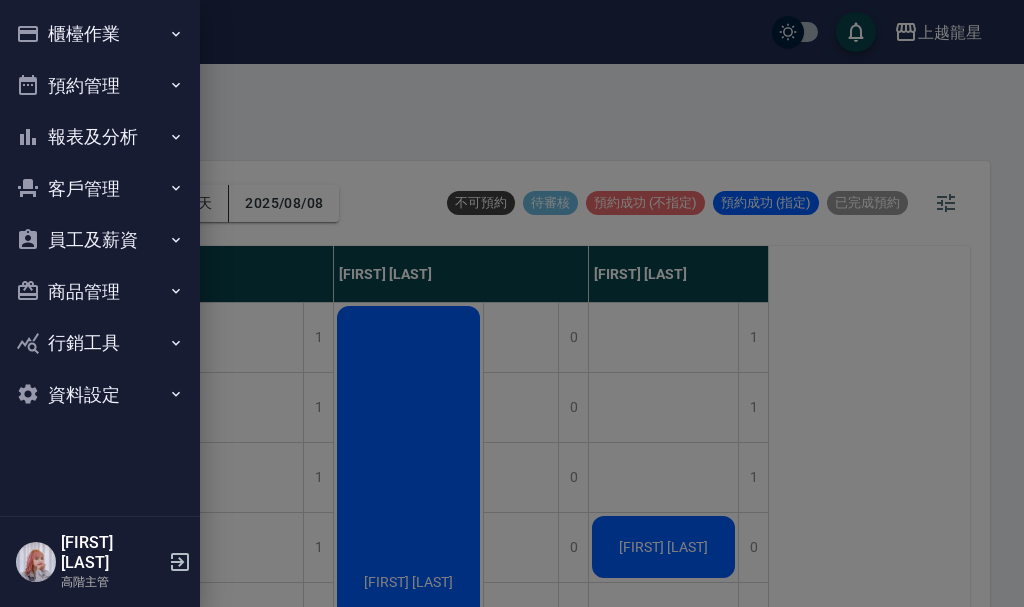 click on "客戶管理" at bounding box center [100, 189] 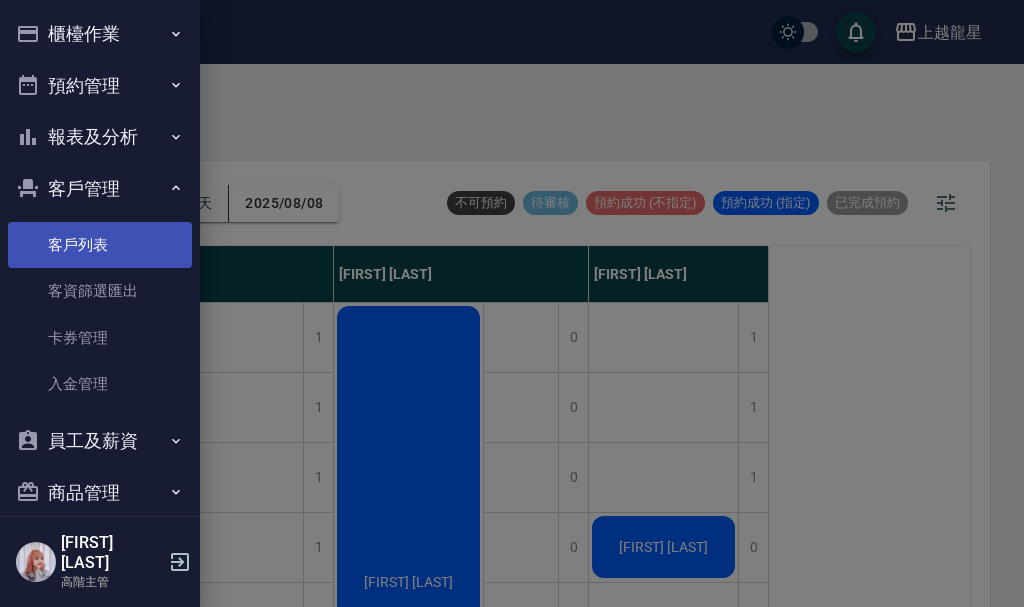 click on "客戶列表" at bounding box center (100, 245) 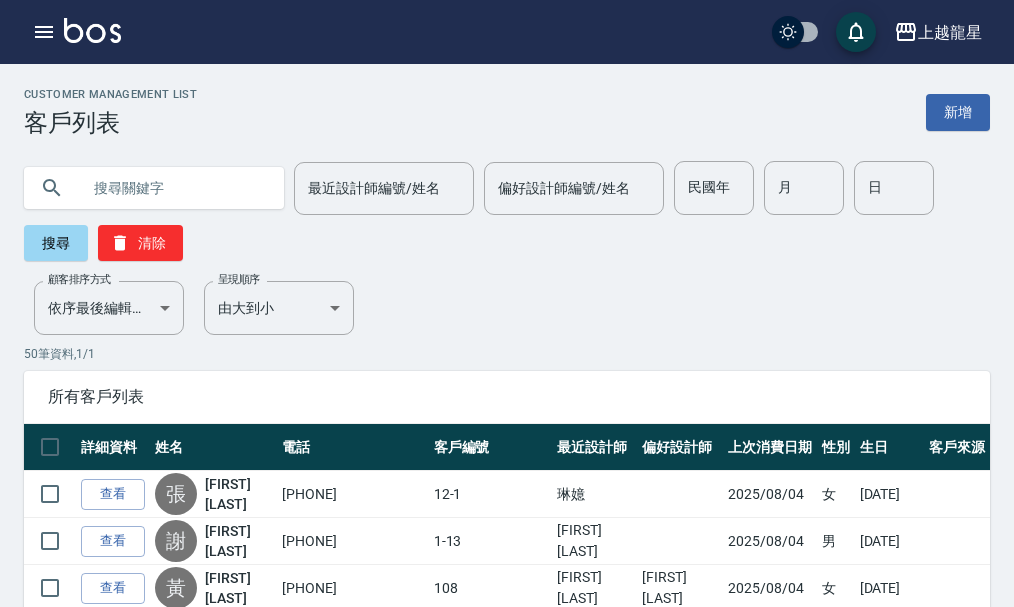 paste on "0929720612" 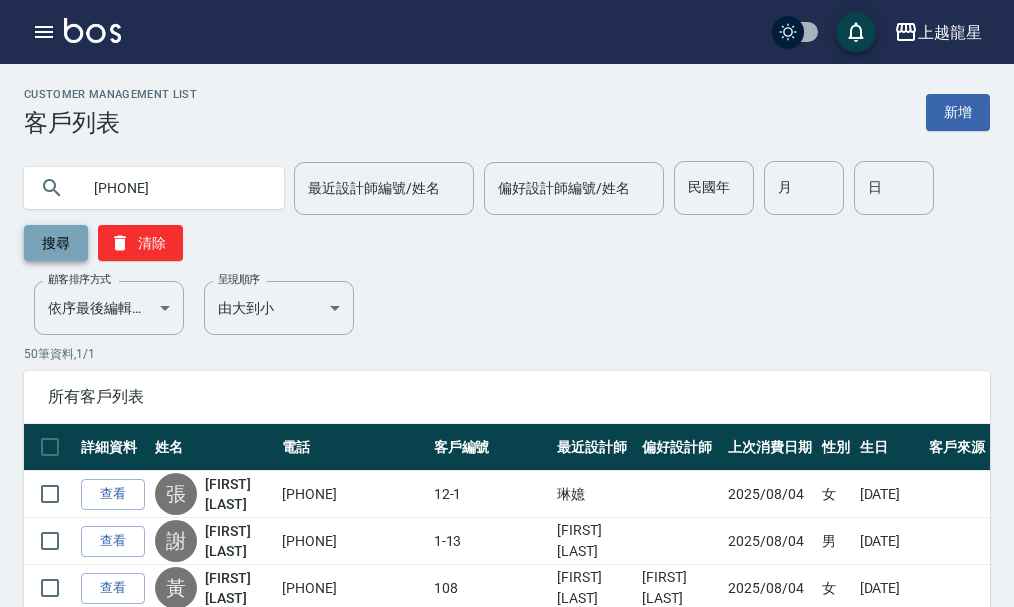 click on "搜尋" at bounding box center [56, 243] 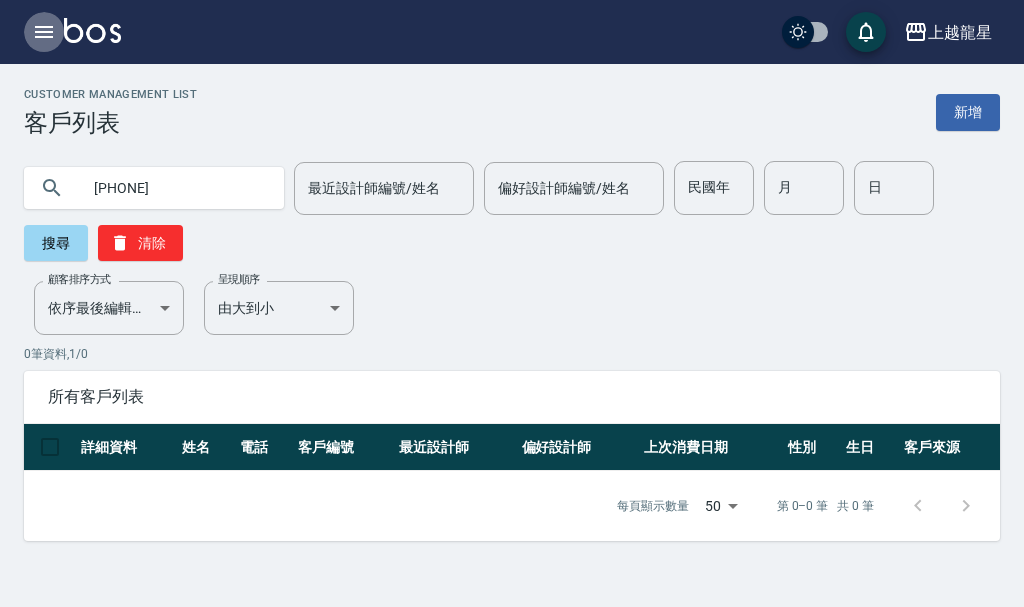 click 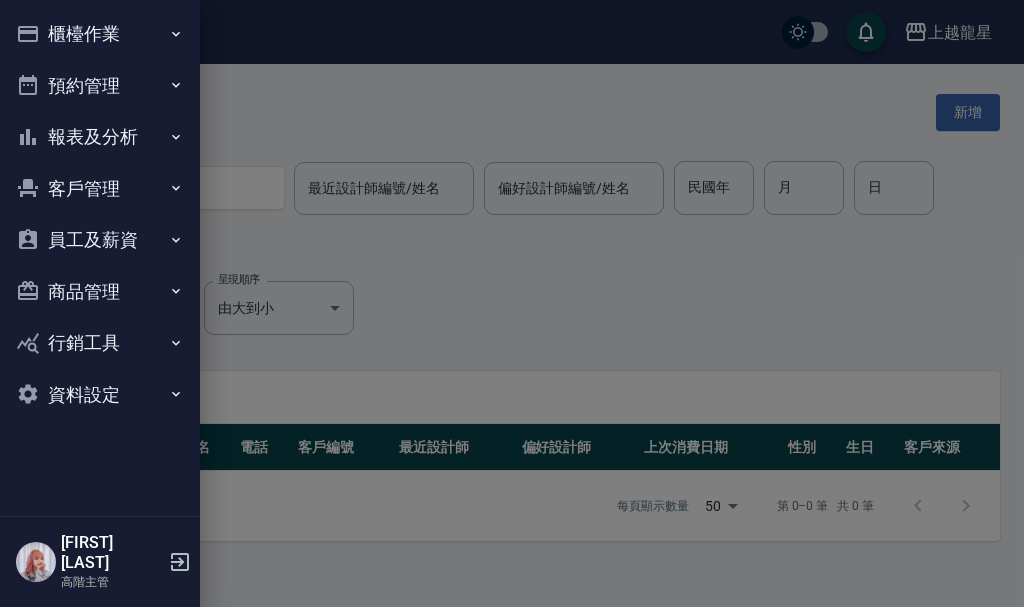 click on "櫃檯作業" at bounding box center [100, 34] 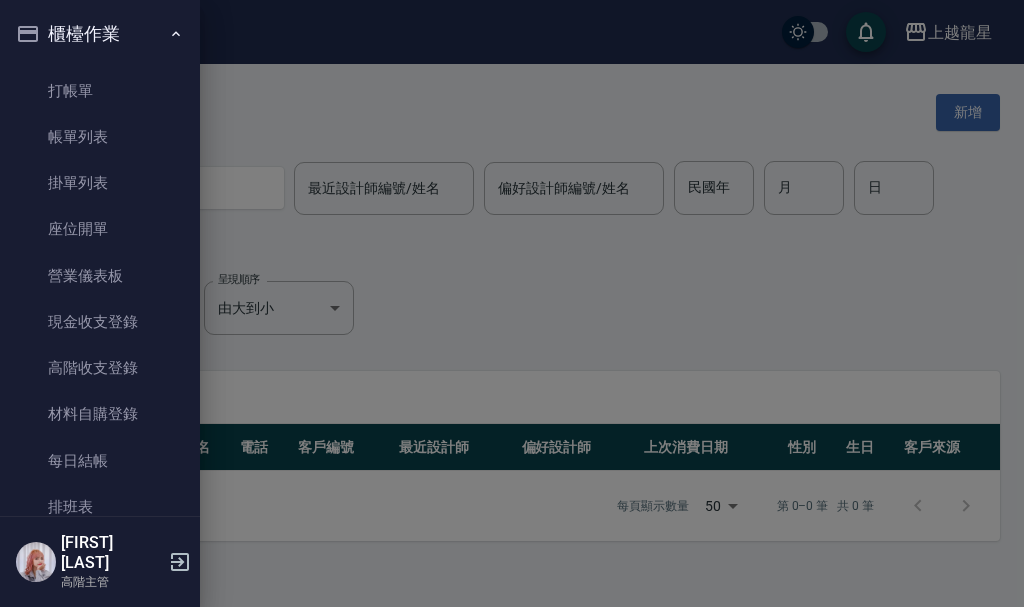 click on "櫃檯作業" at bounding box center (100, 34) 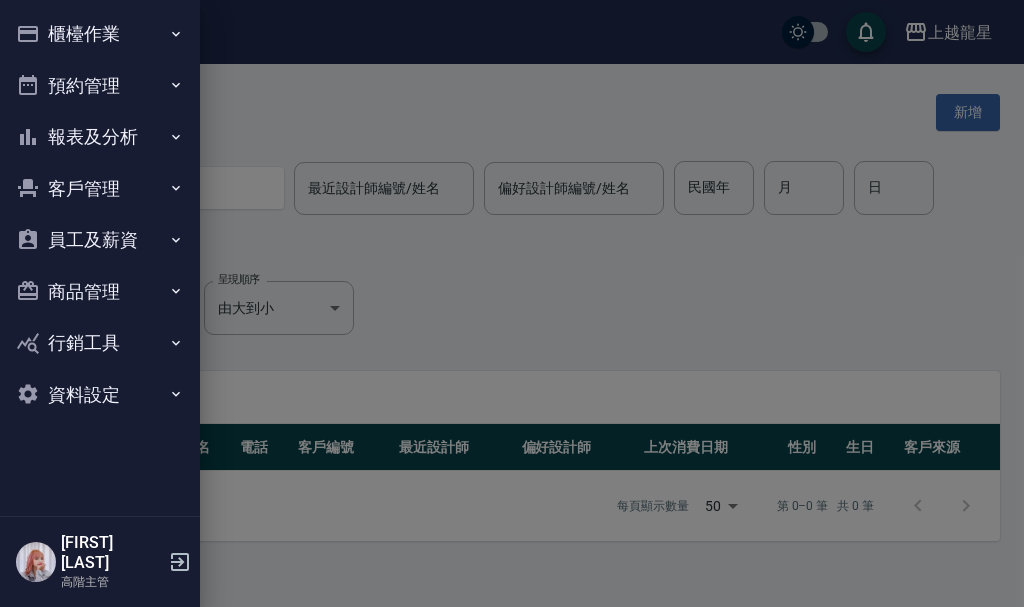 click on "預約管理" at bounding box center (100, 86) 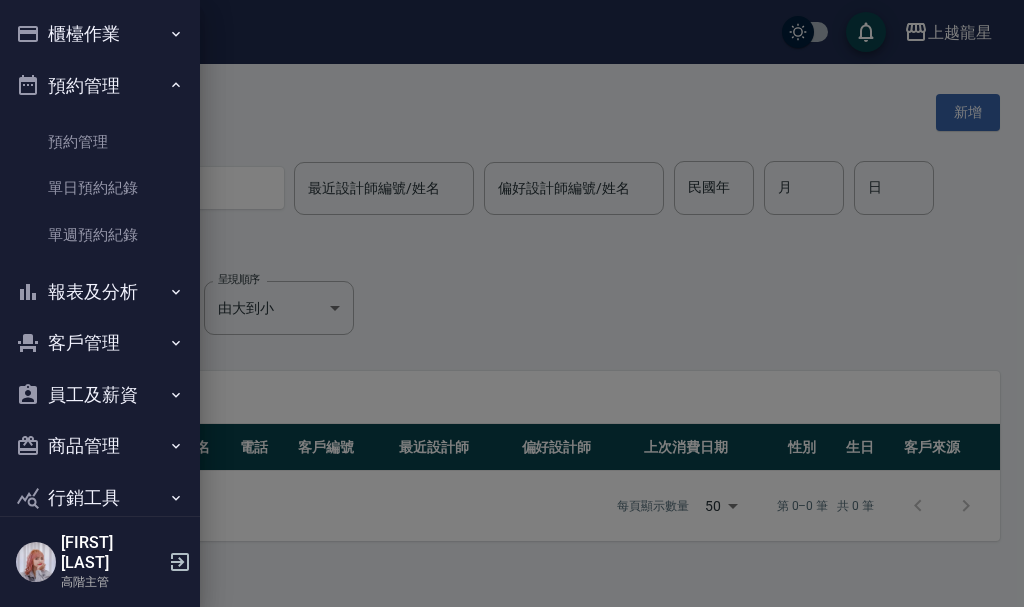 click at bounding box center (512, 303) 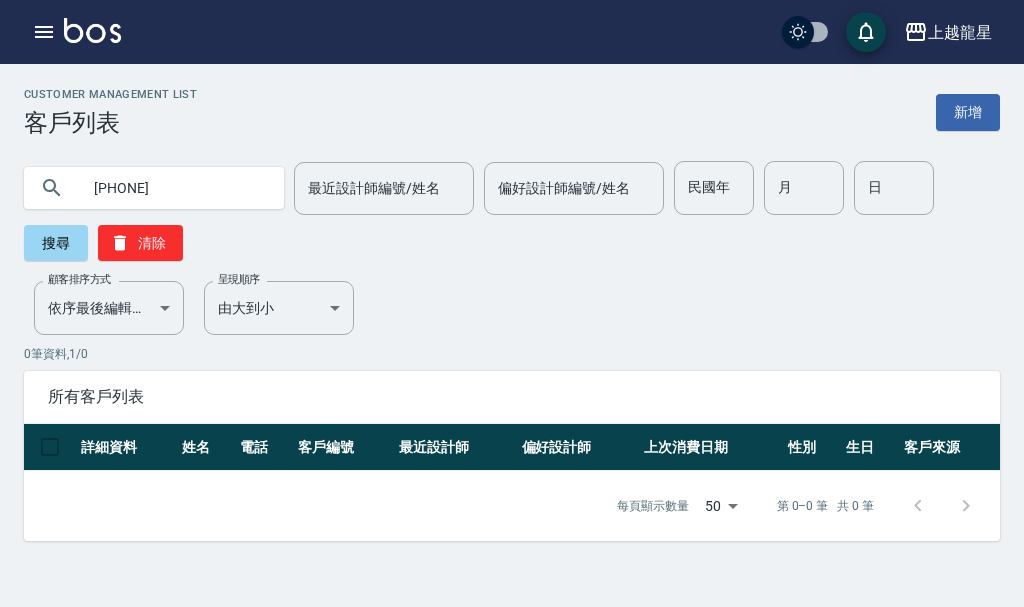 click on "0929720612" at bounding box center (174, 188) 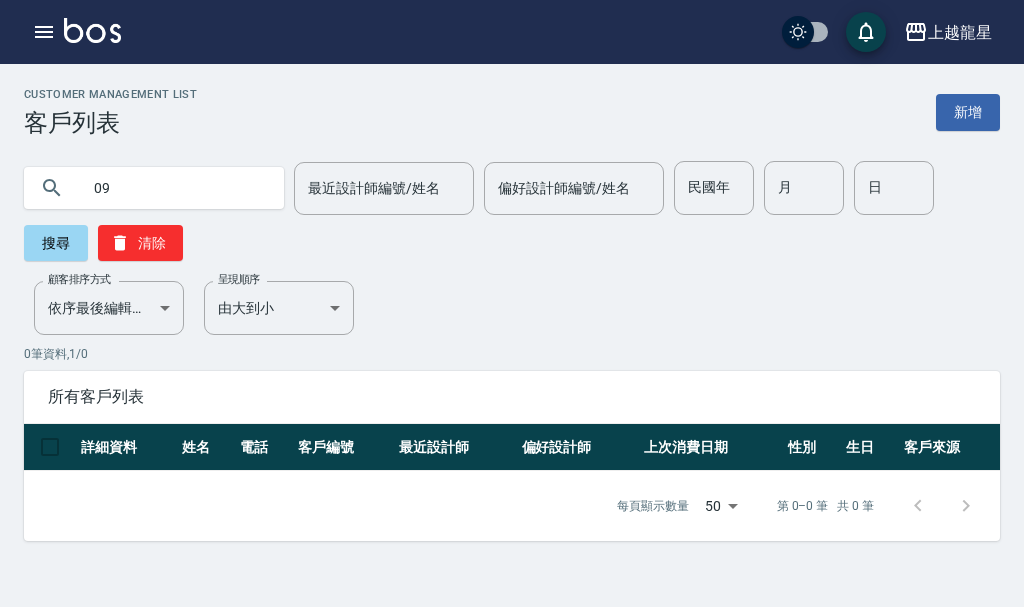 type on "0" 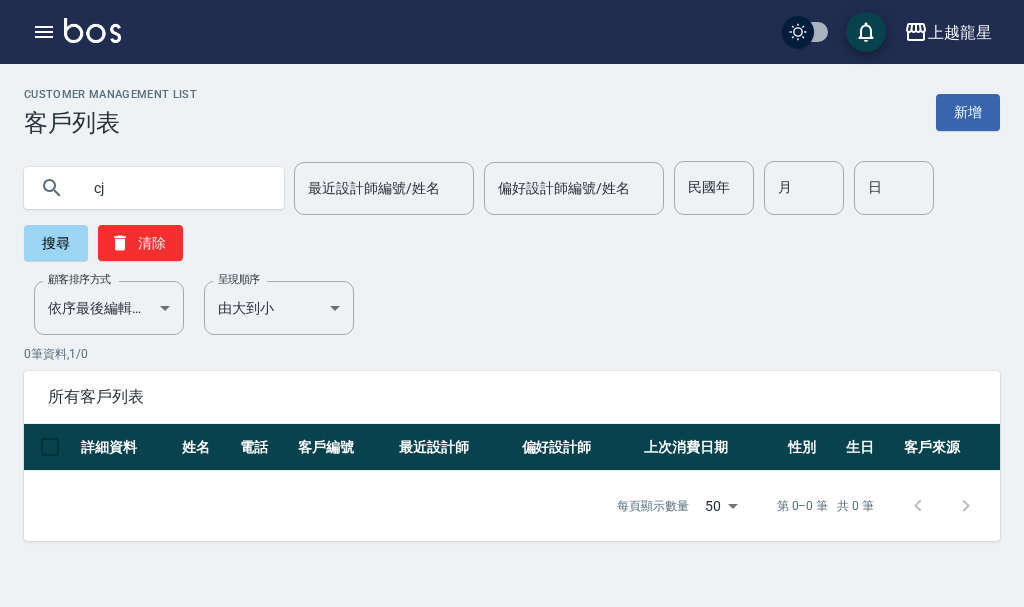 type on "c" 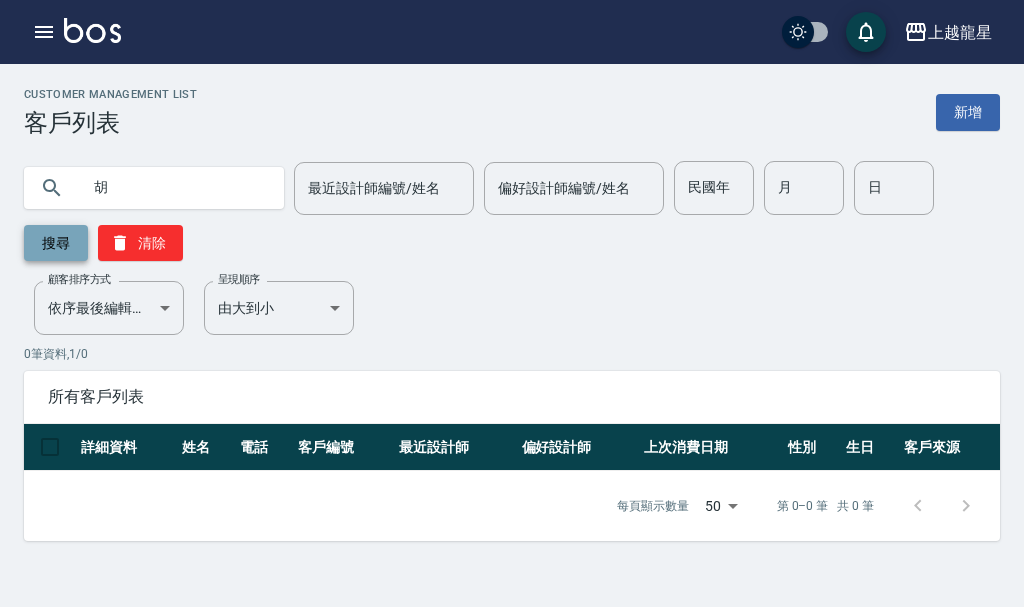 type on "胡" 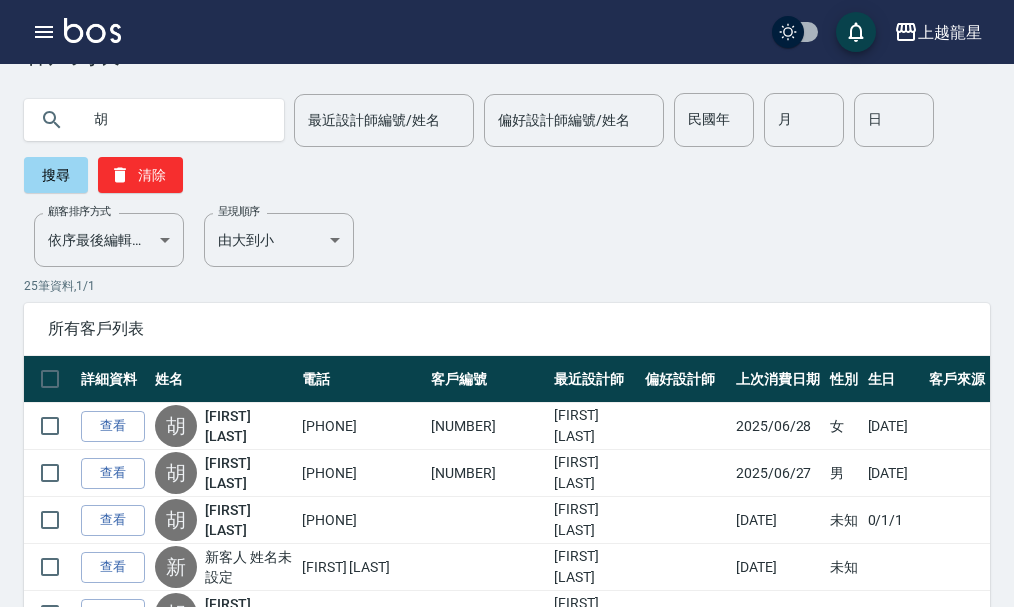 scroll, scrollTop: 0, scrollLeft: 0, axis: both 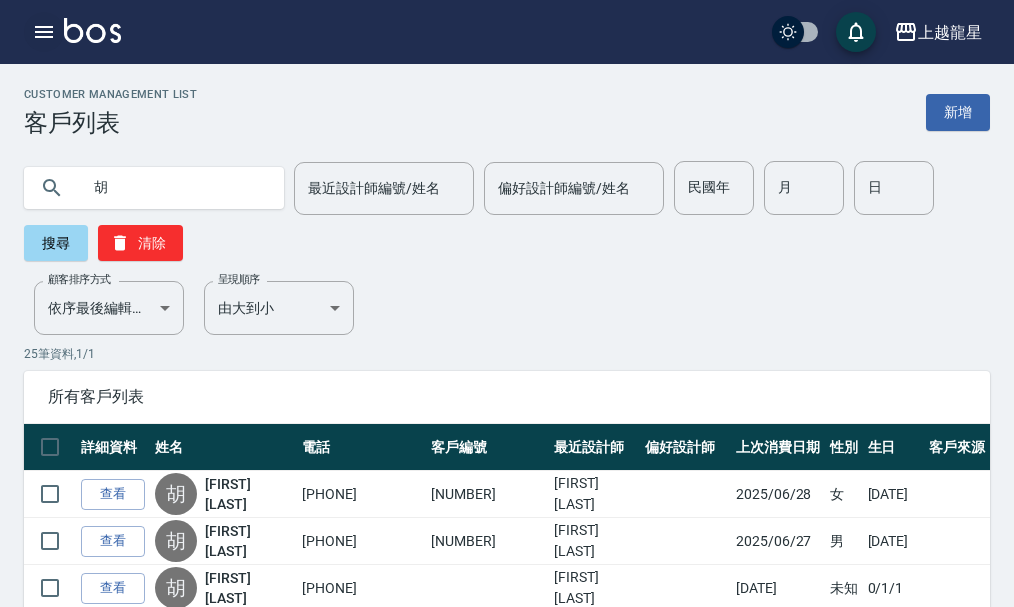 click 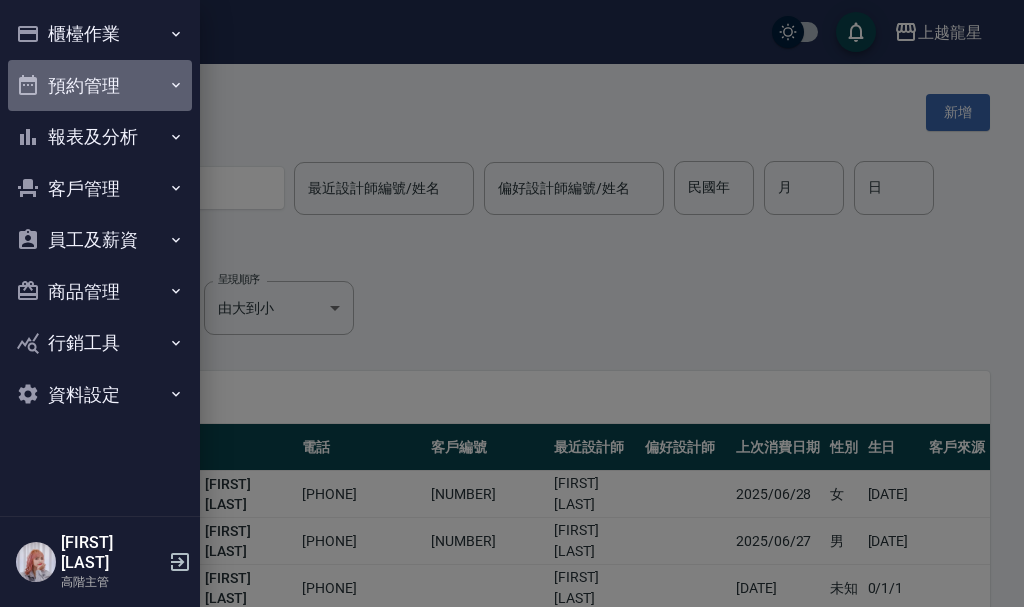 click on "預約管理" at bounding box center [100, 86] 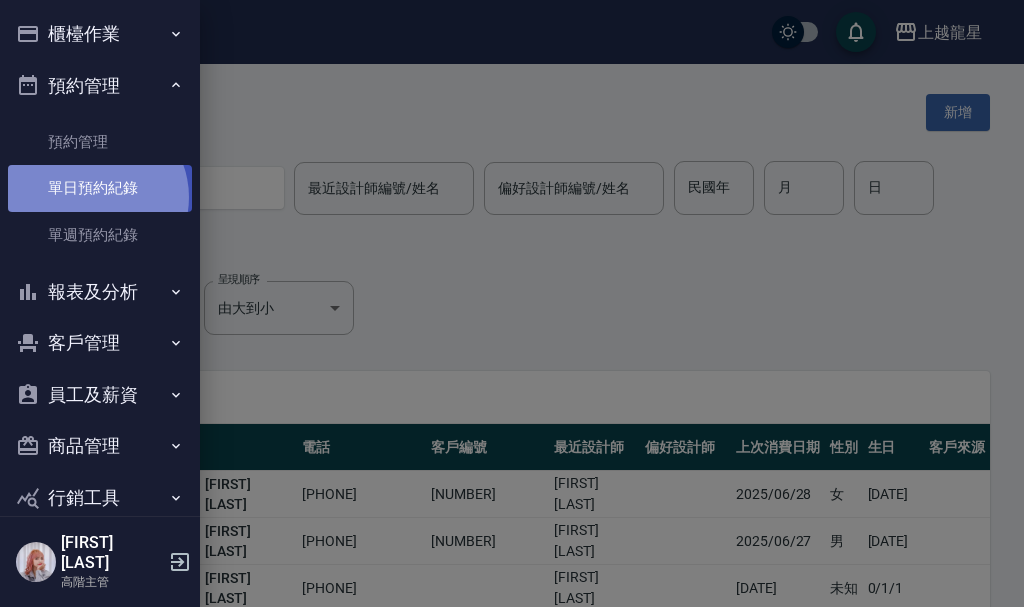 click on "單日預約紀錄" at bounding box center (100, 188) 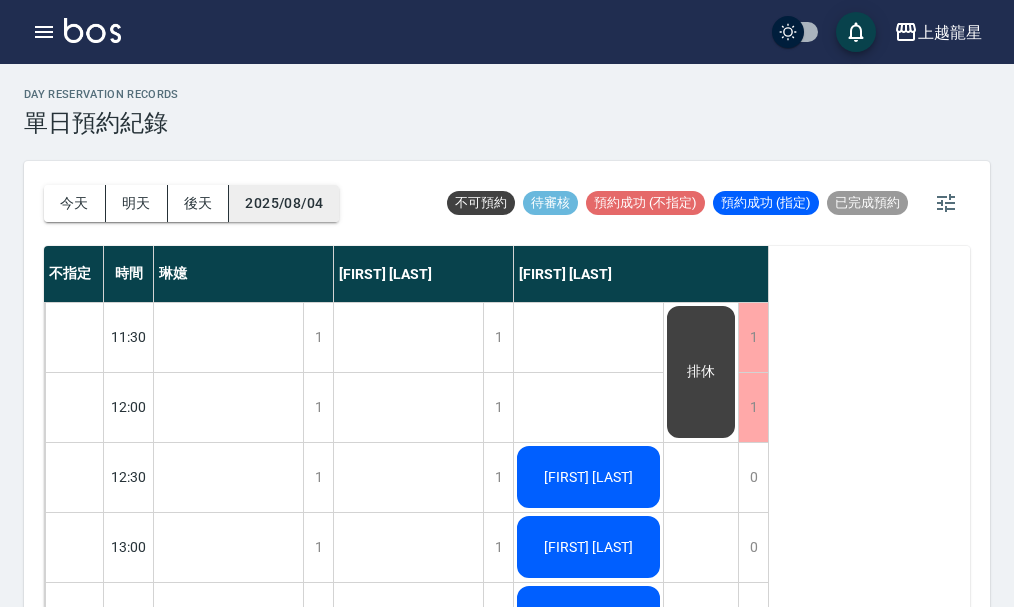 click on "2025/08/04" at bounding box center [284, 203] 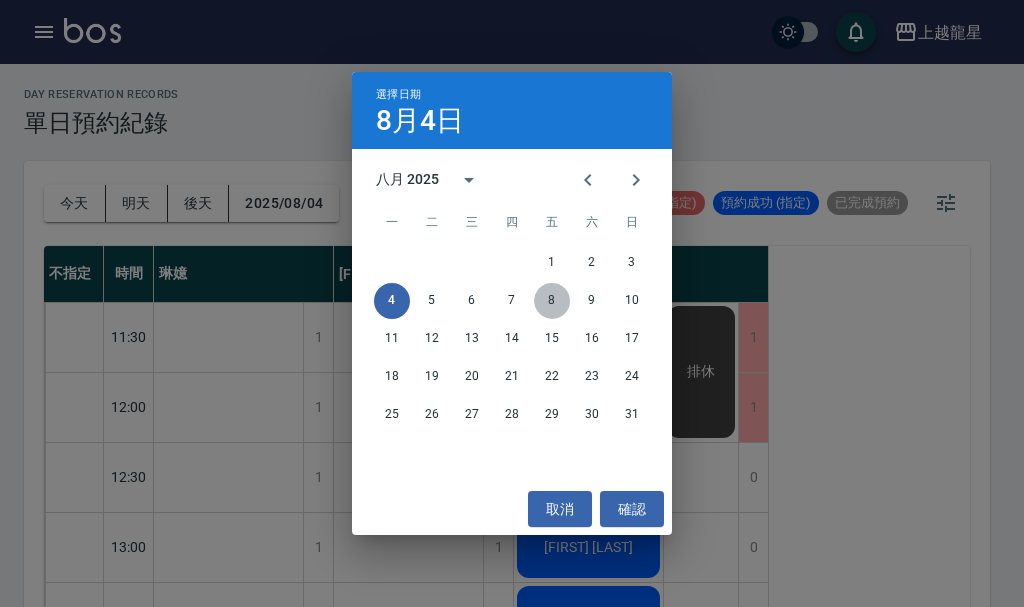 click on "8" at bounding box center [552, 301] 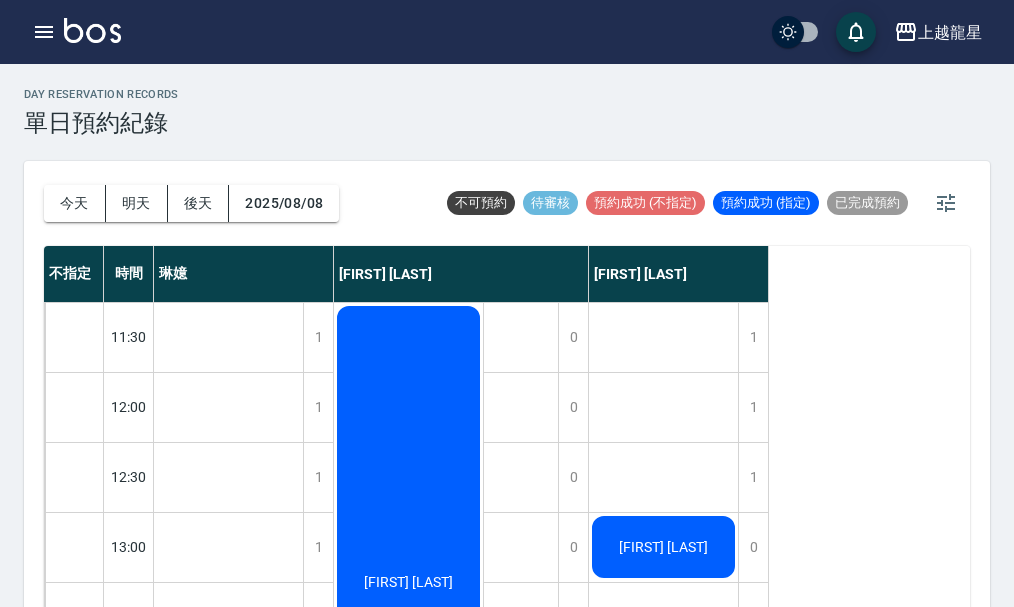 click on "趙桂蘭 李麗君" at bounding box center (664, 932) 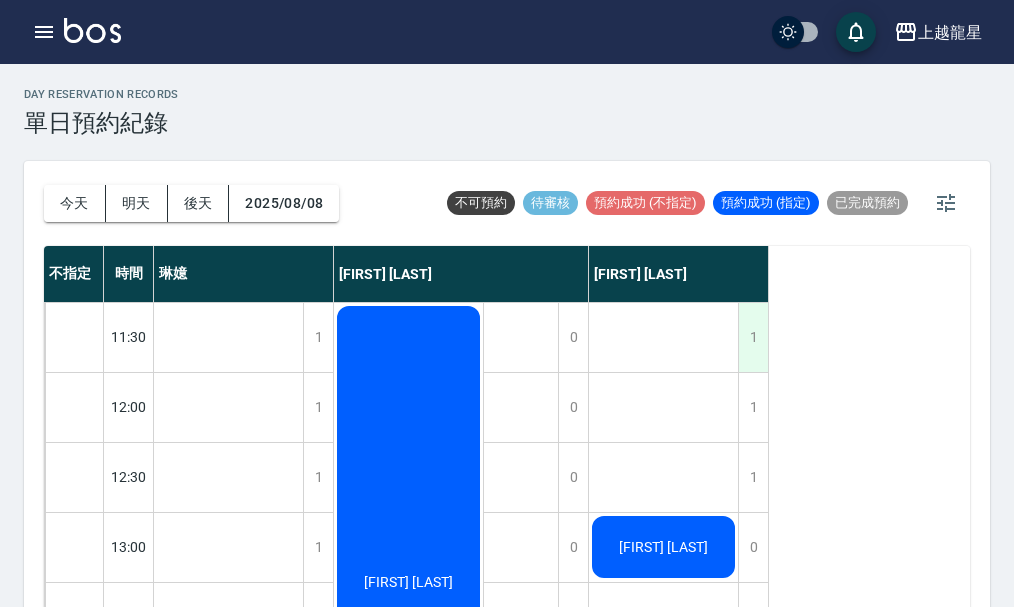 click on "1" at bounding box center (753, 337) 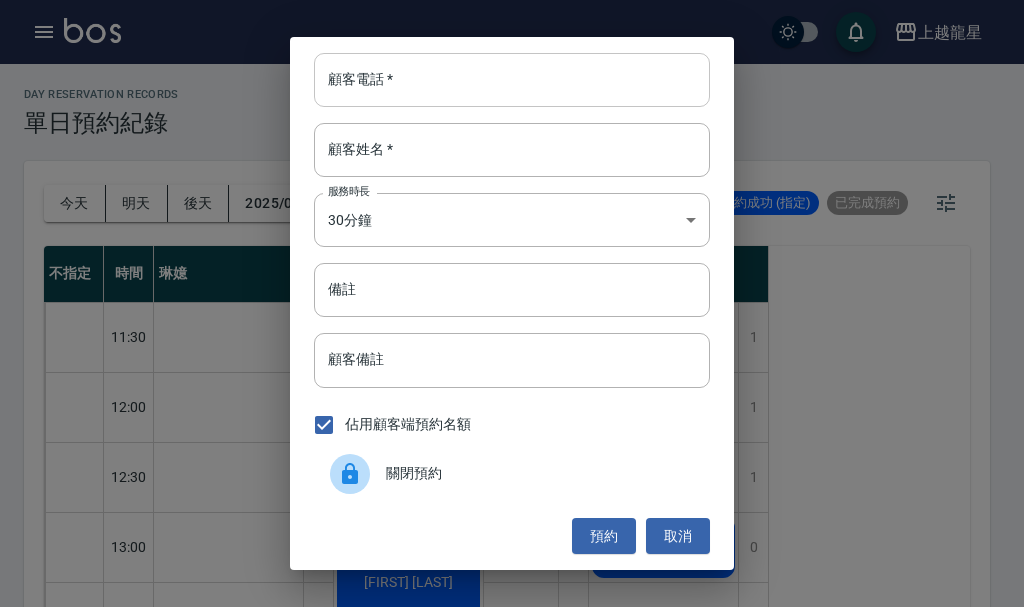 click on "顧客電話   *" at bounding box center (512, 80) 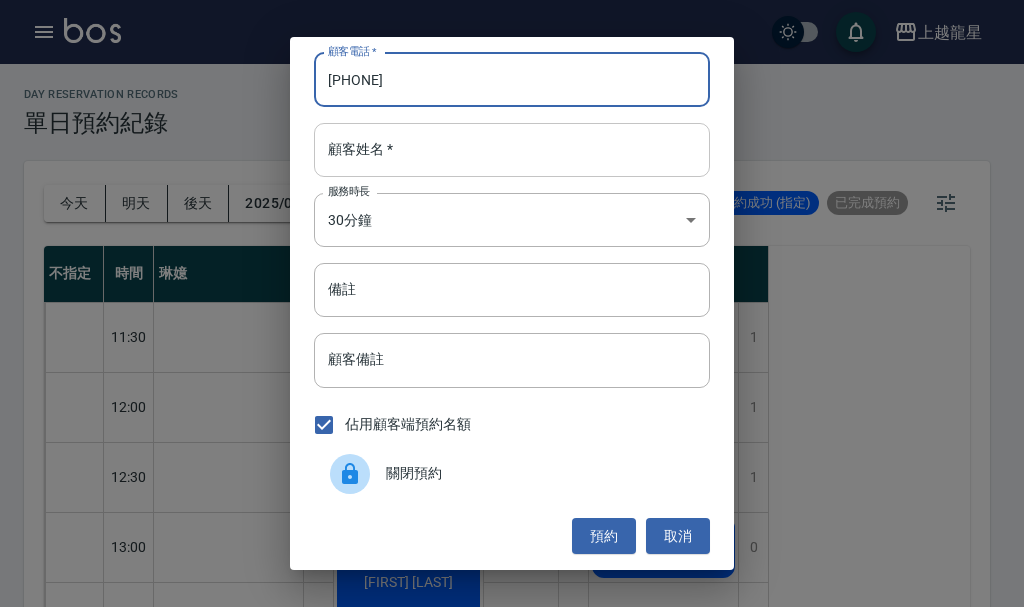 type on "0929720612" 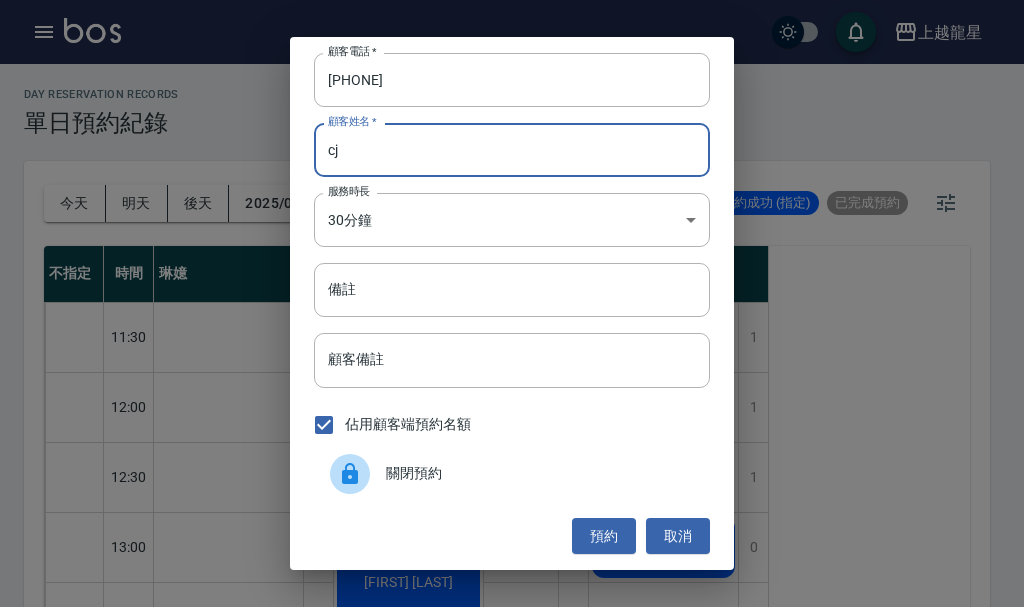 type on "c" 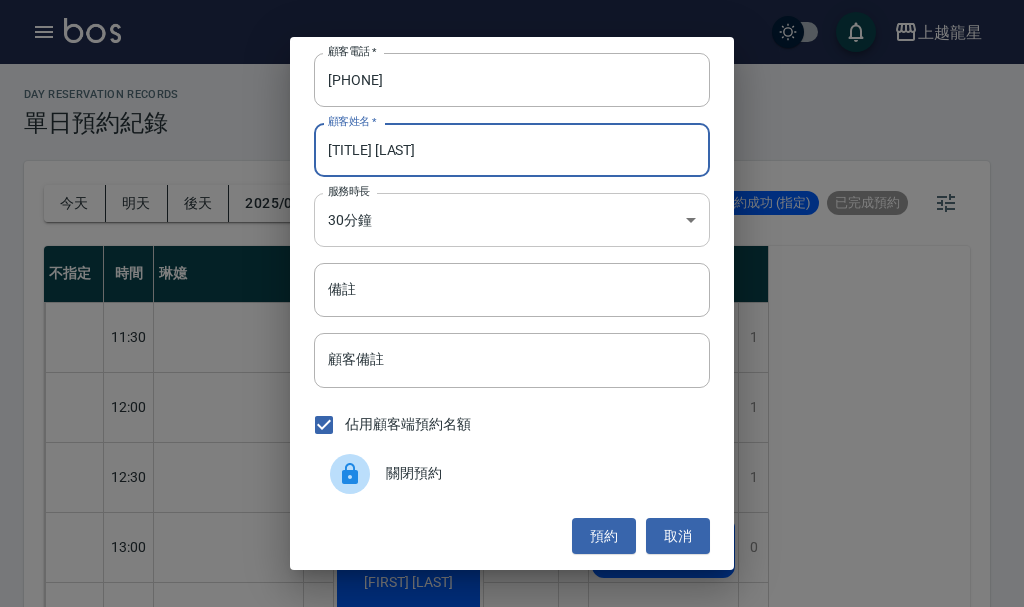 type on "胡小姐" 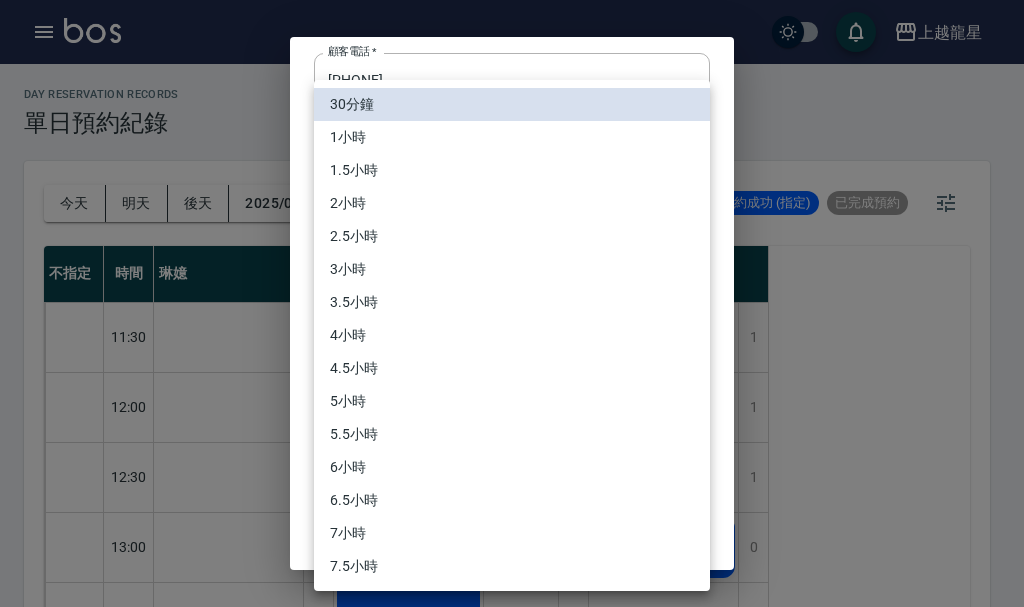click on "上越龍星 登出 櫃檯作業 打帳單 帳單列表 掛單列表 座位開單 營業儀表板 現金收支登錄 高階收支登錄 材料自購登錄 每日結帳 排班表 現場電腦打卡 掃碼打卡 預約管理 預約管理 單日預約紀錄 單週預約紀錄 報表及分析 報表目錄 消費分析儀表板 店家區間累計表 店家日報表 店家排行榜 互助日報表 互助月報表 互助排行榜 互助點數明細 互助業績報表 全店業績分析表 每日業績分析表 營業統計分析表 營業項目月分析表 設計師業績表 設計師日報表 設計師業績分析表 設計師業績月報表 設計師抽成報表 設計師排行榜 商品銷售排行榜 商品消耗明細 商品進銷貨報表 商品庫存表 商品庫存盤點表 會員卡銷售報表 服務扣項明細表 單一服務項目查詢 店販抽成明細 店販分類抽成明細 顧客入金餘額表 顧客卡券餘額表 每日非現金明細 每日收支明細 收支分類明細表 收支匯款表 1" at bounding box center [512, 315] 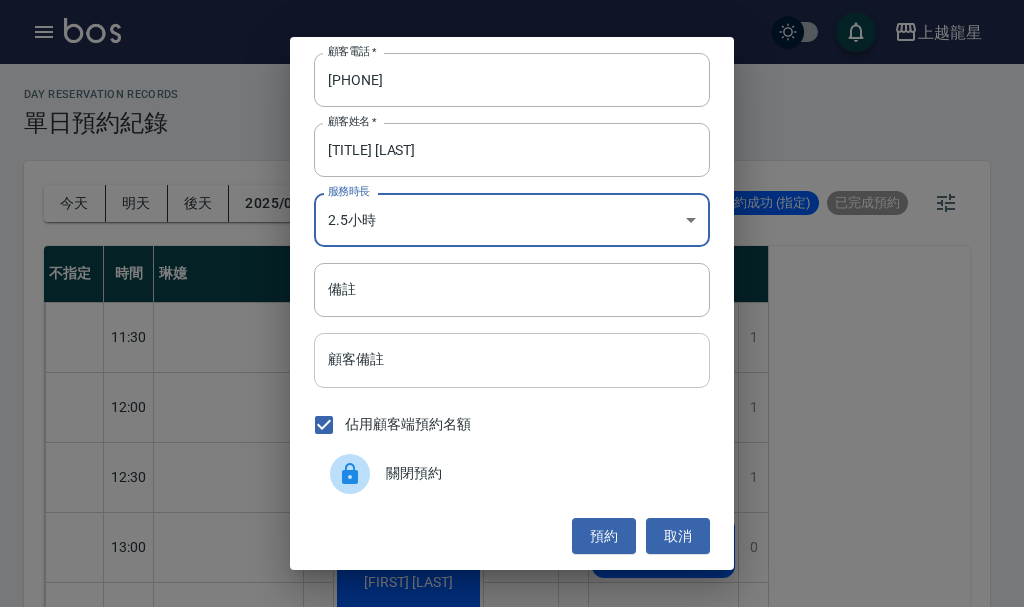 click on "顧客備註" at bounding box center [512, 360] 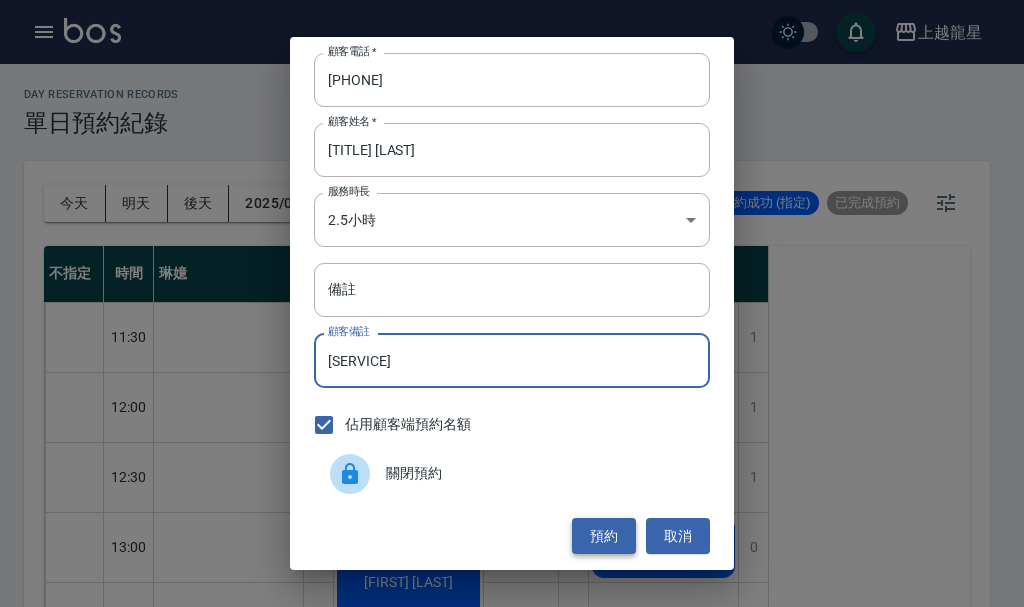 type on "洗剪染剪染" 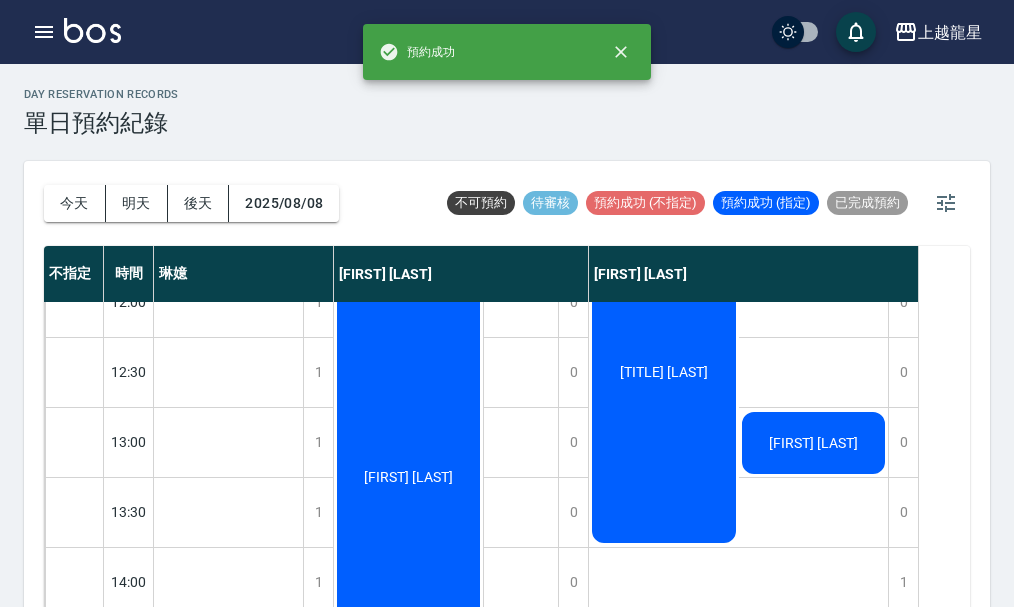 scroll, scrollTop: 100, scrollLeft: 0, axis: vertical 